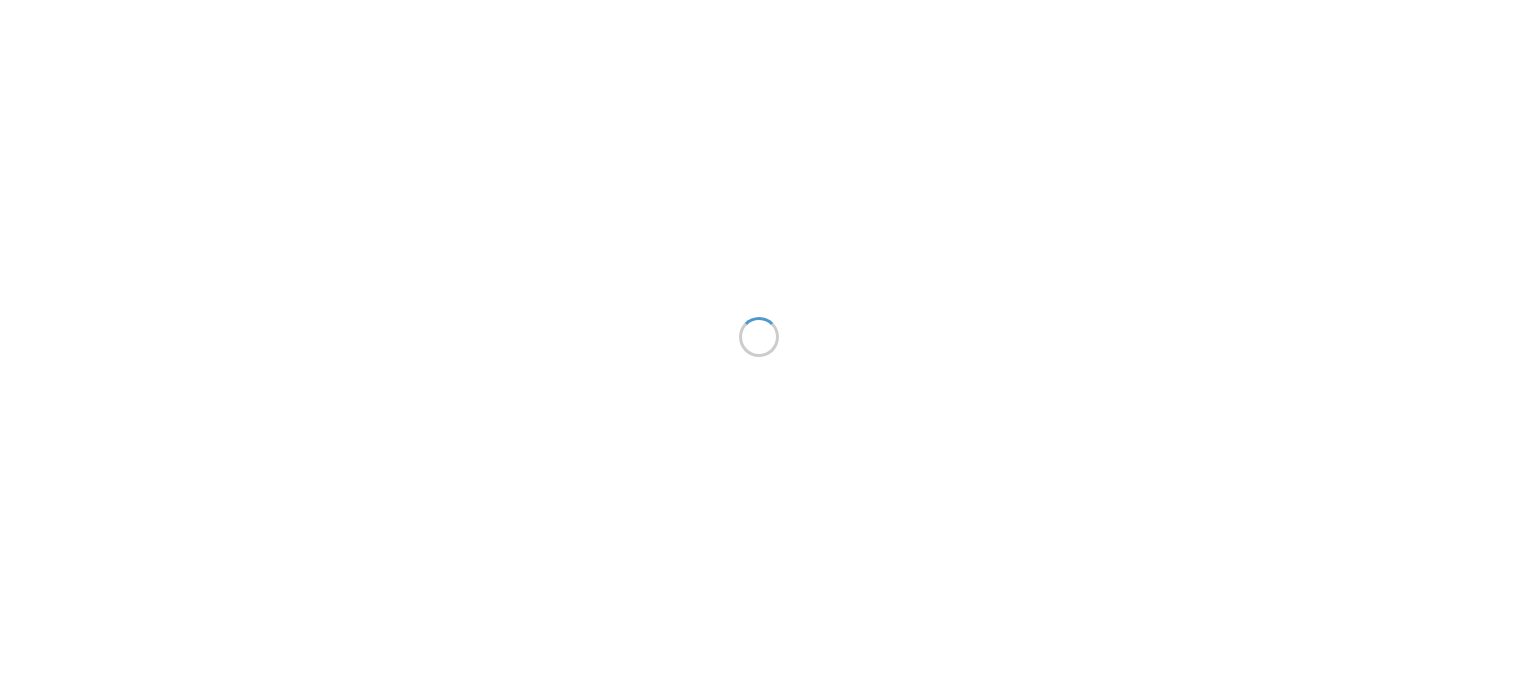 scroll, scrollTop: 0, scrollLeft: 0, axis: both 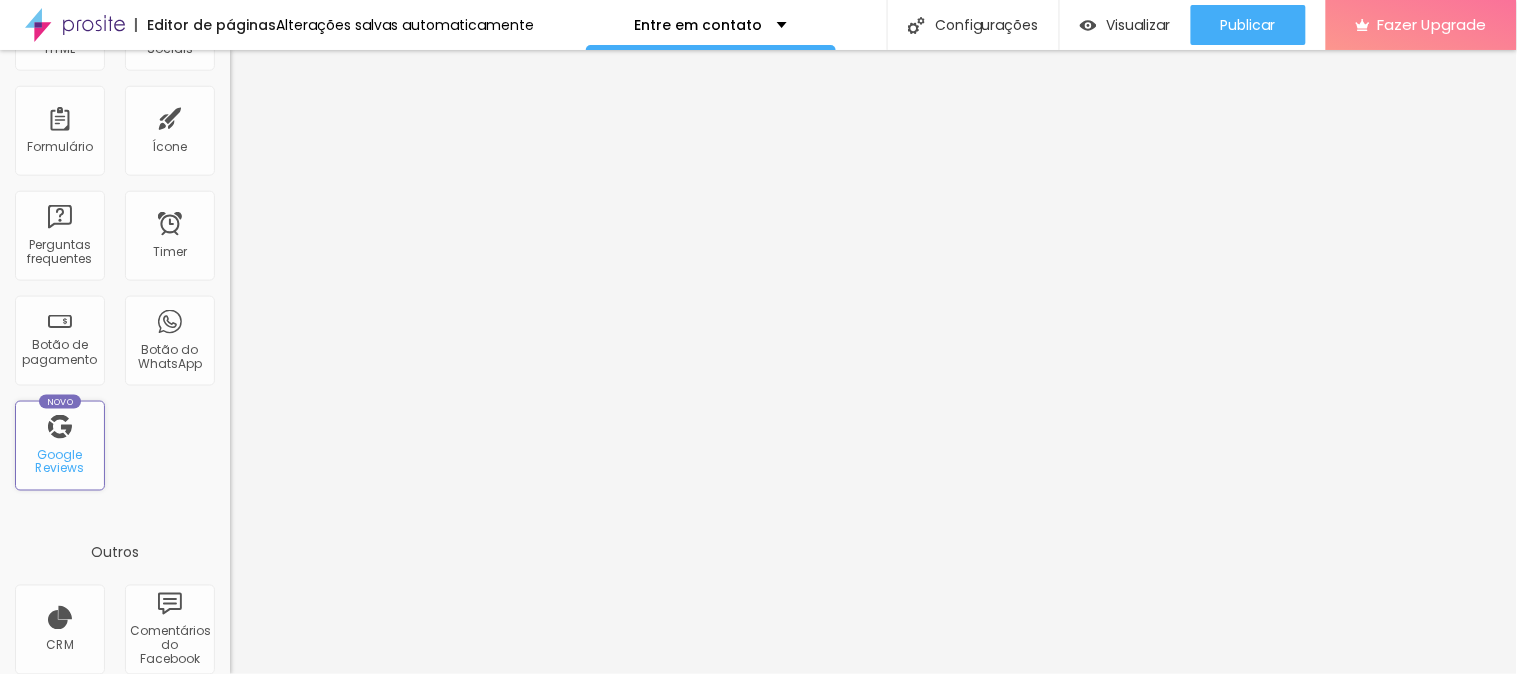 click on "Google Reviews" at bounding box center (59, 462) 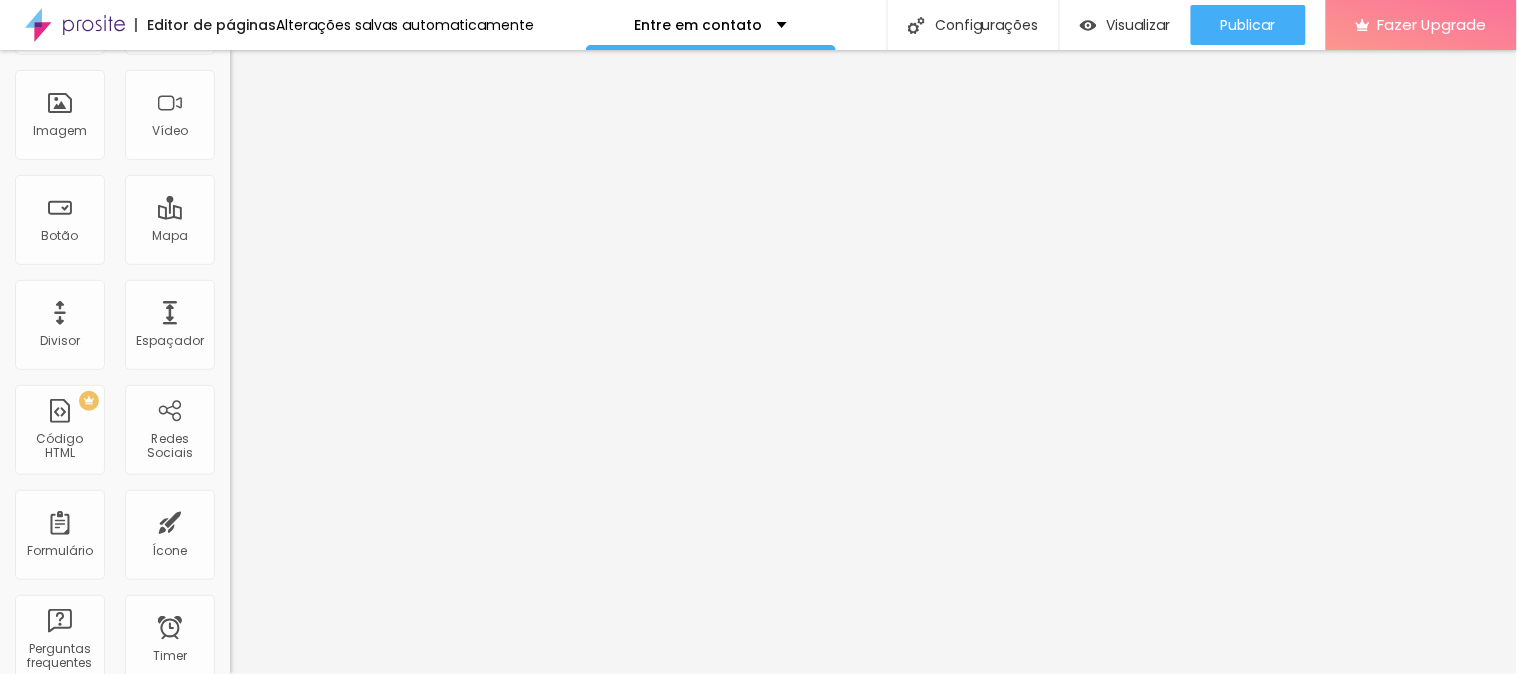 scroll, scrollTop: 0, scrollLeft: 0, axis: both 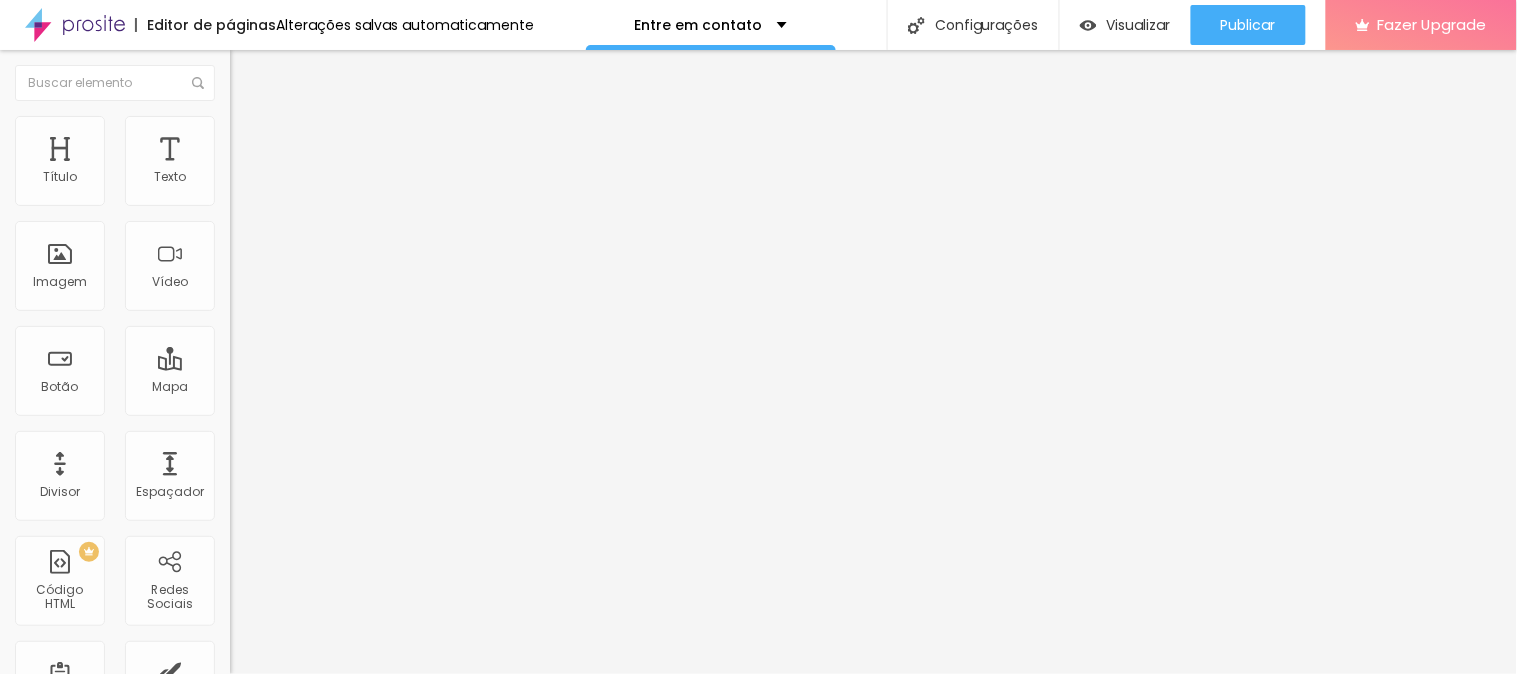 click at bounding box center (239, 125) 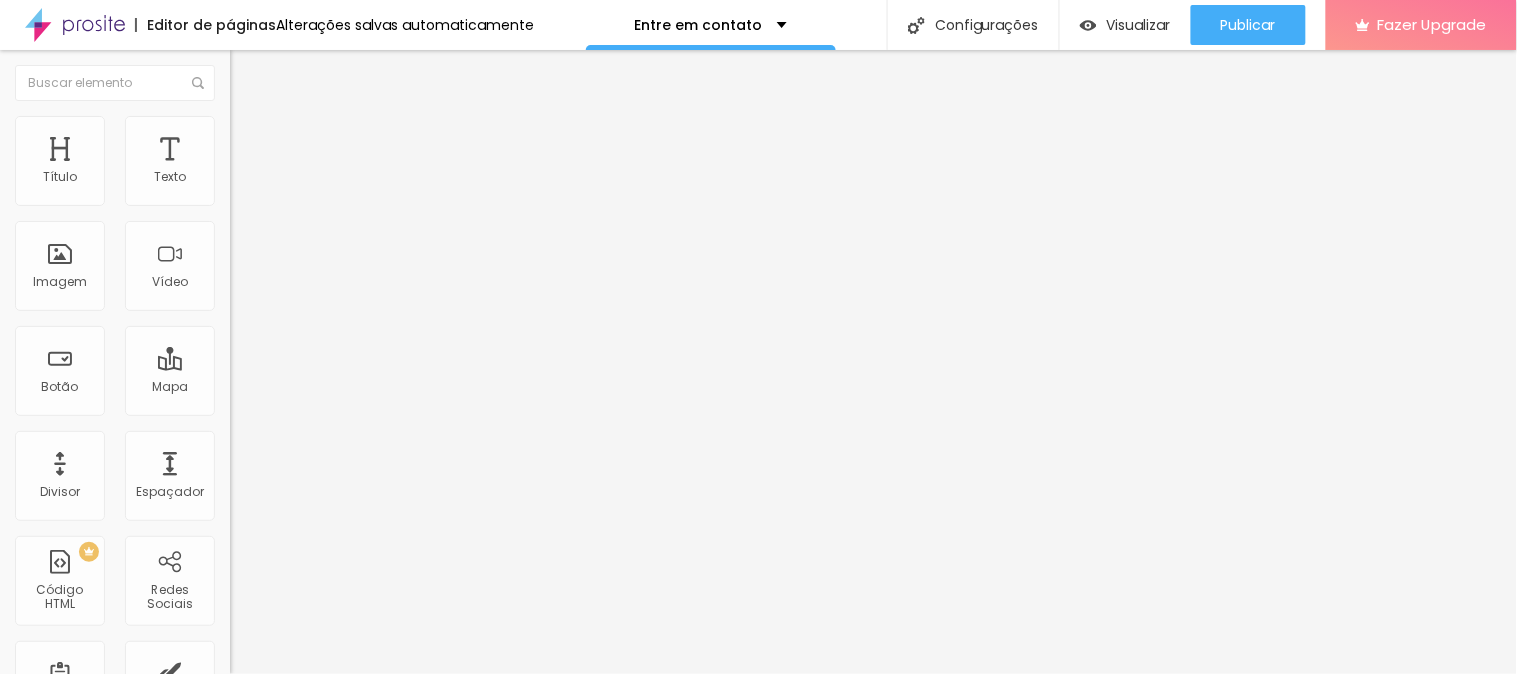 click at bounding box center [239, 105] 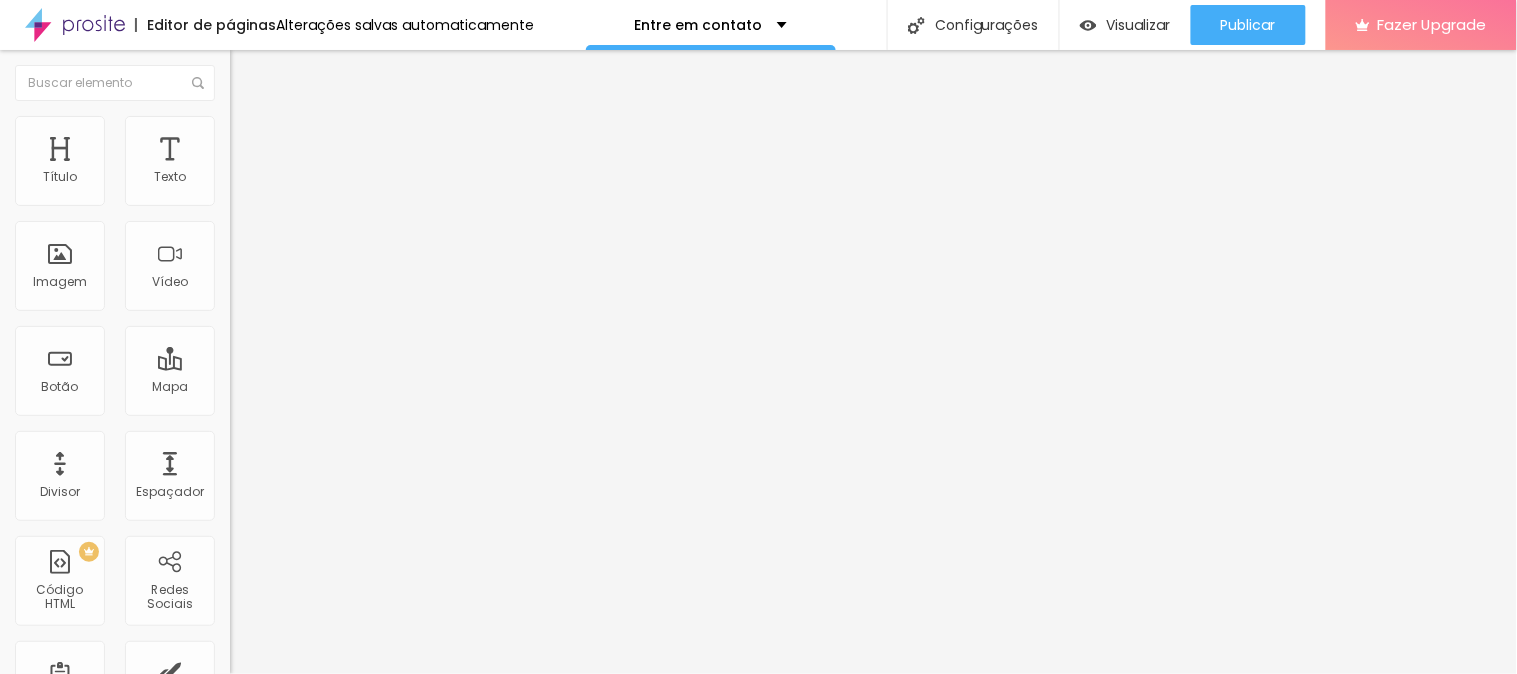 click on "Editar Título" at bounding box center [345, 73] 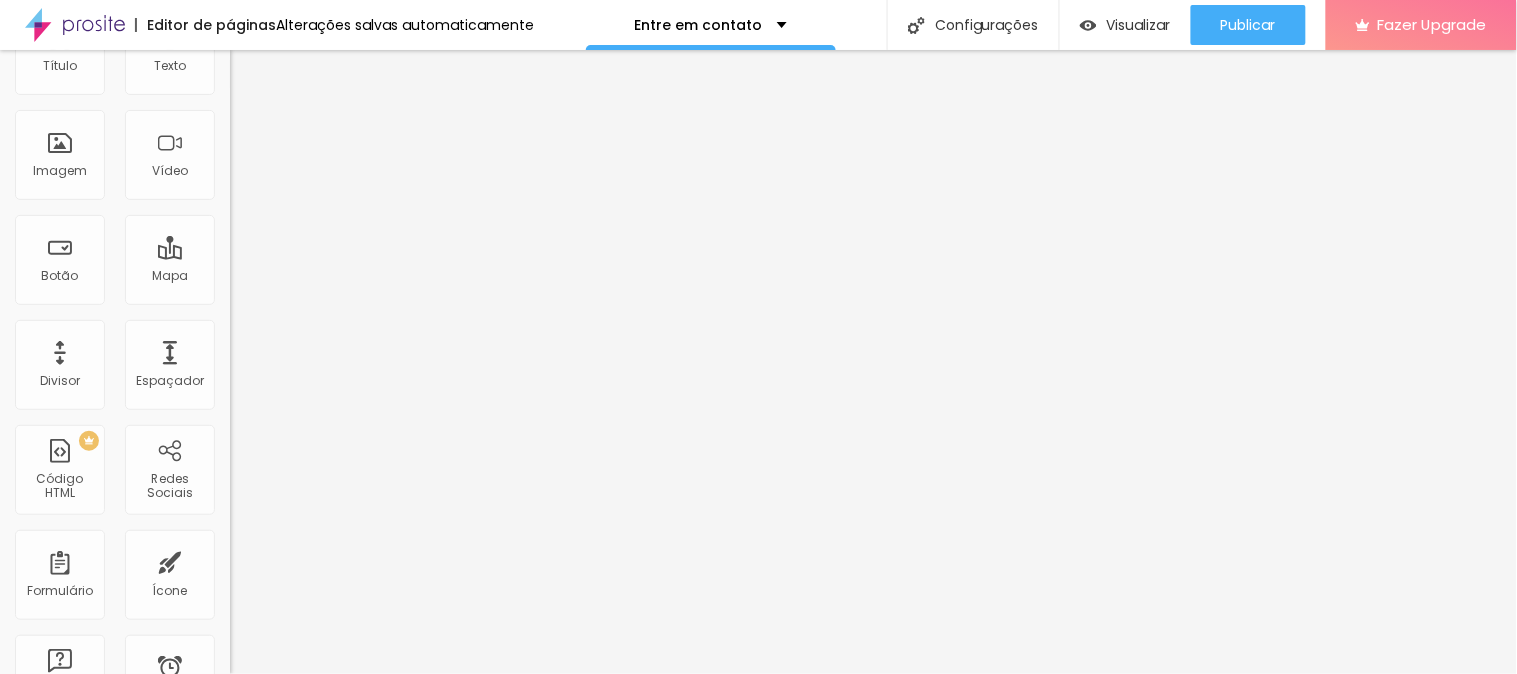 scroll, scrollTop: 0, scrollLeft: 0, axis: both 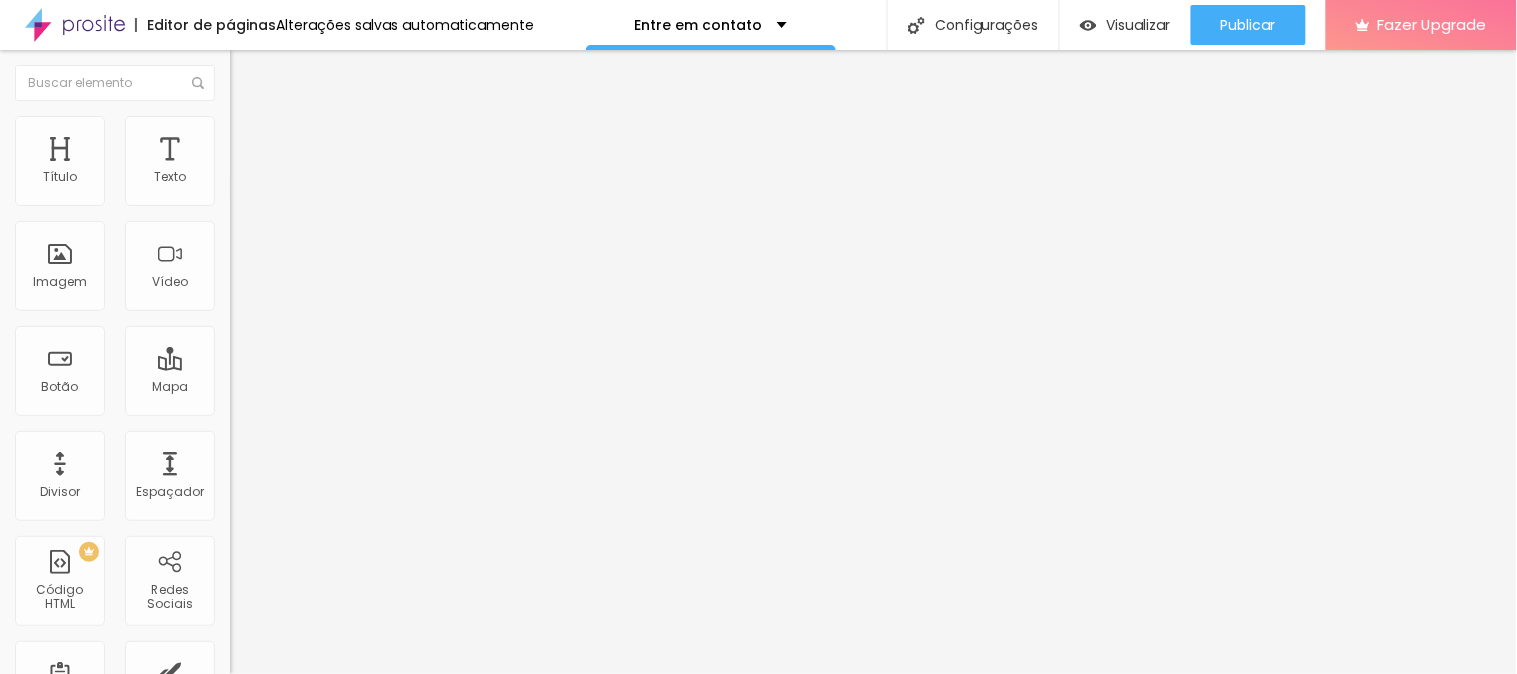 click on "Contato" at bounding box center [345, 185] 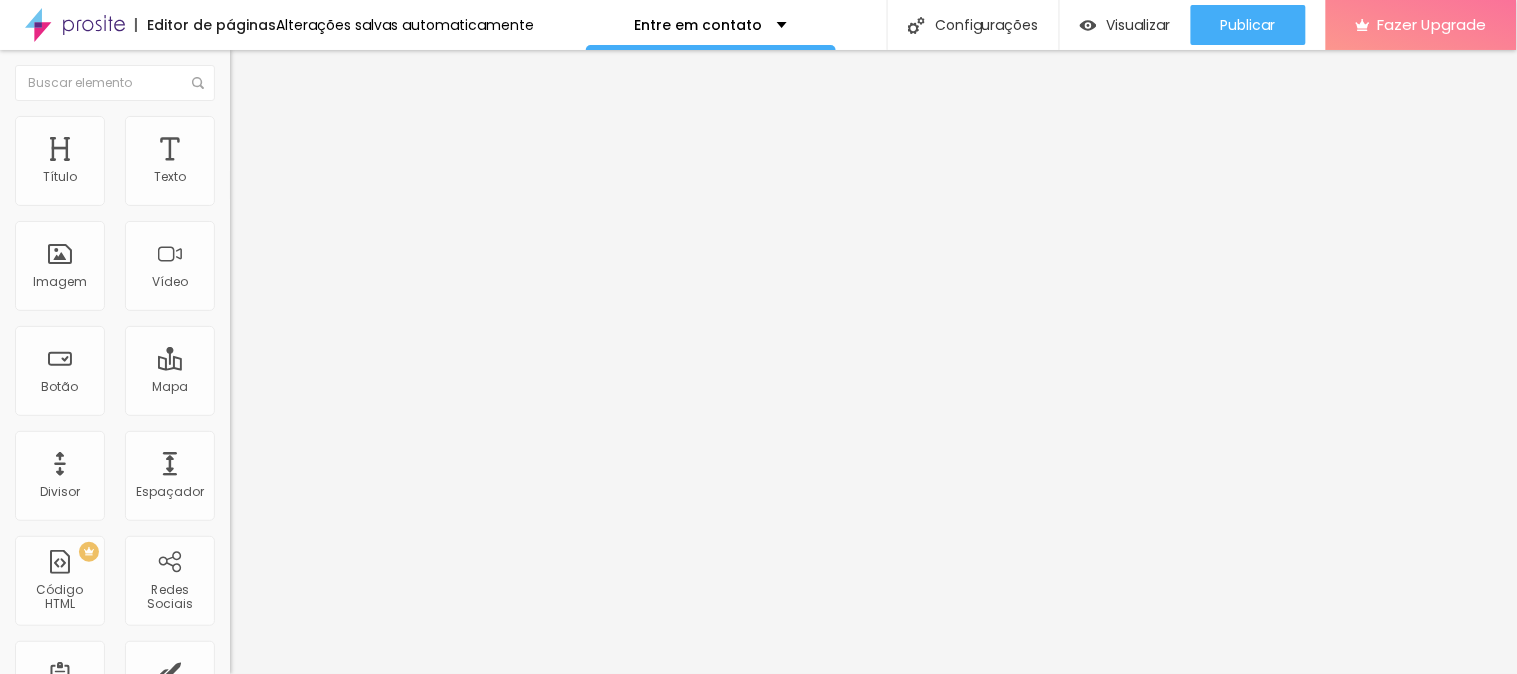 click on "Criar novo formulário" at bounding box center (100, 735) 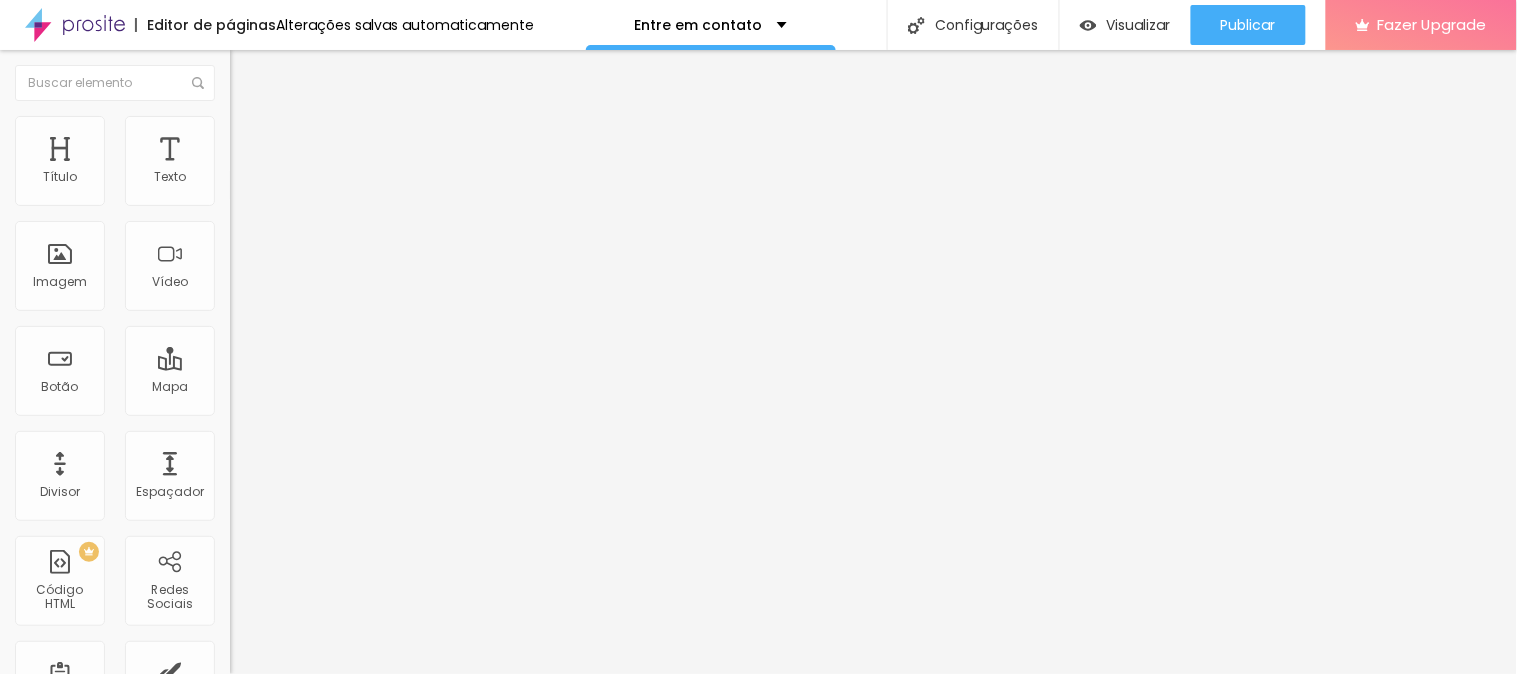 scroll, scrollTop: 98, scrollLeft: 0, axis: vertical 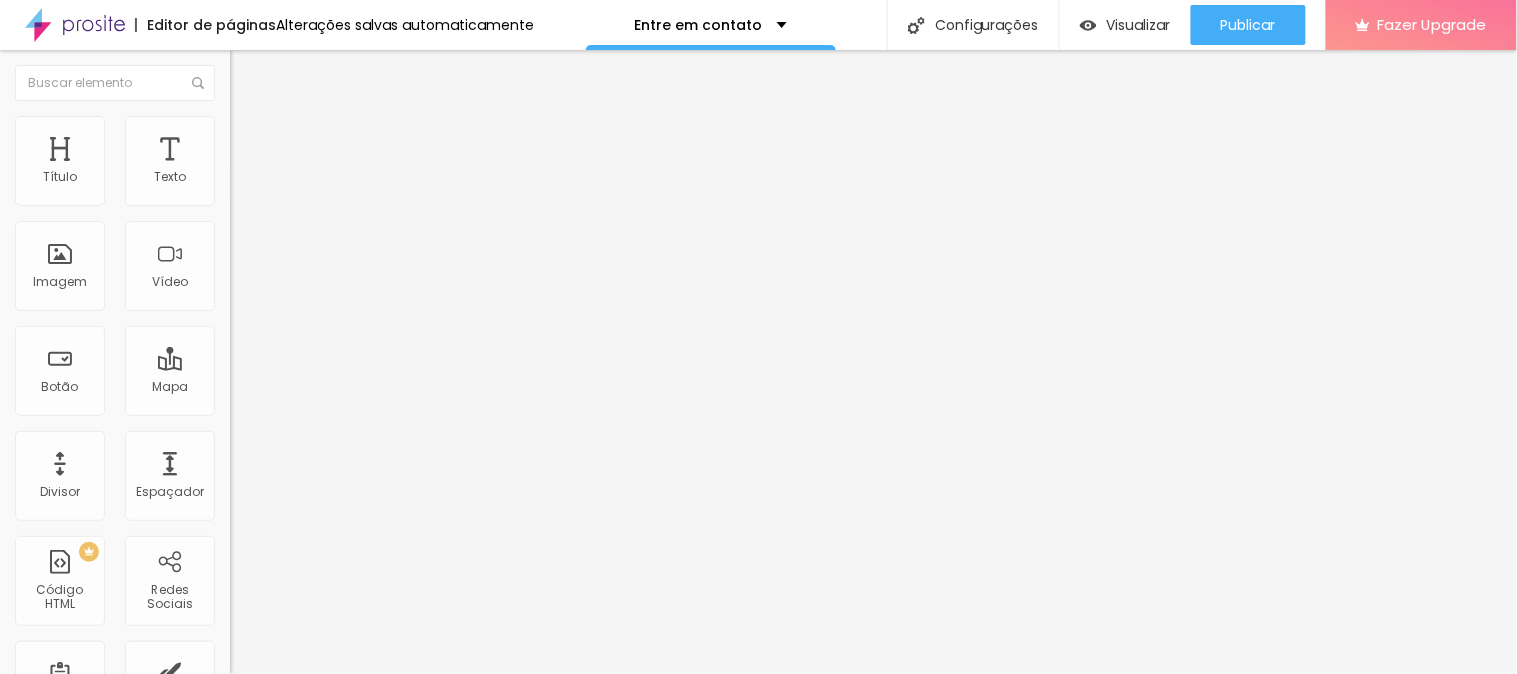 click on "Contato" at bounding box center [345, 186] 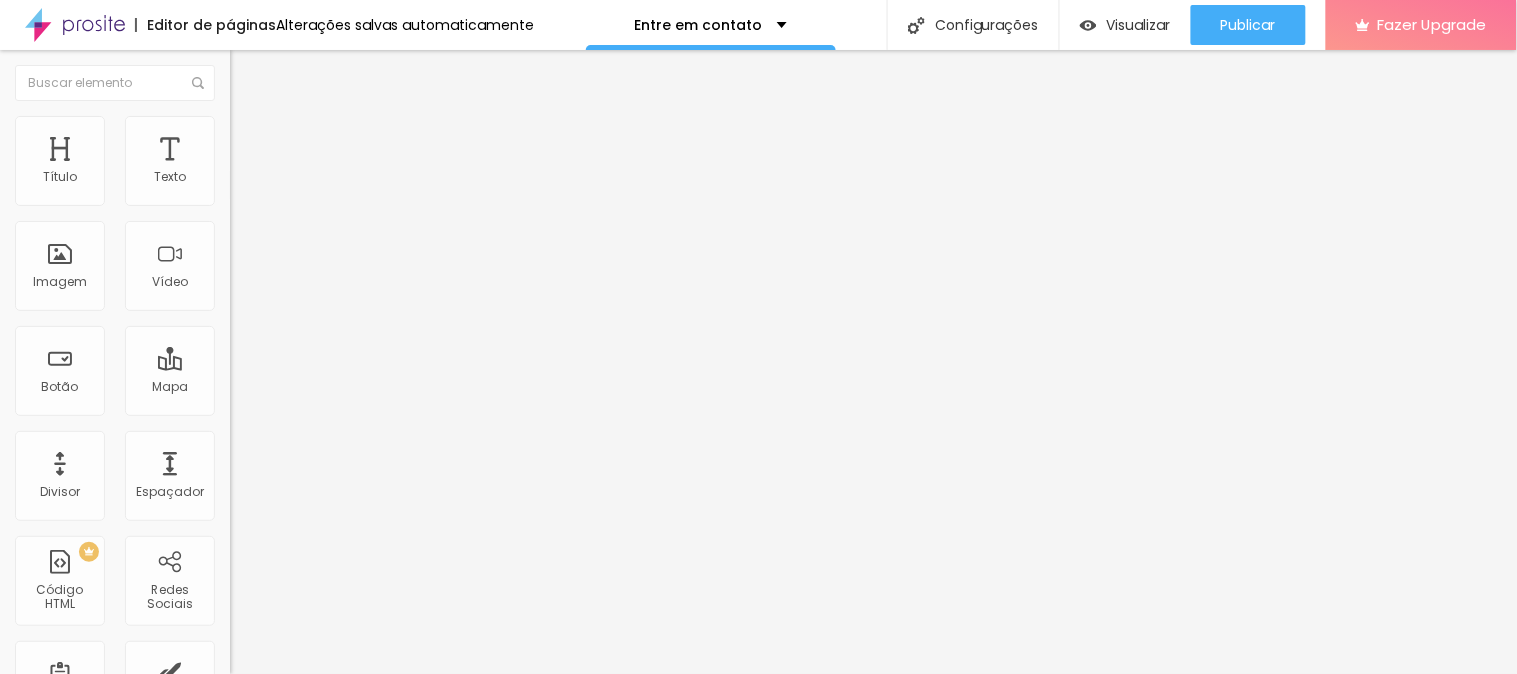 click on "Contato" at bounding box center (100, 688) 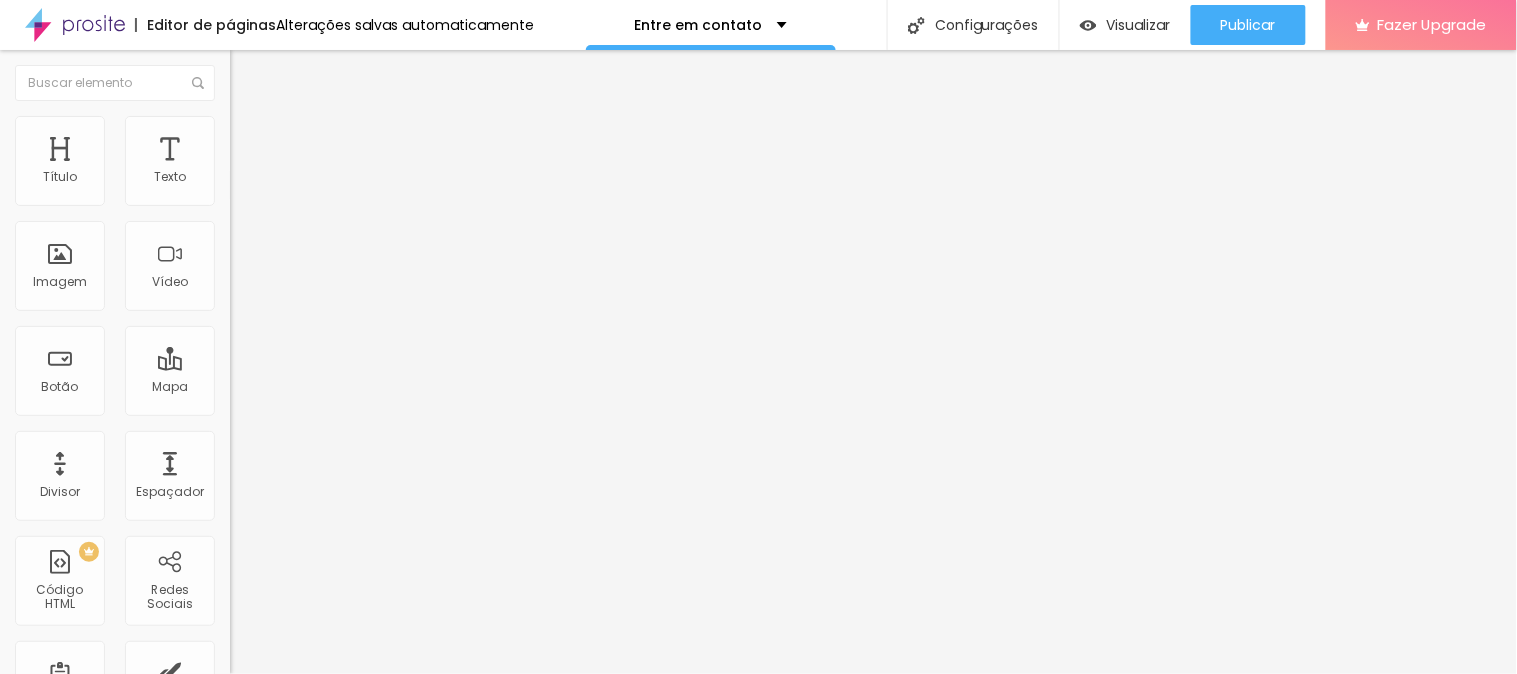 click on "Contato" at bounding box center (345, 185) 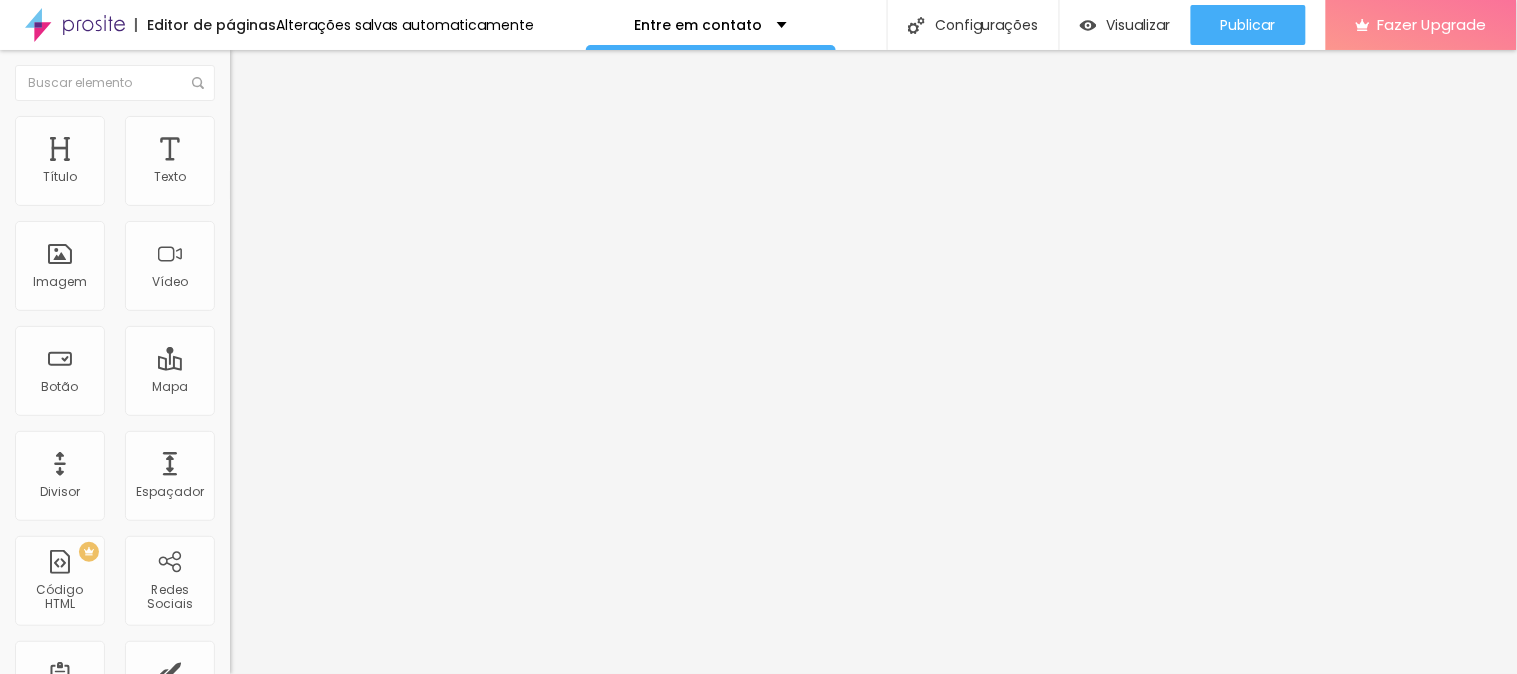 click on "Contato Criar novo formulário" at bounding box center (758, 1011) 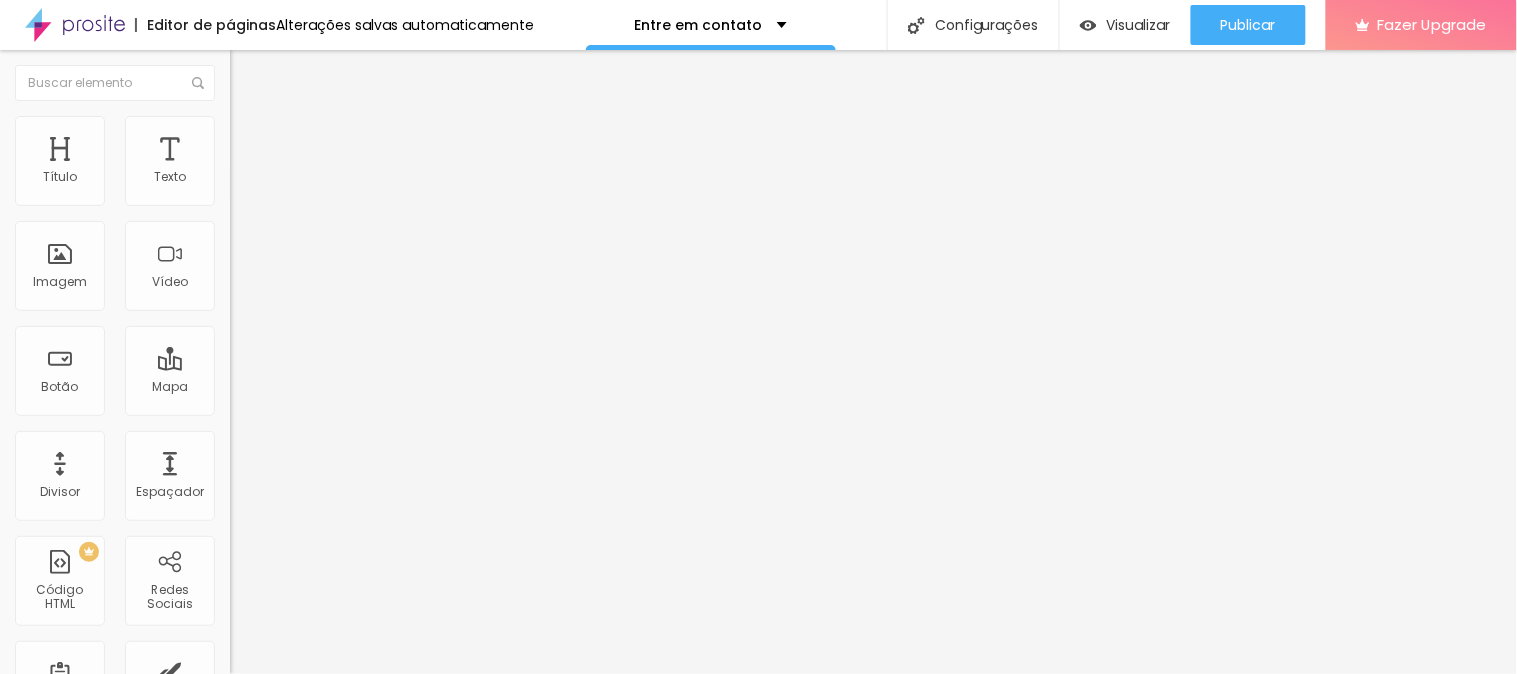 click at bounding box center (236, 208) 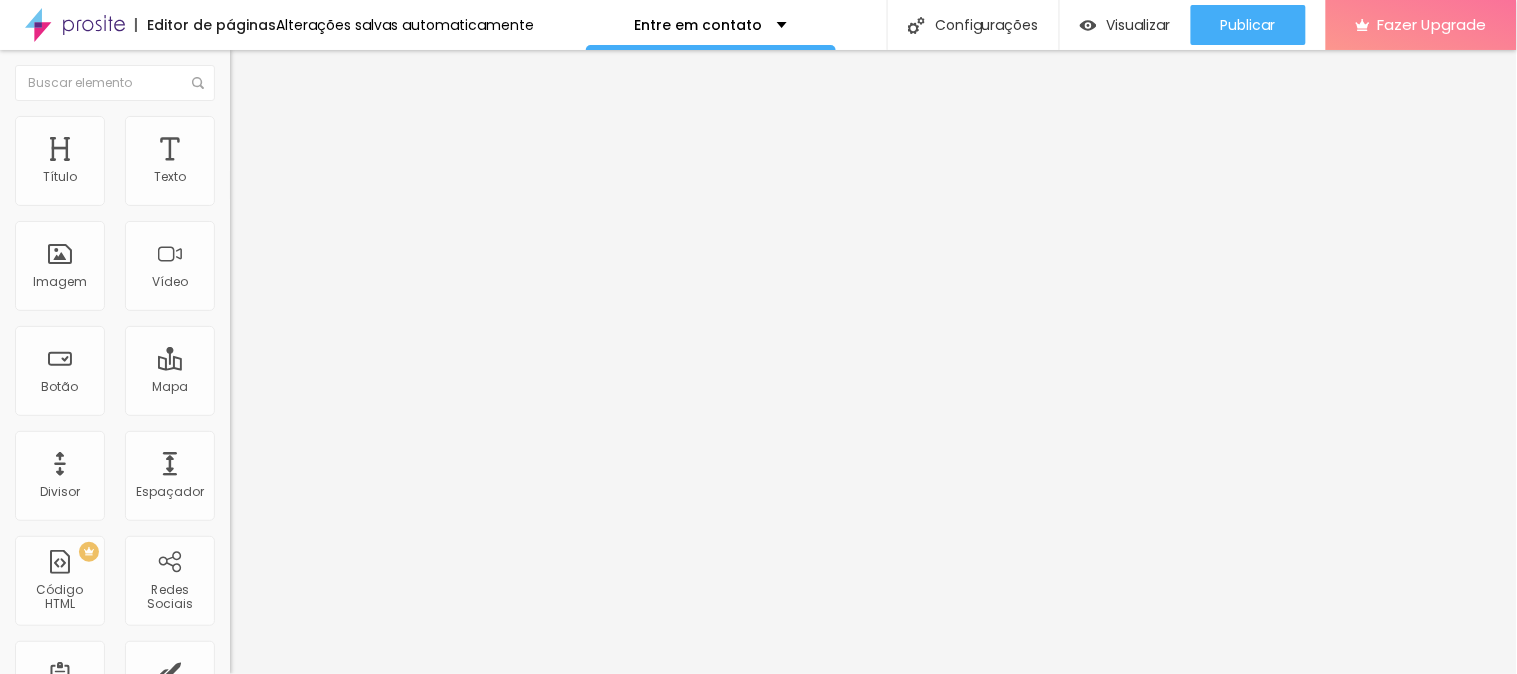 click on "Editar" at bounding box center (31, 978) 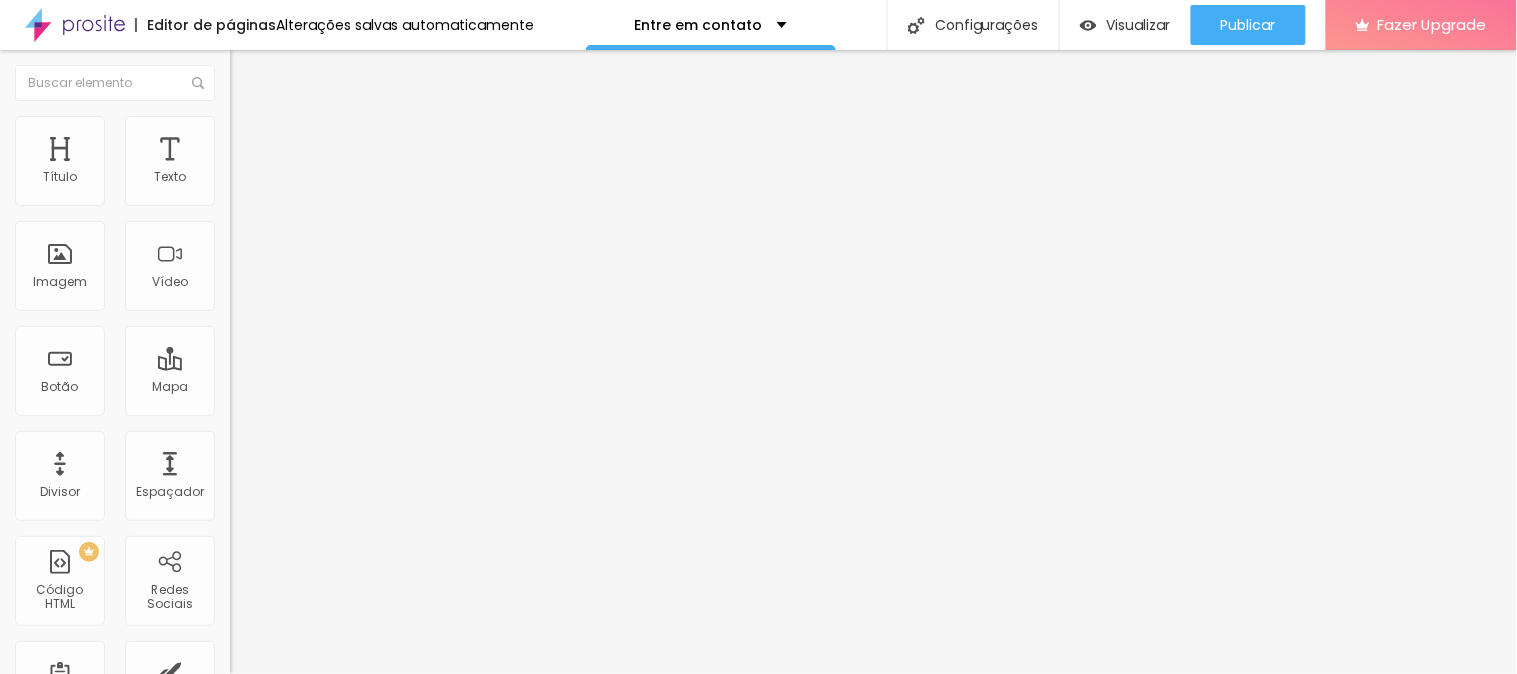 click at bounding box center [345, 481] 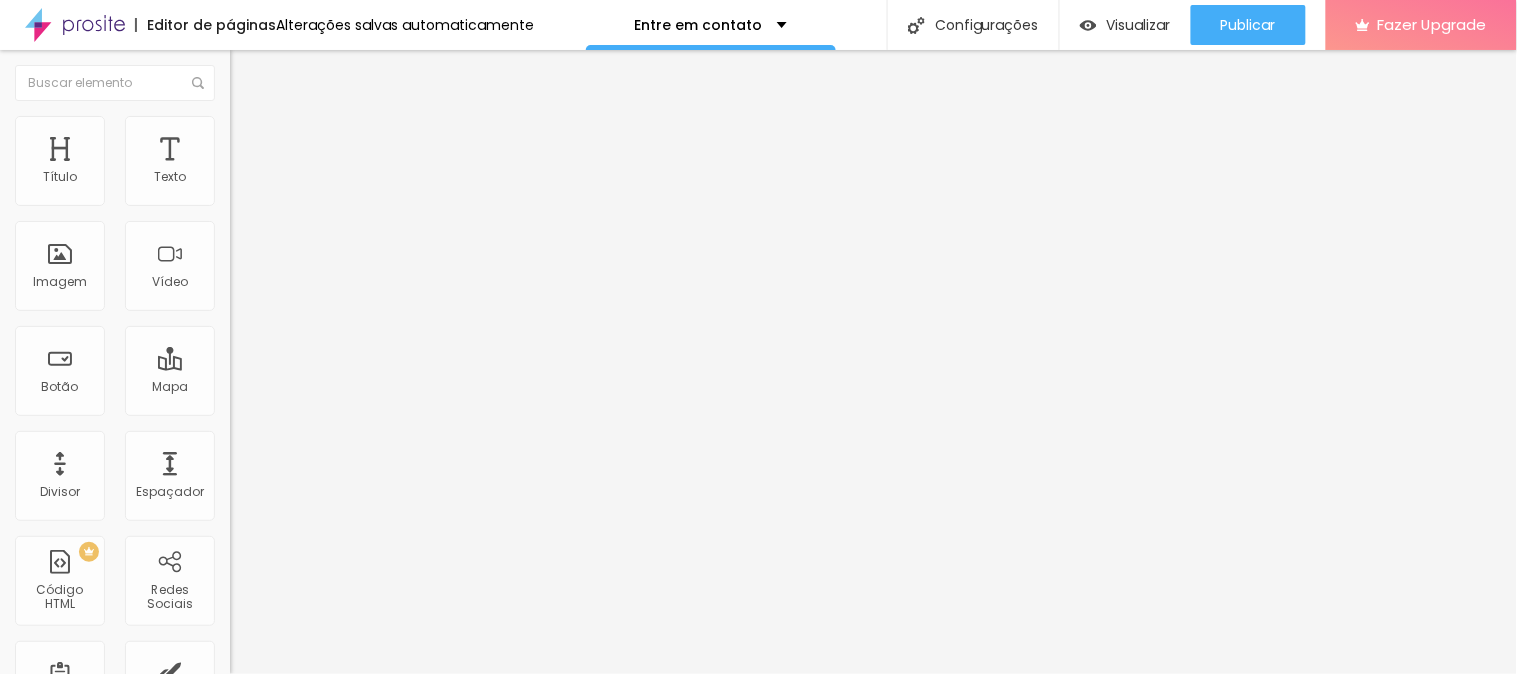 type on "25" 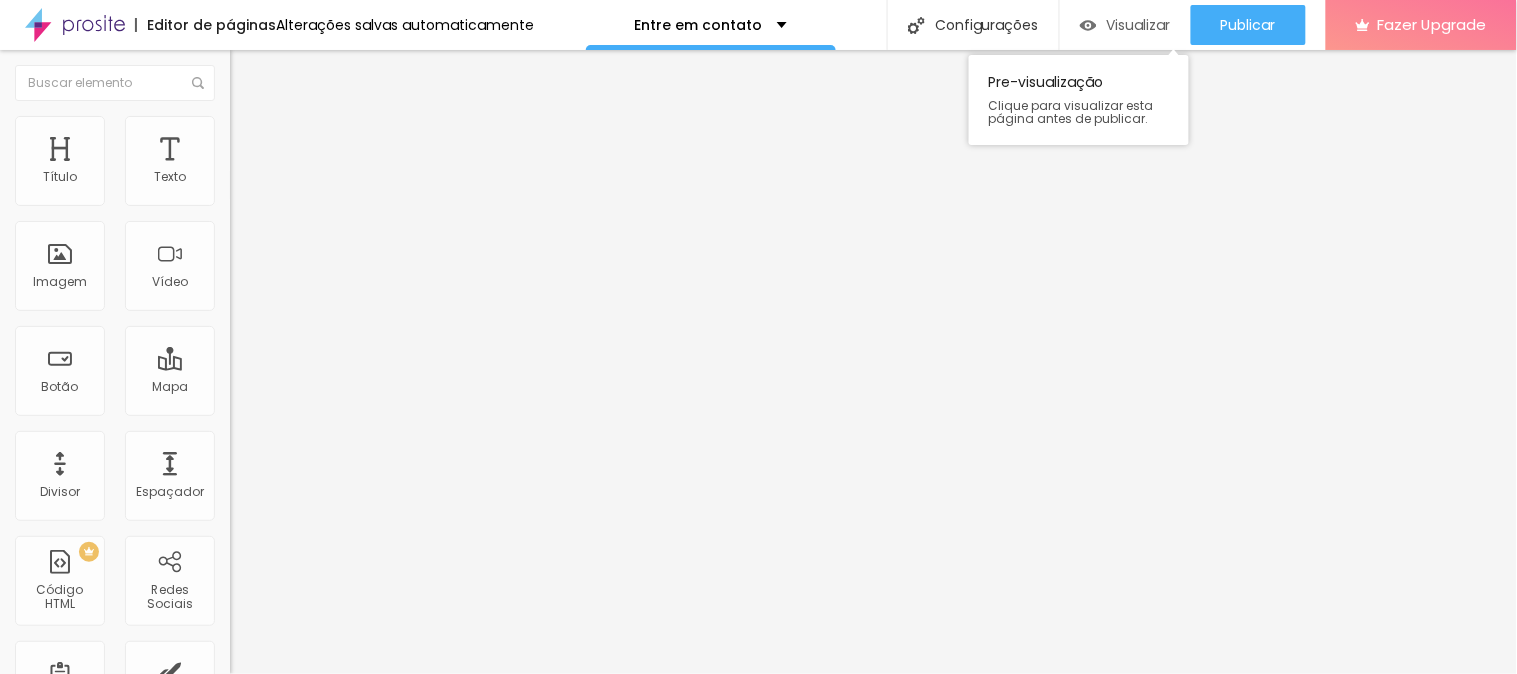 click on "Visualizar" at bounding box center (1139, 25) 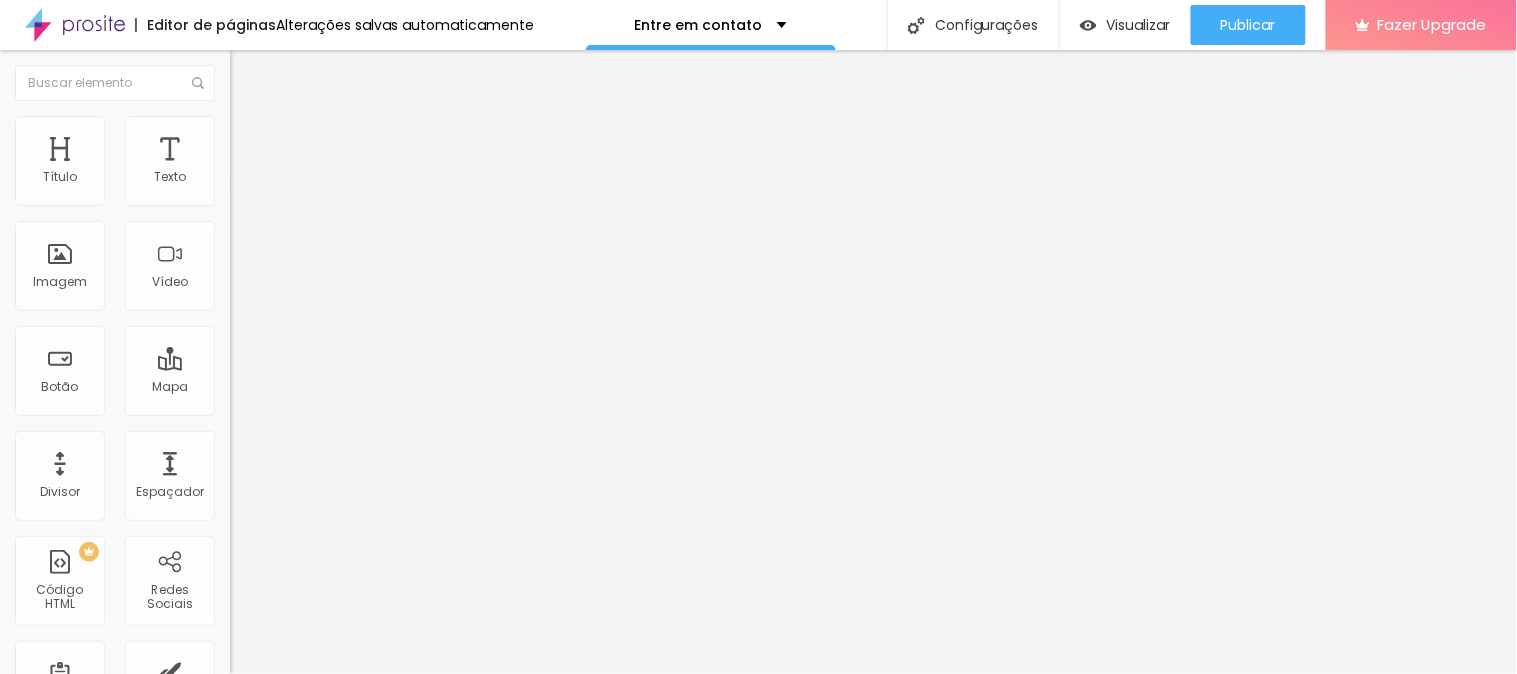 click at bounding box center [236, 208] 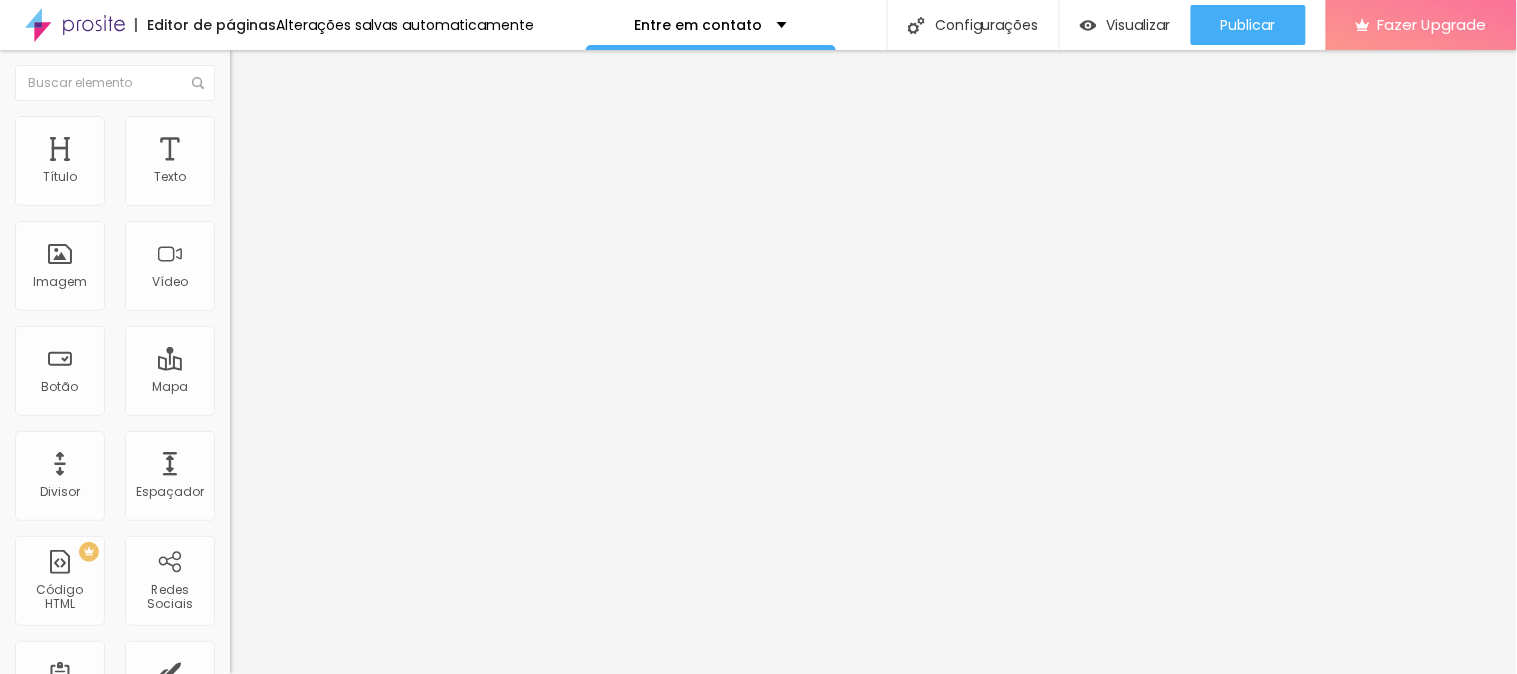 scroll, scrollTop: 111, scrollLeft: 0, axis: vertical 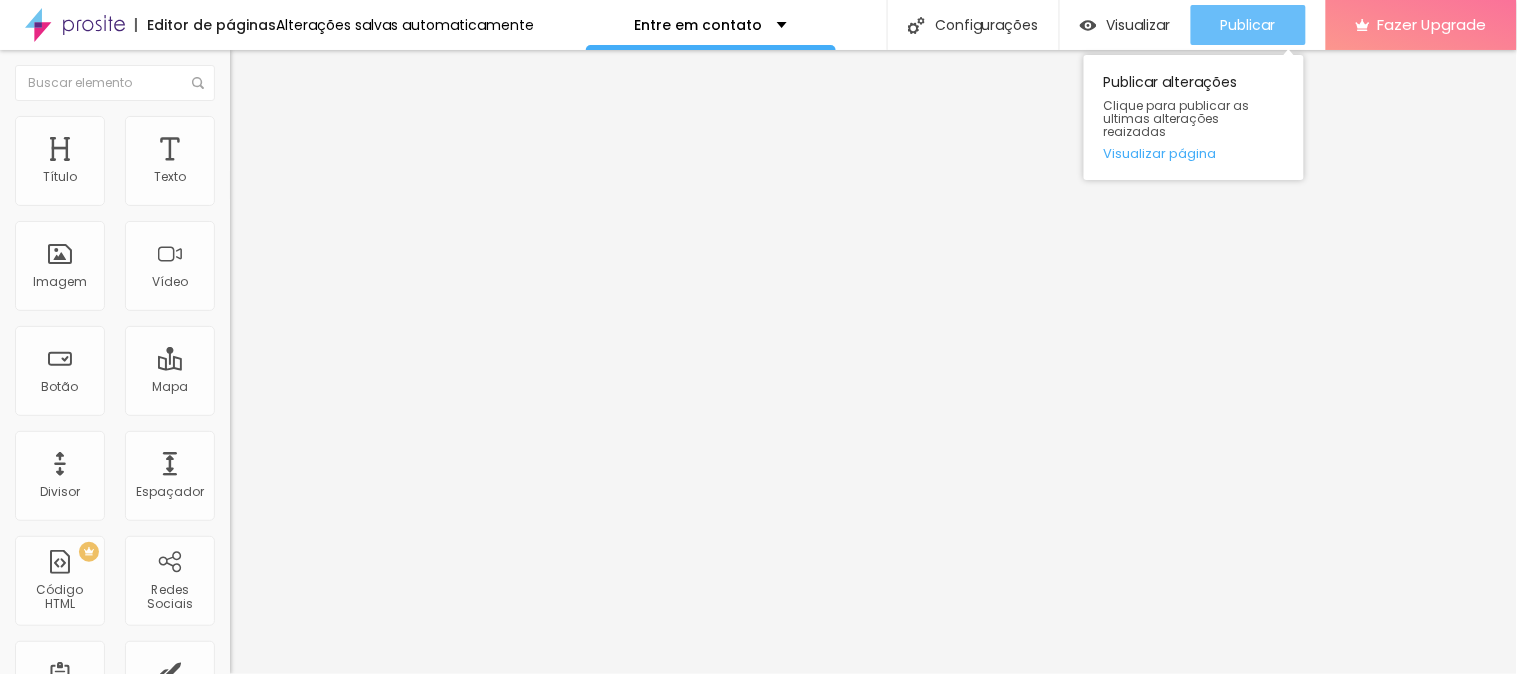 click on "Publicar" at bounding box center (1248, 25) 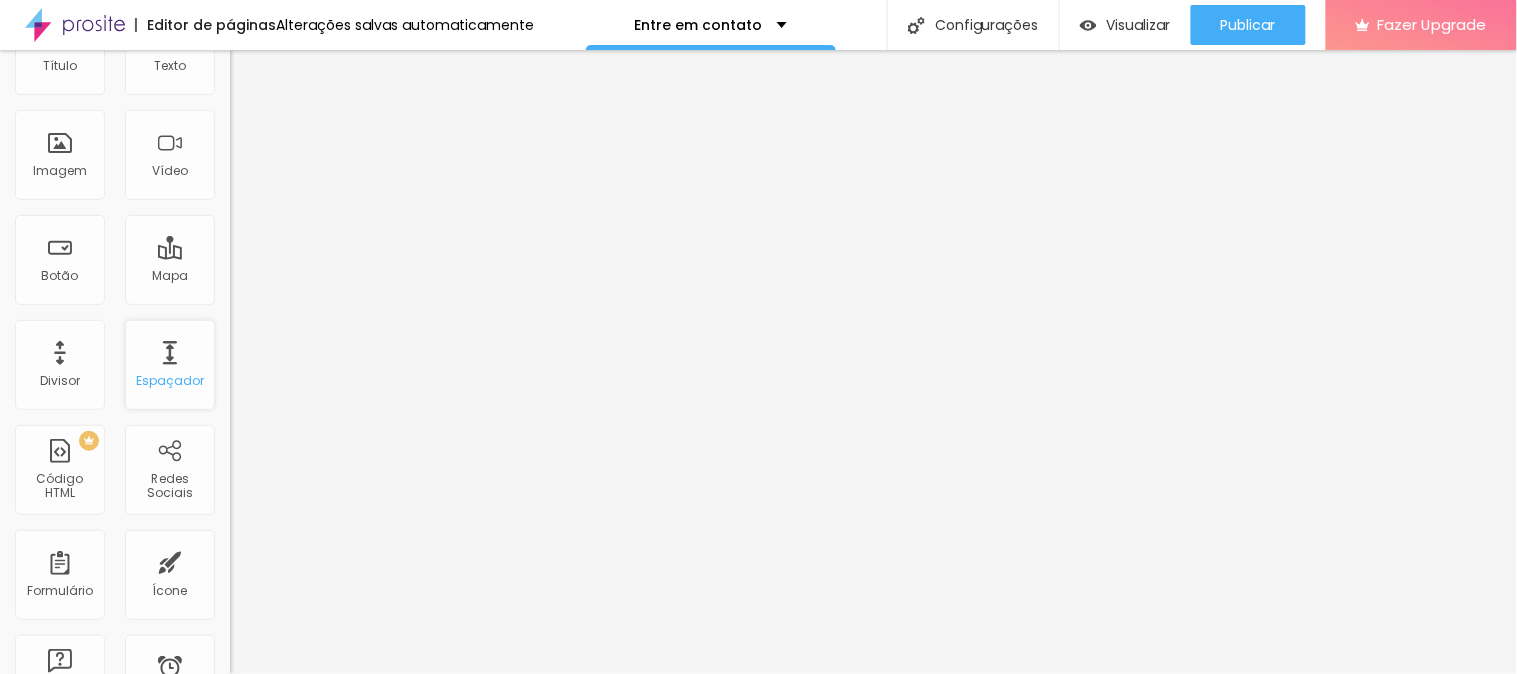 scroll, scrollTop: 222, scrollLeft: 0, axis: vertical 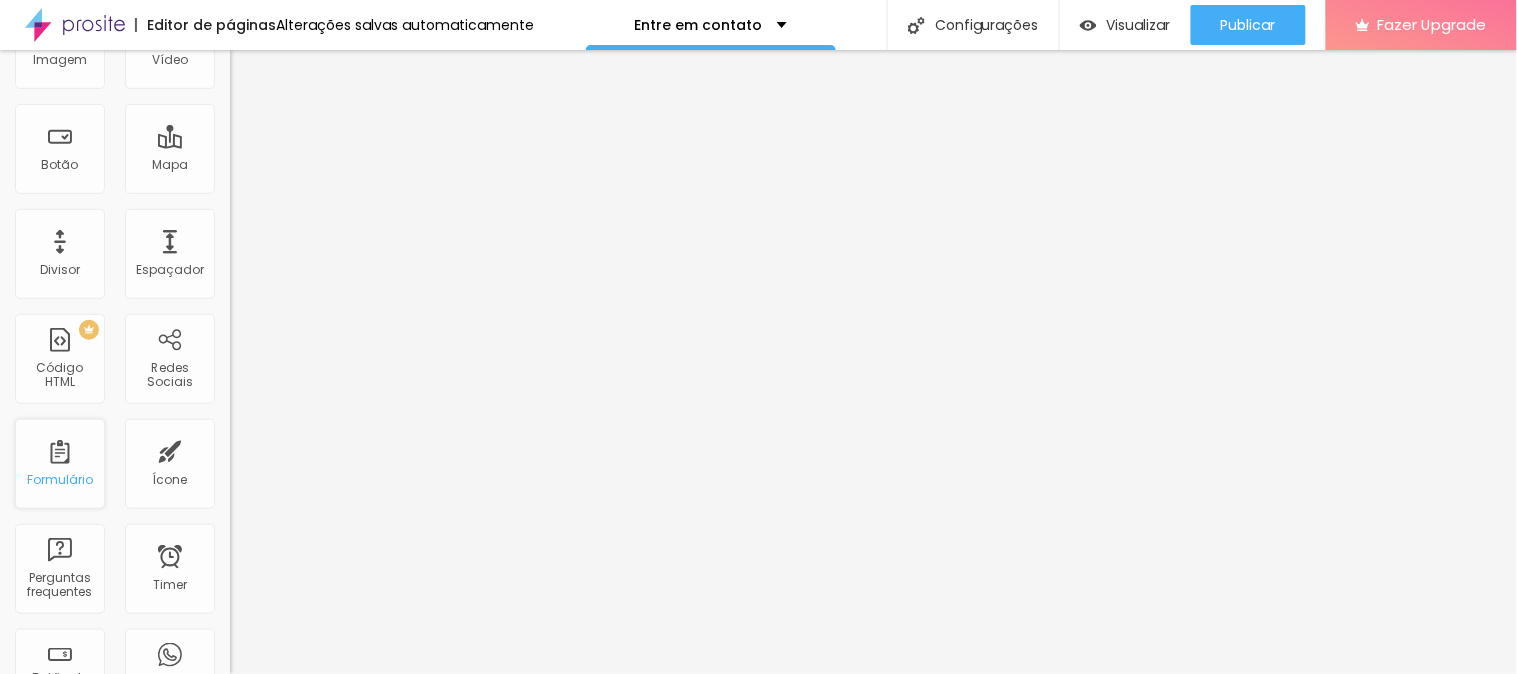 click on "Formulário" at bounding box center (60, 464) 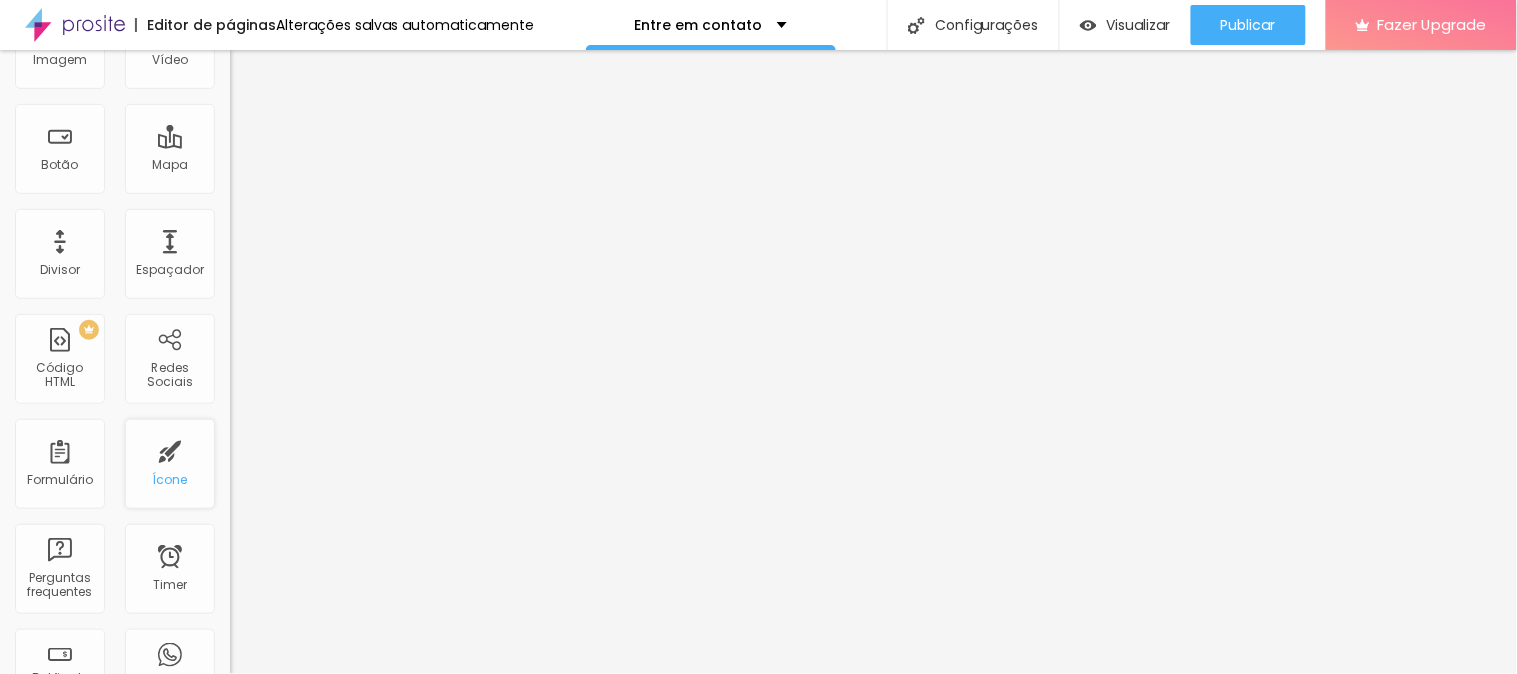 scroll, scrollTop: 0, scrollLeft: 0, axis: both 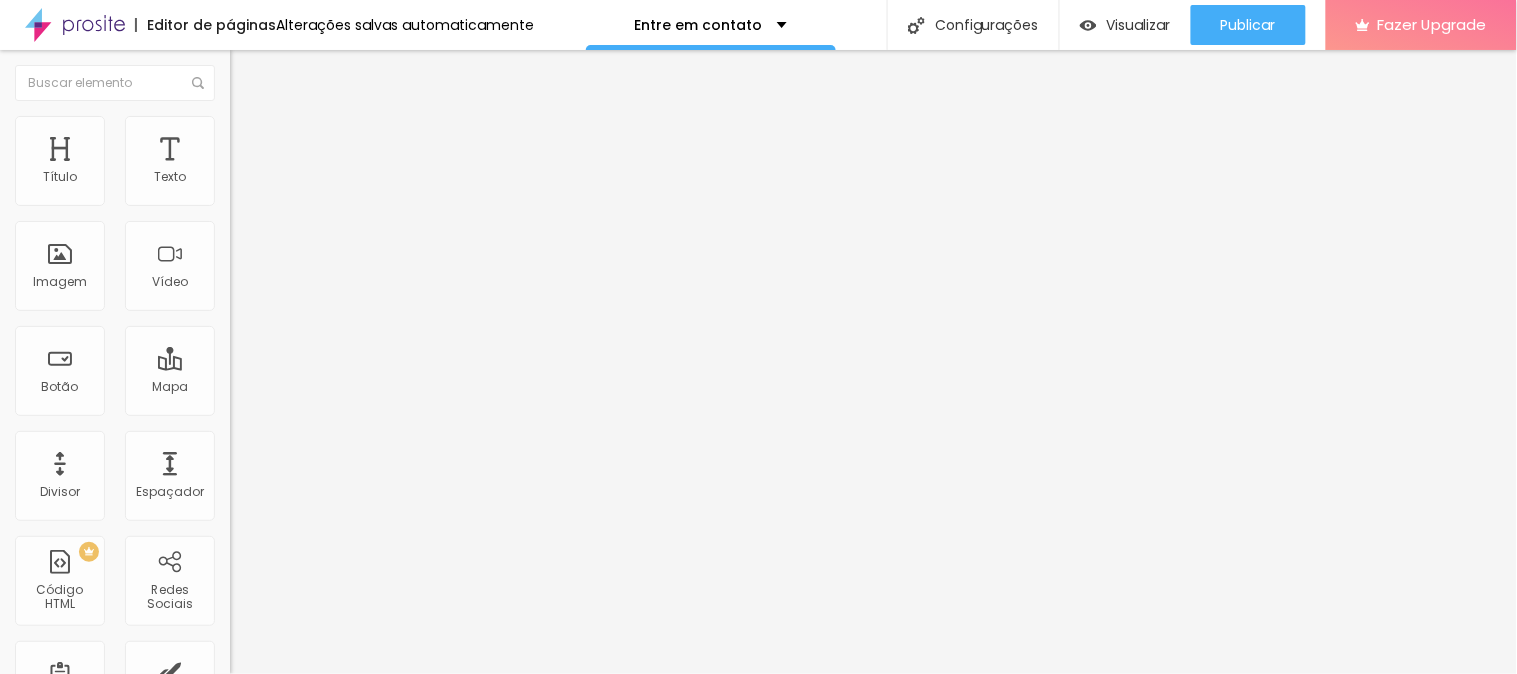 click at bounding box center [239, 125] 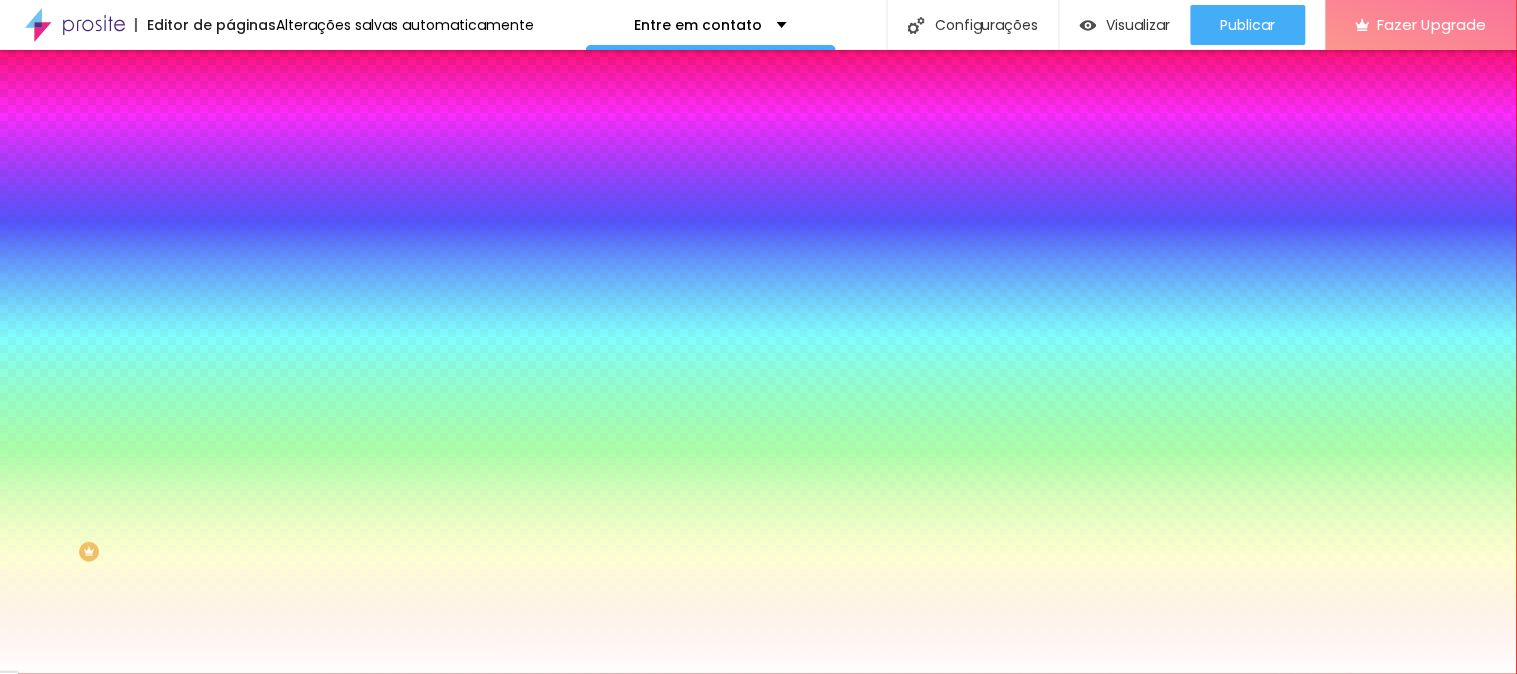 click on "Avançado" at bounding box center (345, 146) 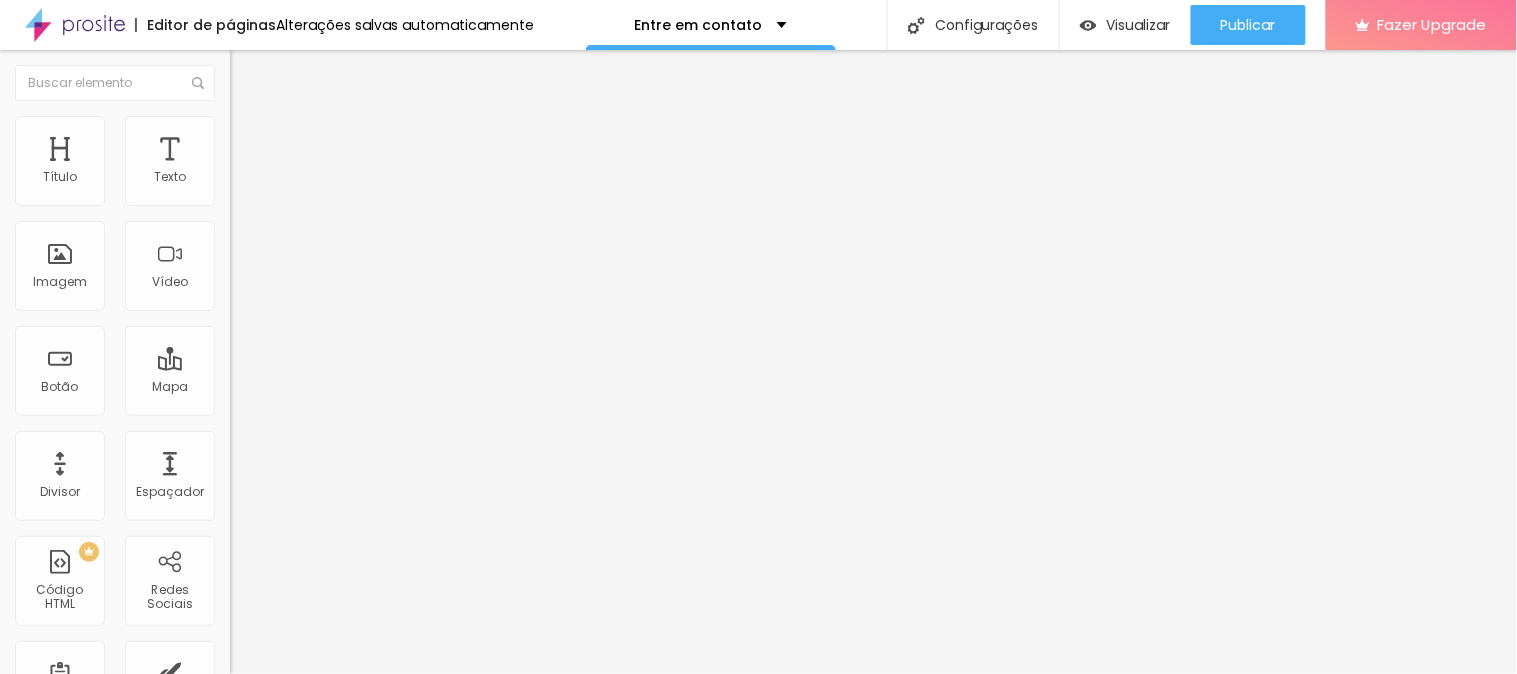 click on "Editar Coluna" at bounding box center (307, 73) 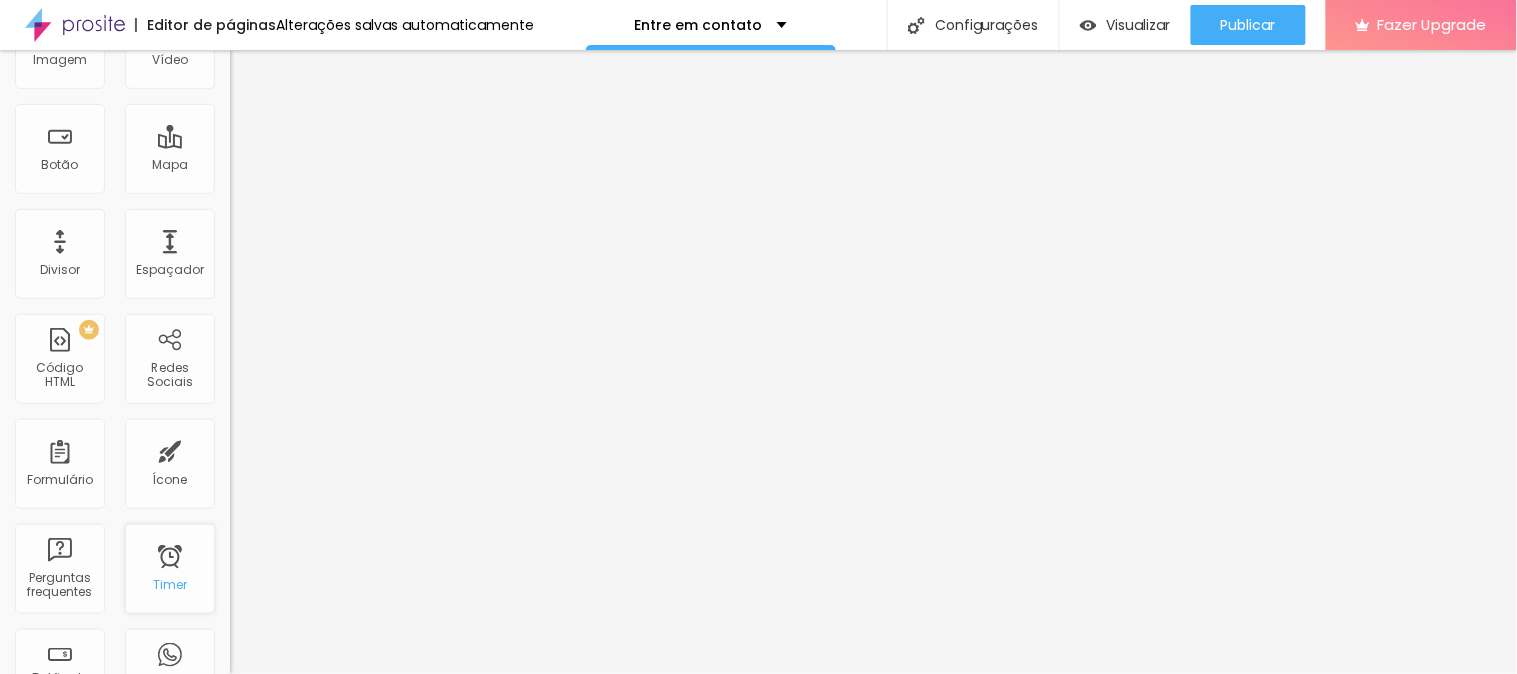 scroll, scrollTop: 333, scrollLeft: 0, axis: vertical 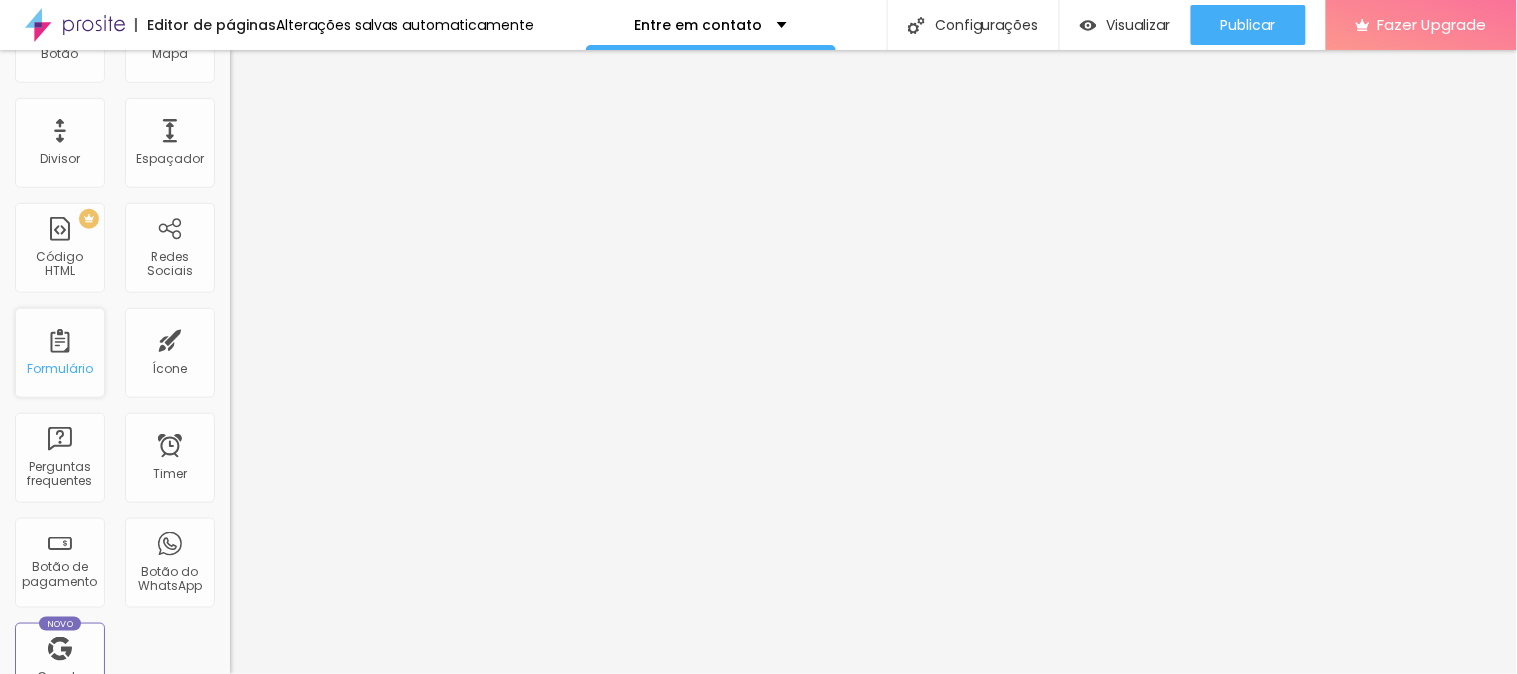click on "Formulário" at bounding box center (60, 353) 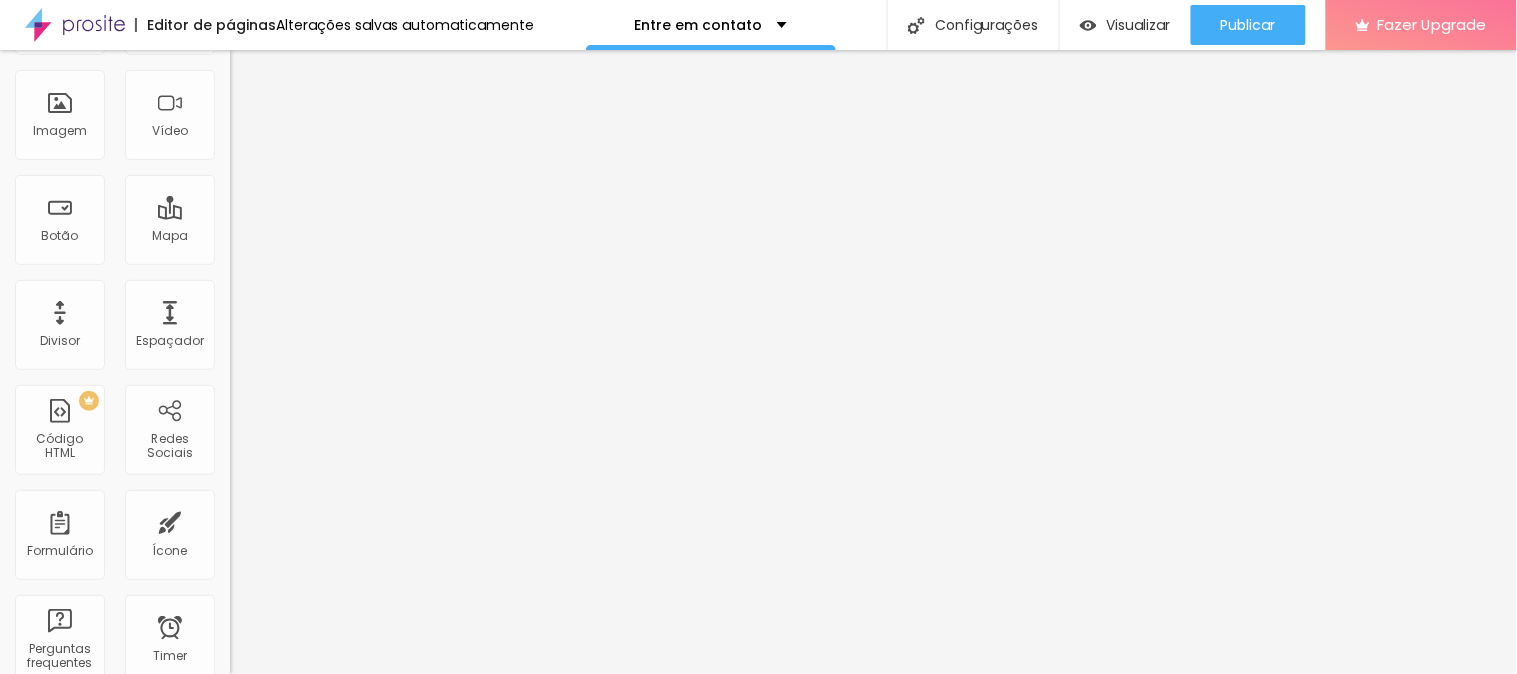 scroll, scrollTop: 0, scrollLeft: 0, axis: both 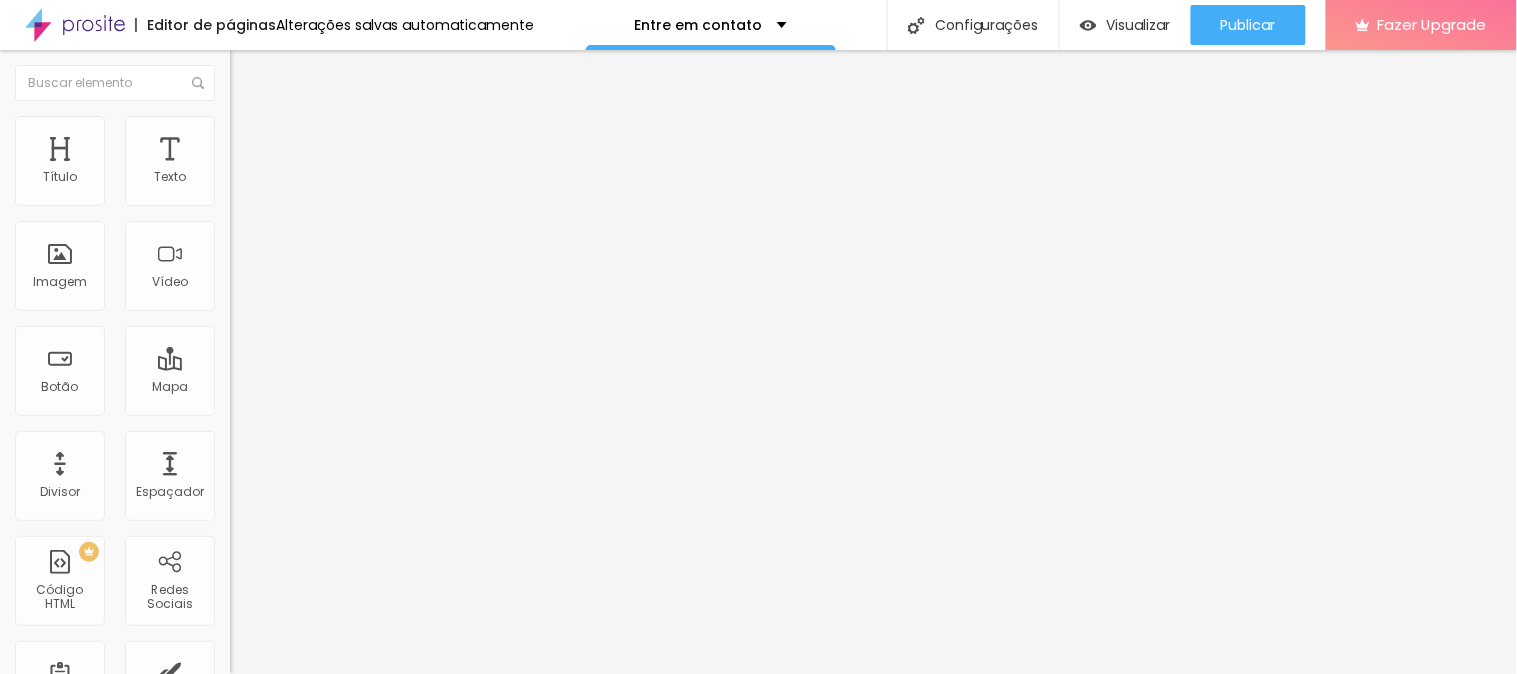 click at bounding box center [237, 246] 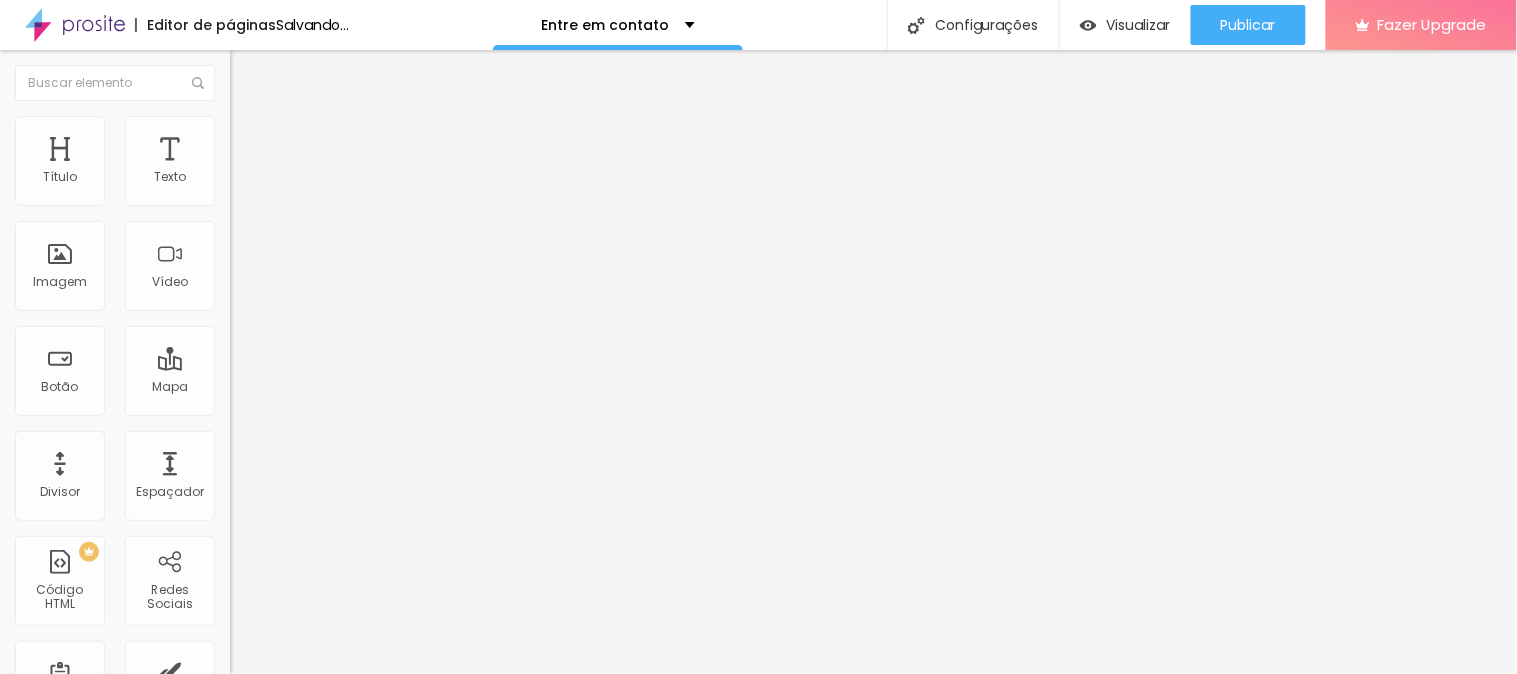 click at bounding box center (237, 262) 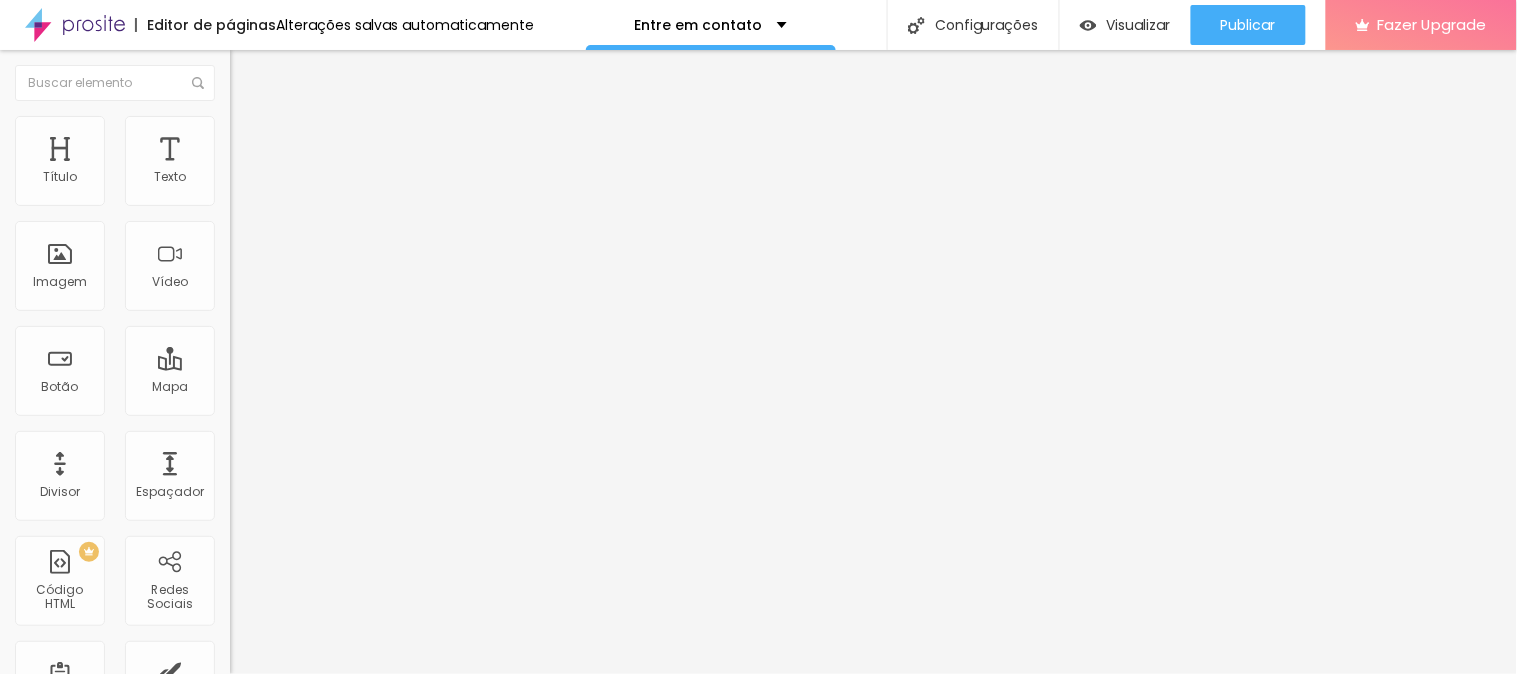 click on "Original" at bounding box center (254, 304) 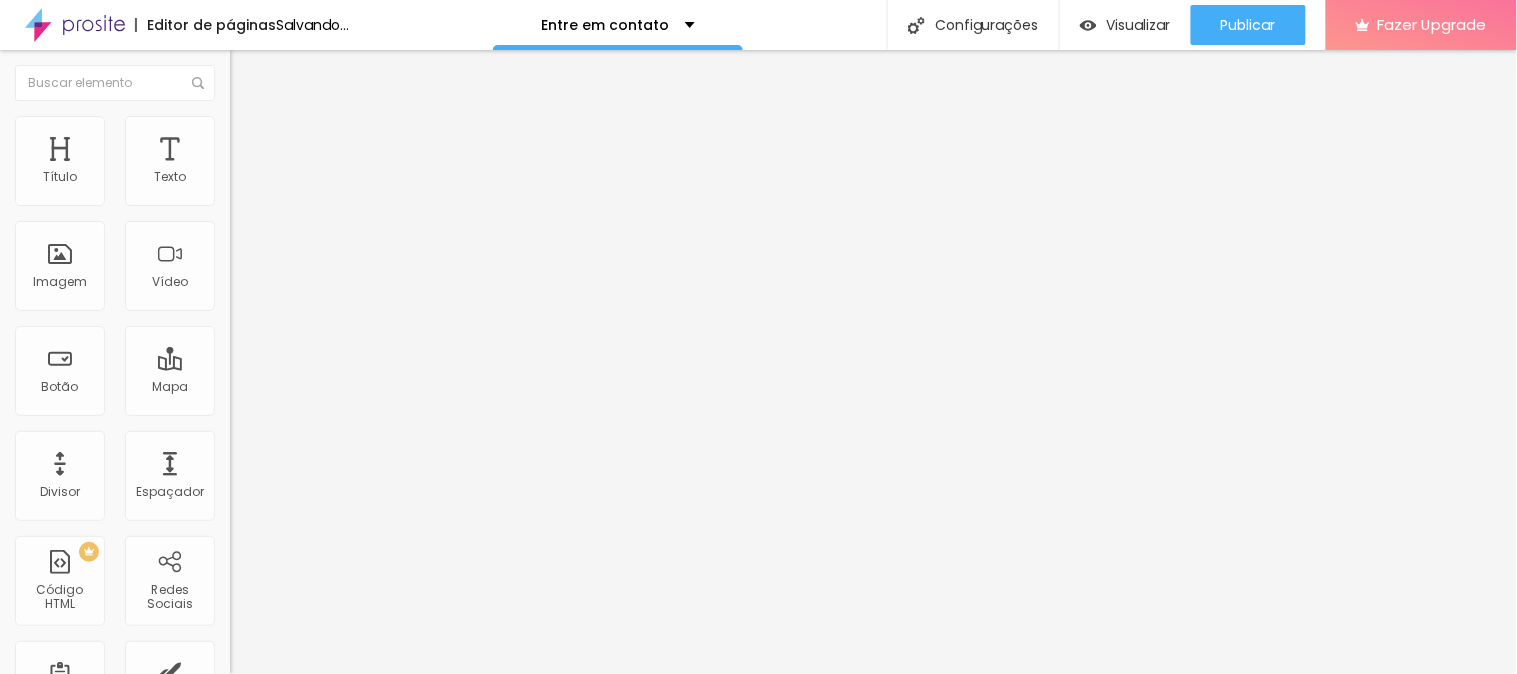 click on "Original" at bounding box center [254, 359] 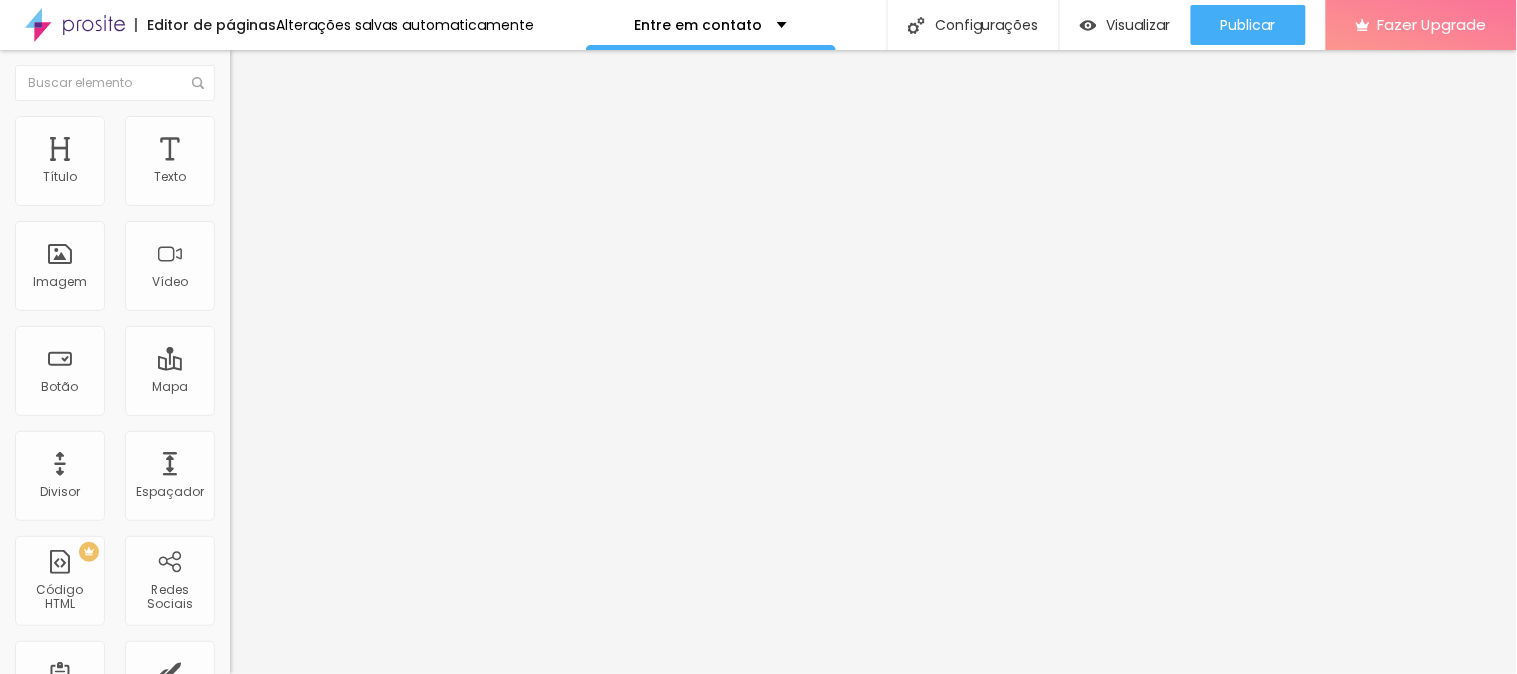 click at bounding box center [239, 125] 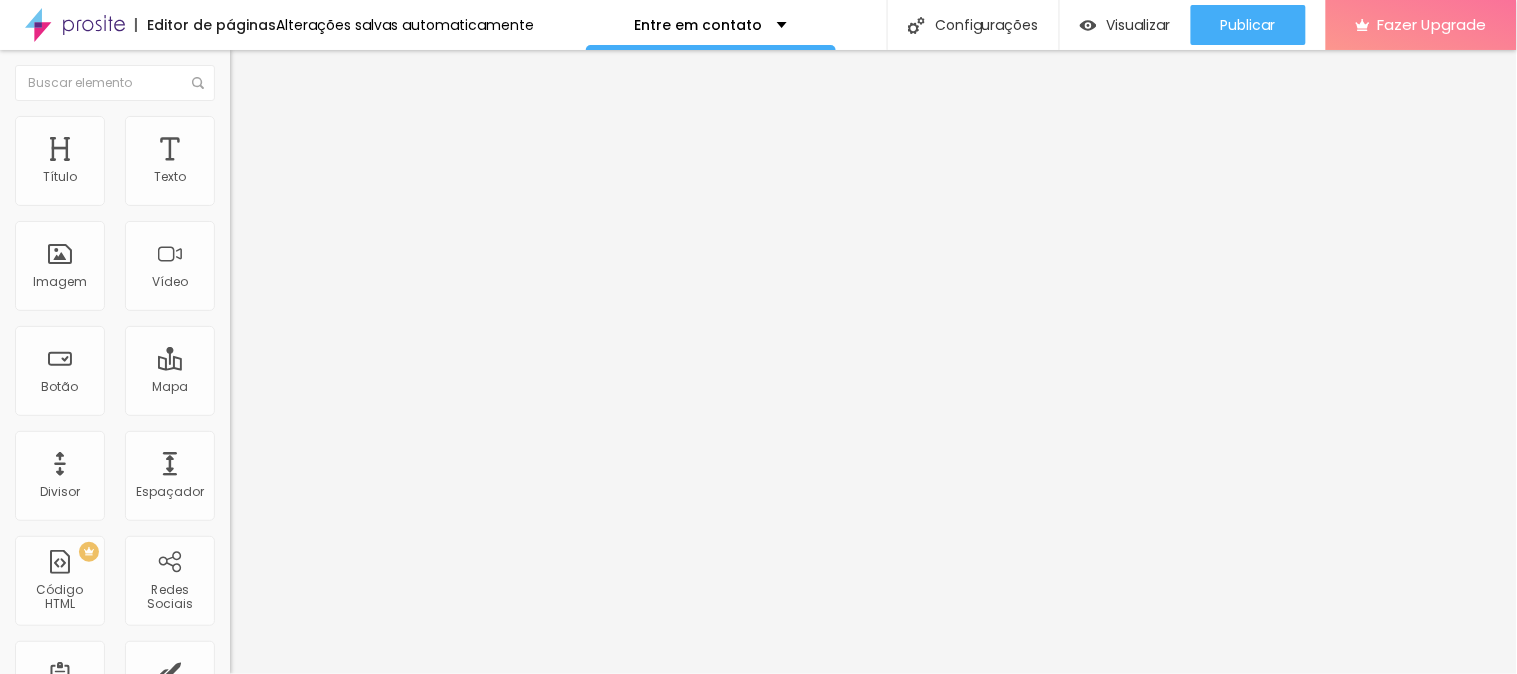 click on "Conteúdo" at bounding box center [345, 106] 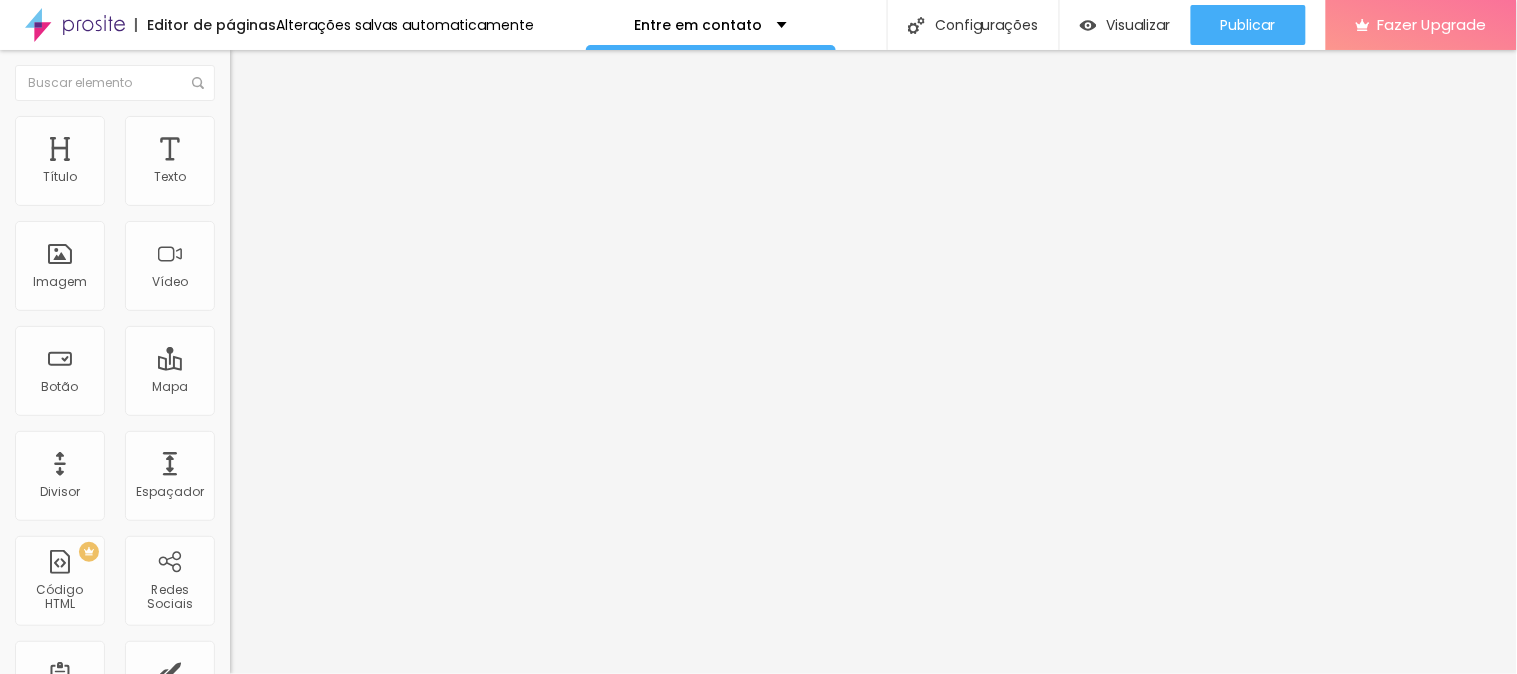 click at bounding box center [253, 73] 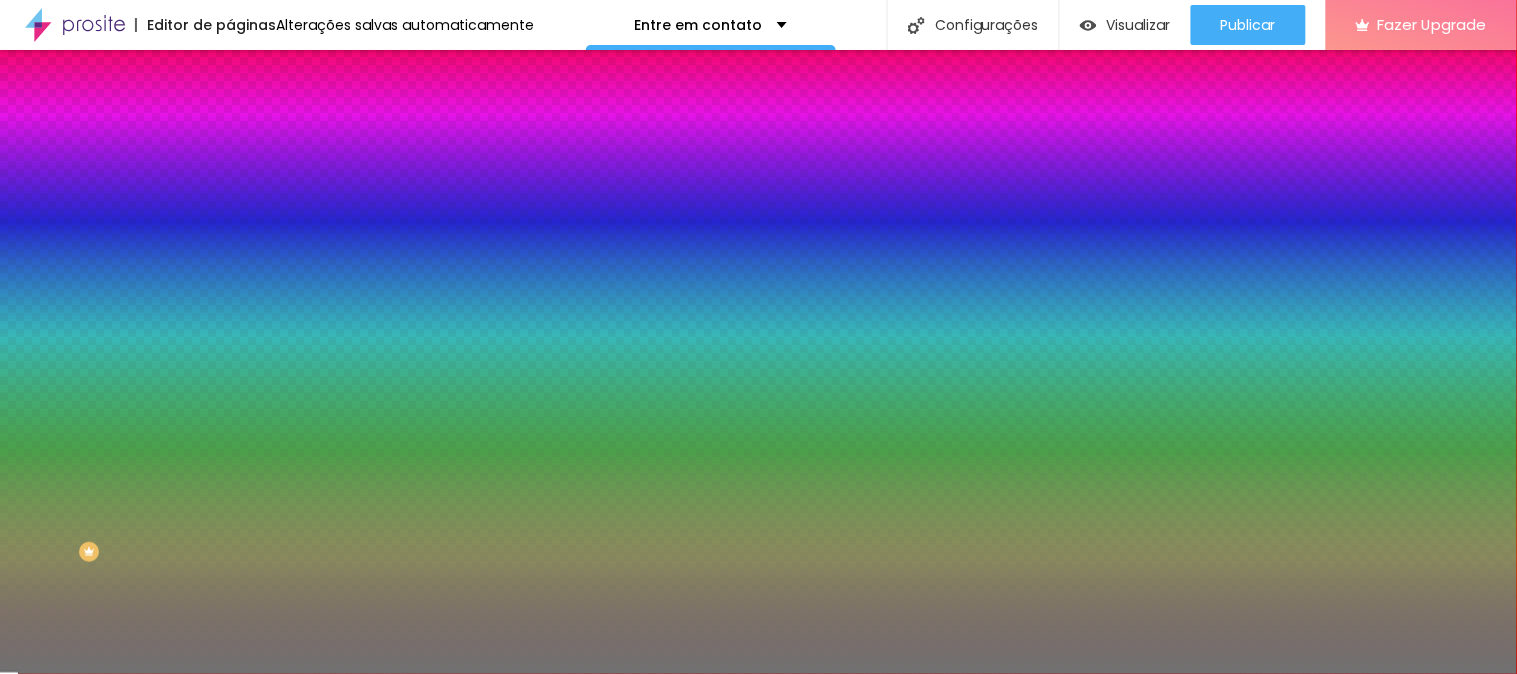 type on "82" 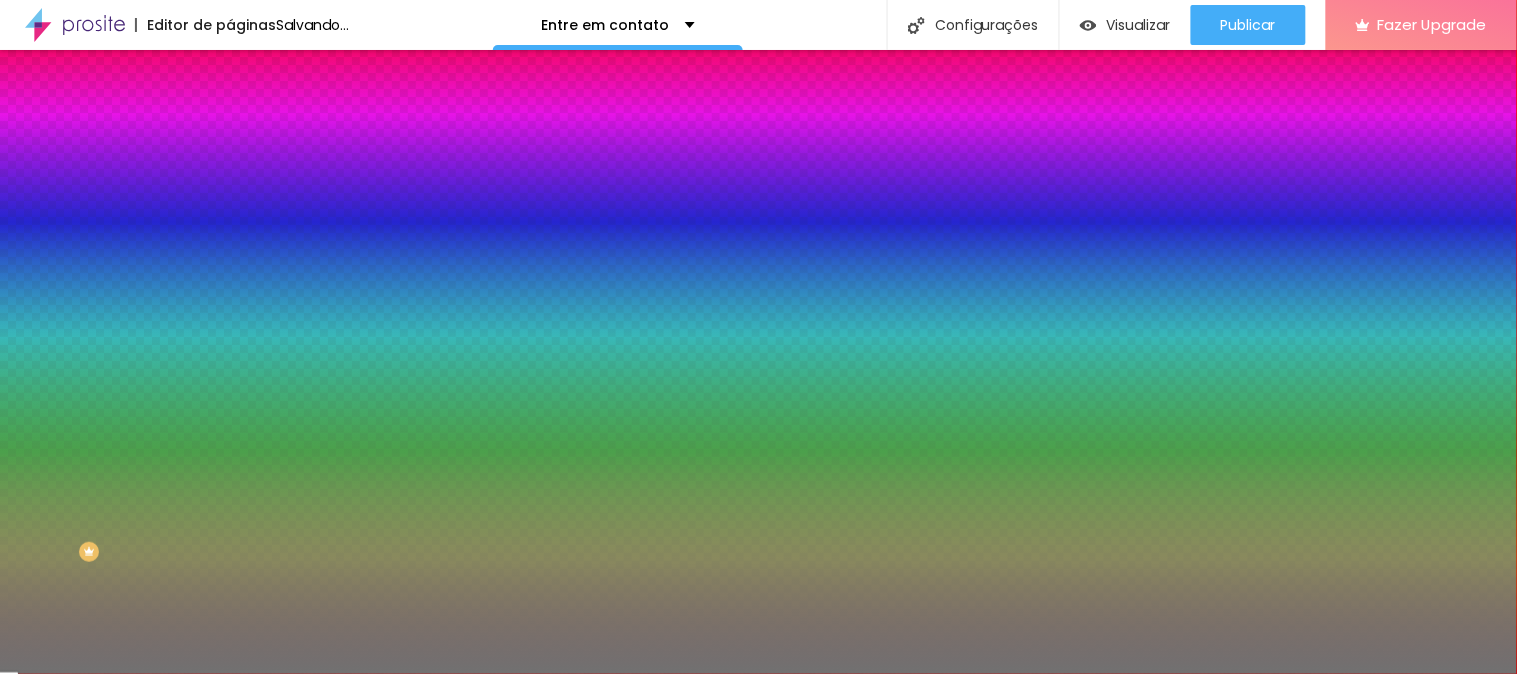 drag, startPoint x: 181, startPoint y: 263, endPoint x: 173, endPoint y: 274, distance: 13.601471 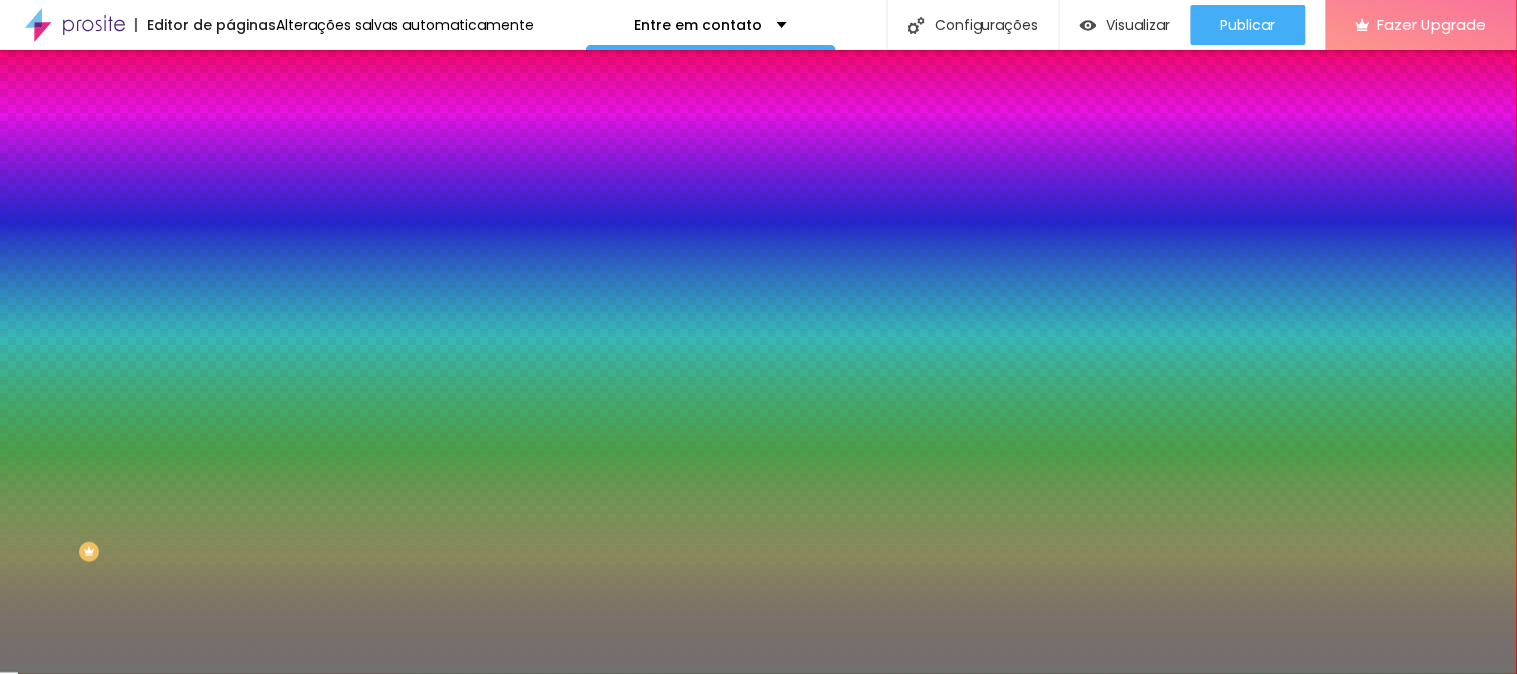 type on "3" 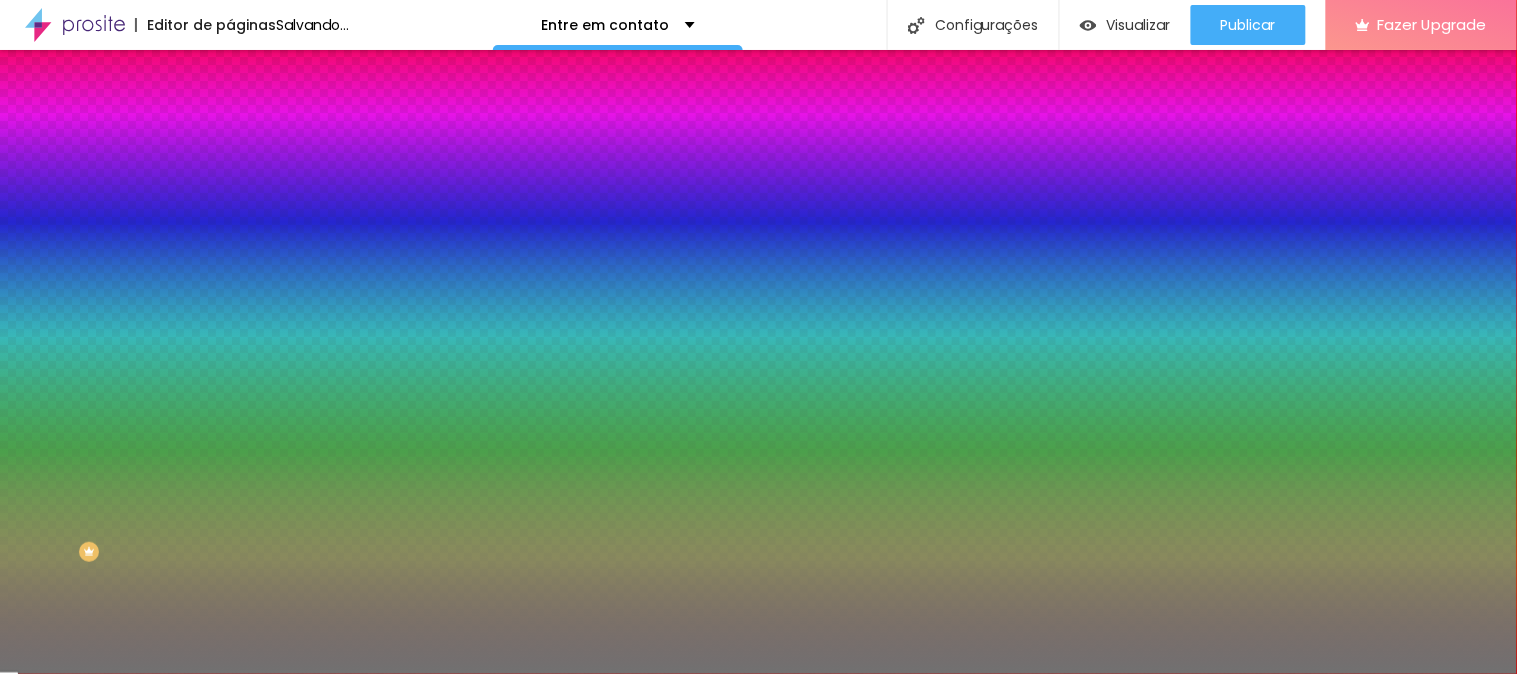 type on "4" 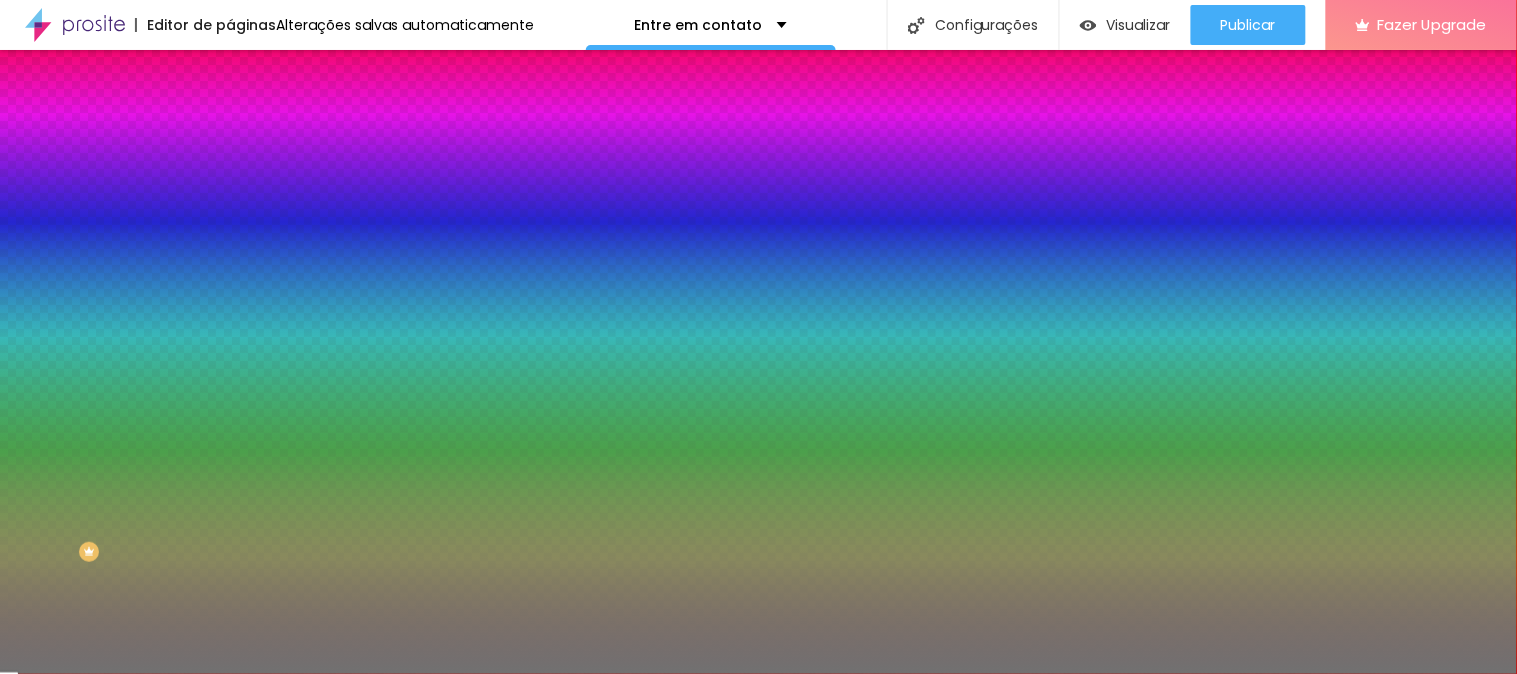 type on "3" 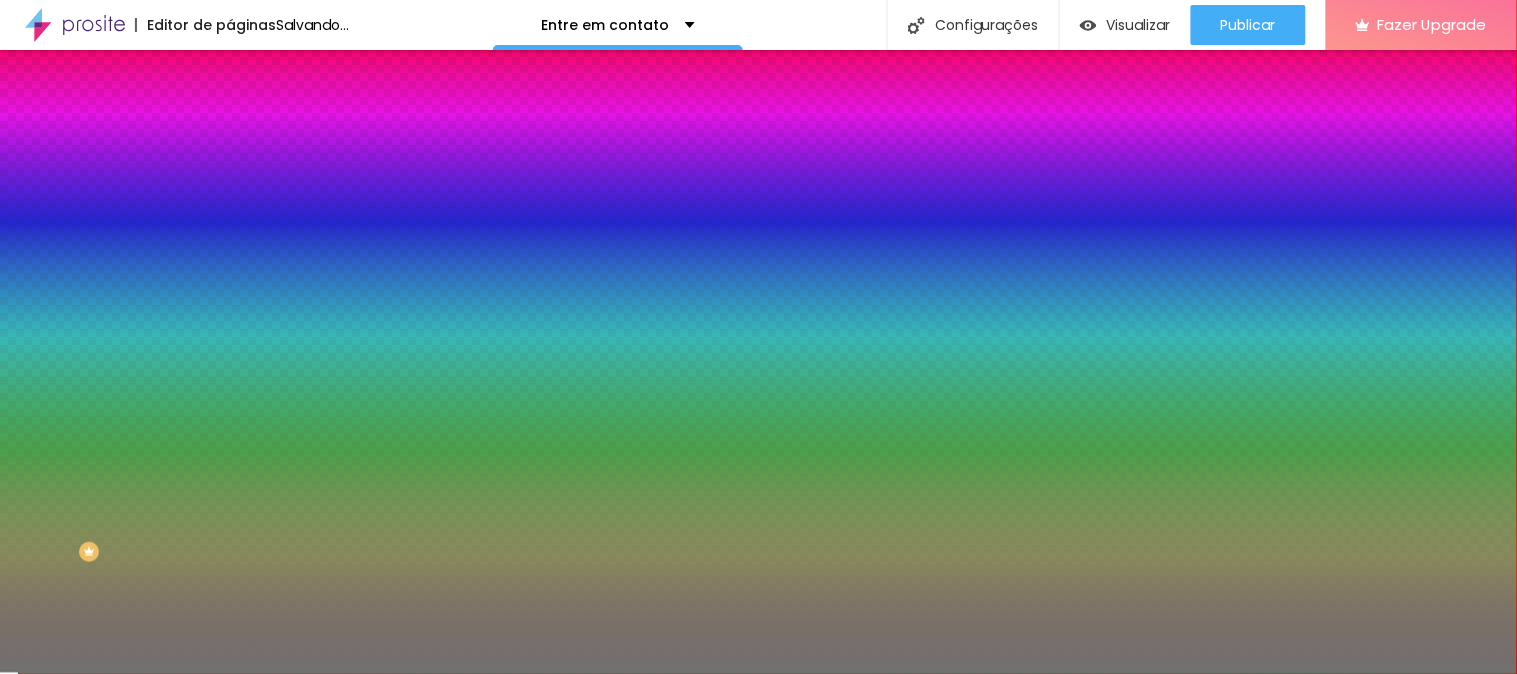 drag, startPoint x: 18, startPoint y: 315, endPoint x: 32, endPoint y: 310, distance: 14.866069 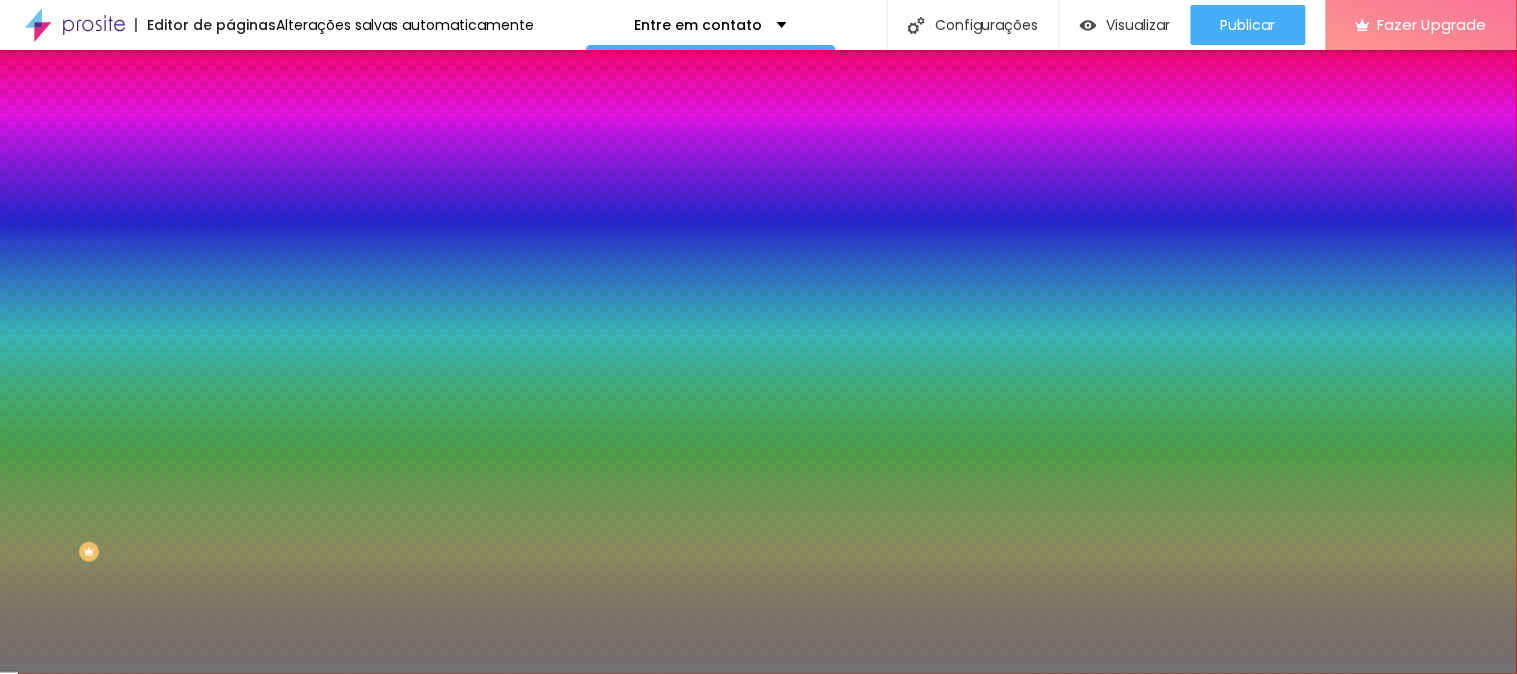 click at bounding box center (239, 145) 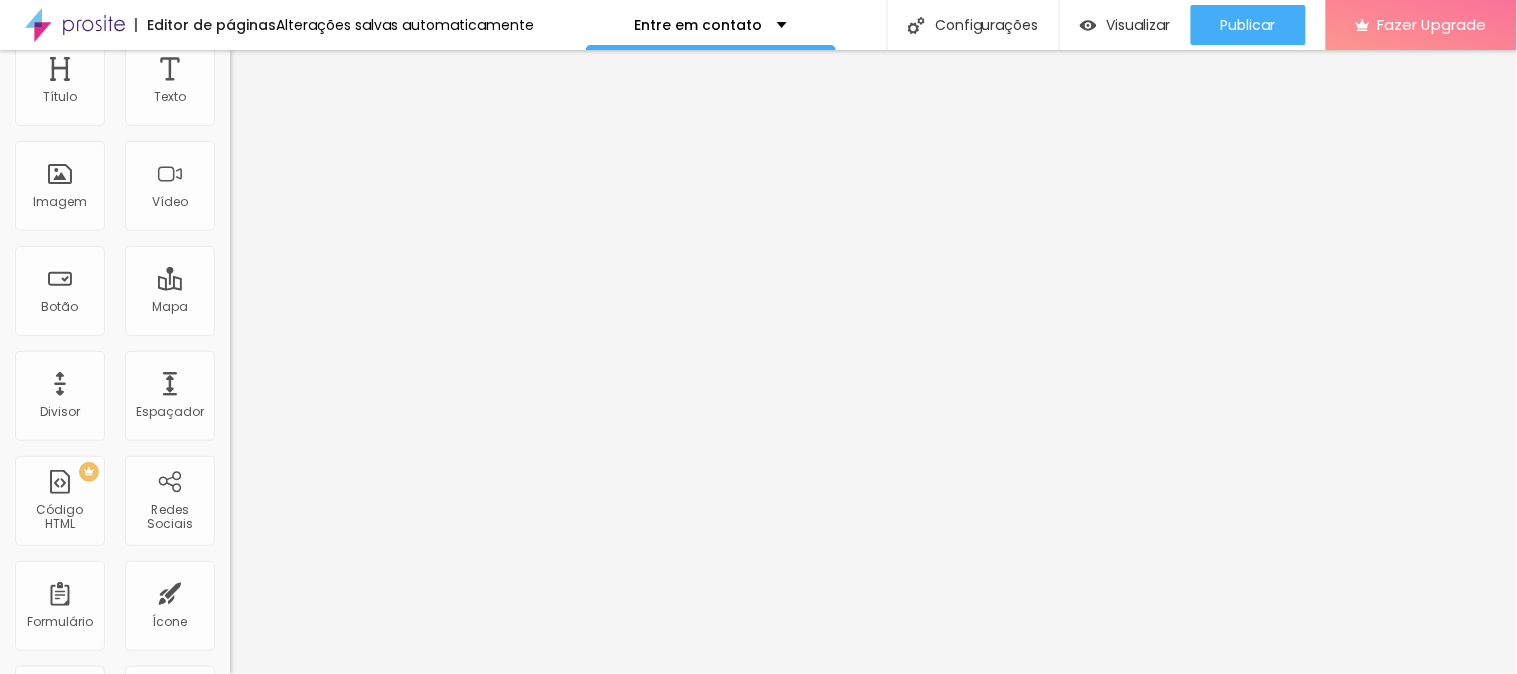 scroll, scrollTop: 0, scrollLeft: 0, axis: both 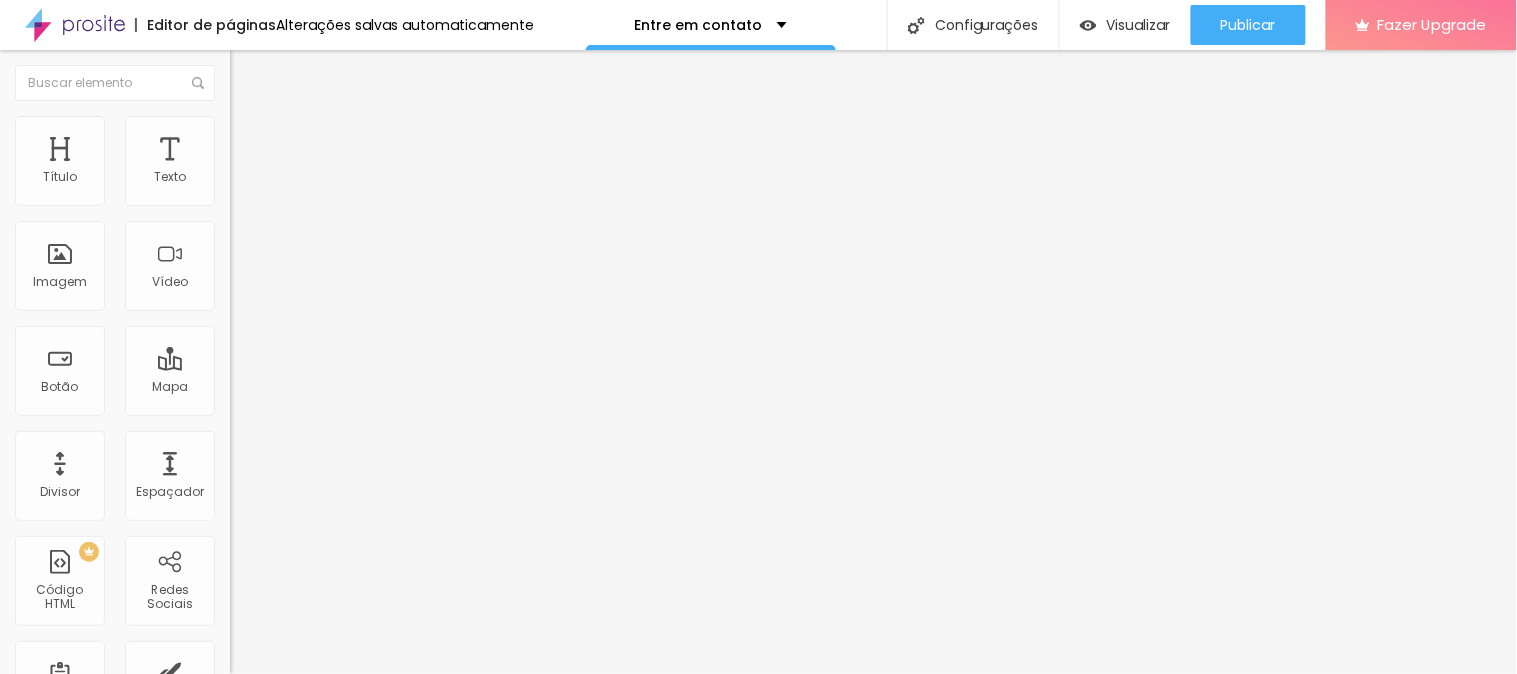 click at bounding box center (239, 105) 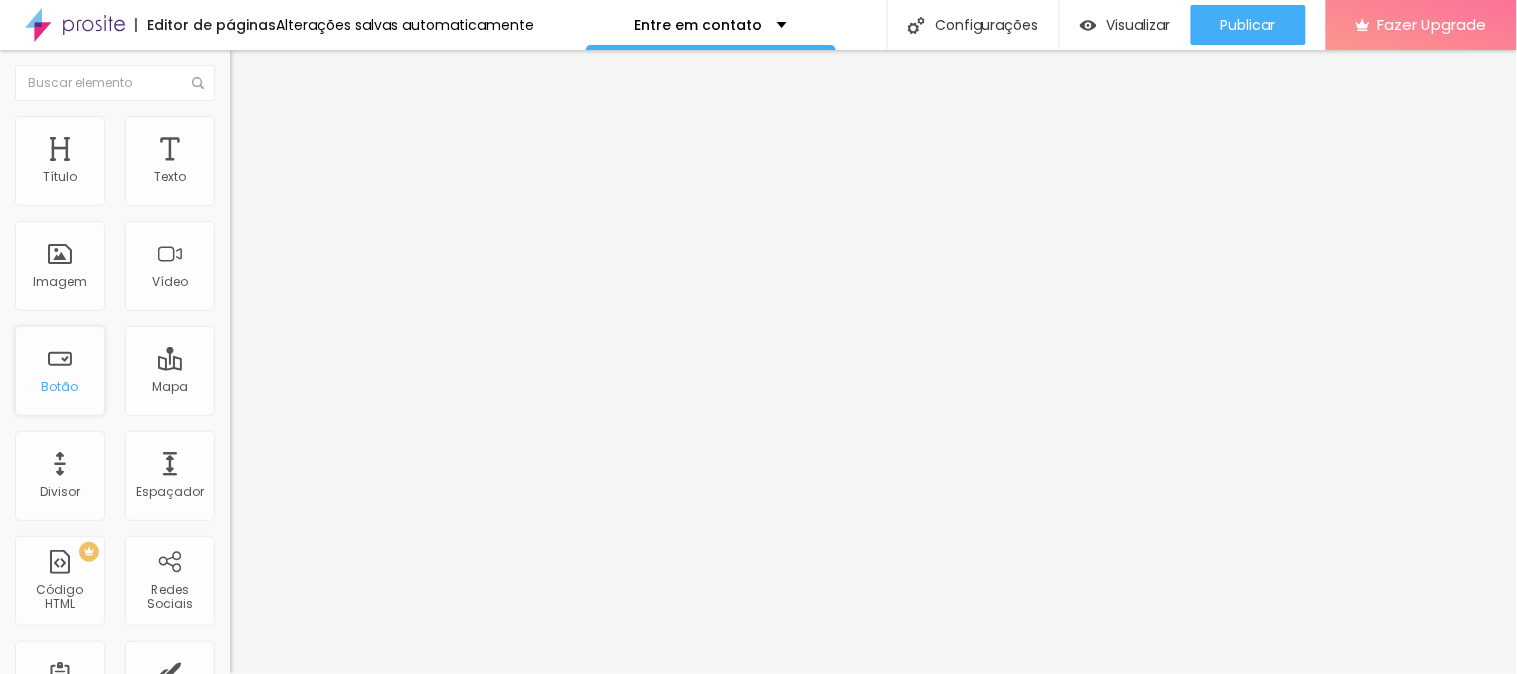 scroll, scrollTop: 111, scrollLeft: 0, axis: vertical 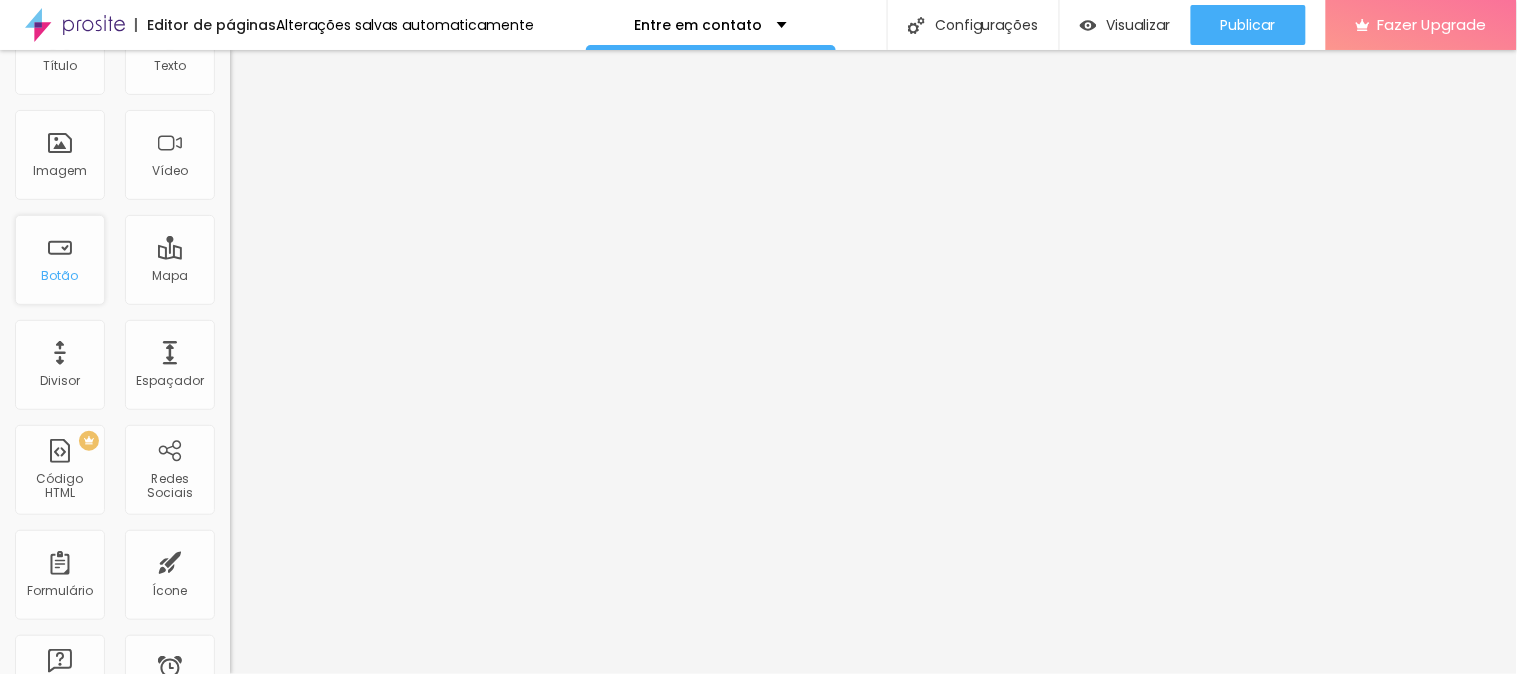 click on "Botão" at bounding box center (60, 260) 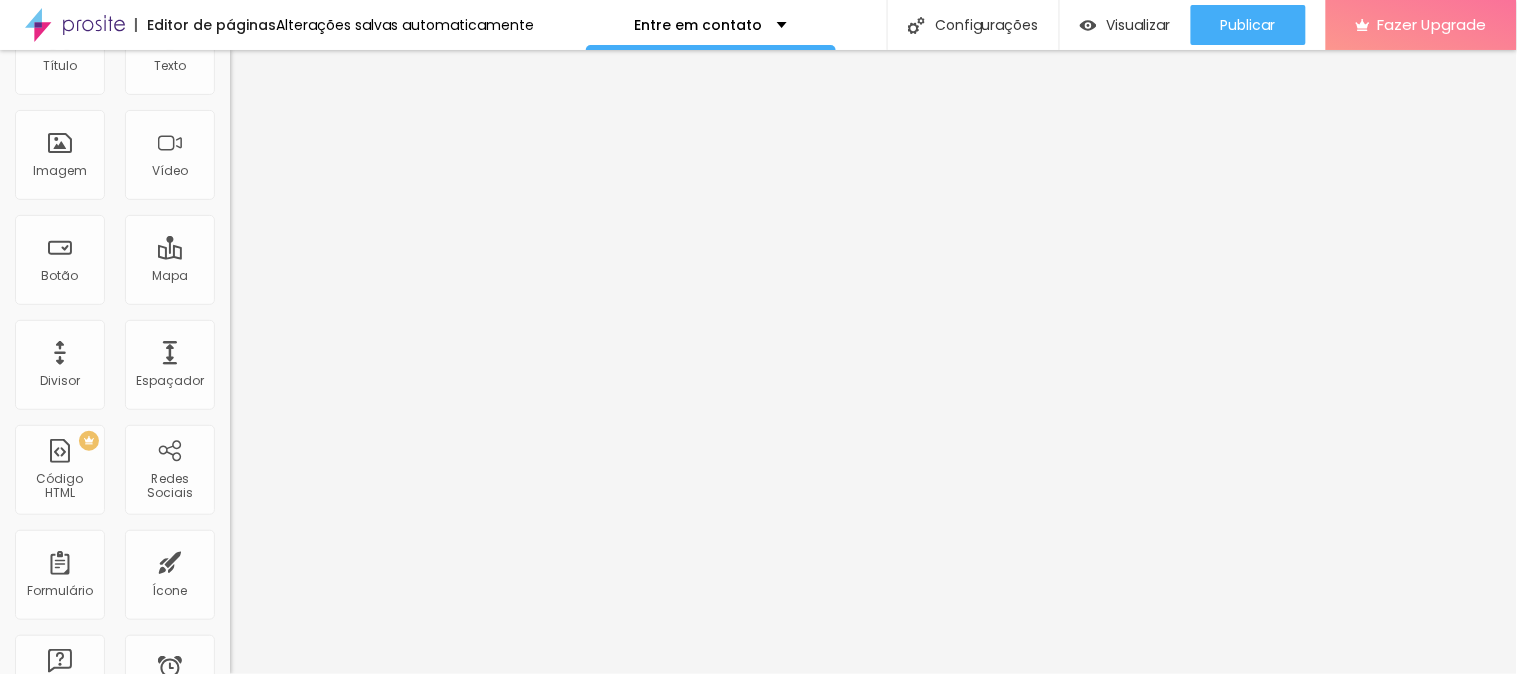 scroll, scrollTop: 0, scrollLeft: 0, axis: both 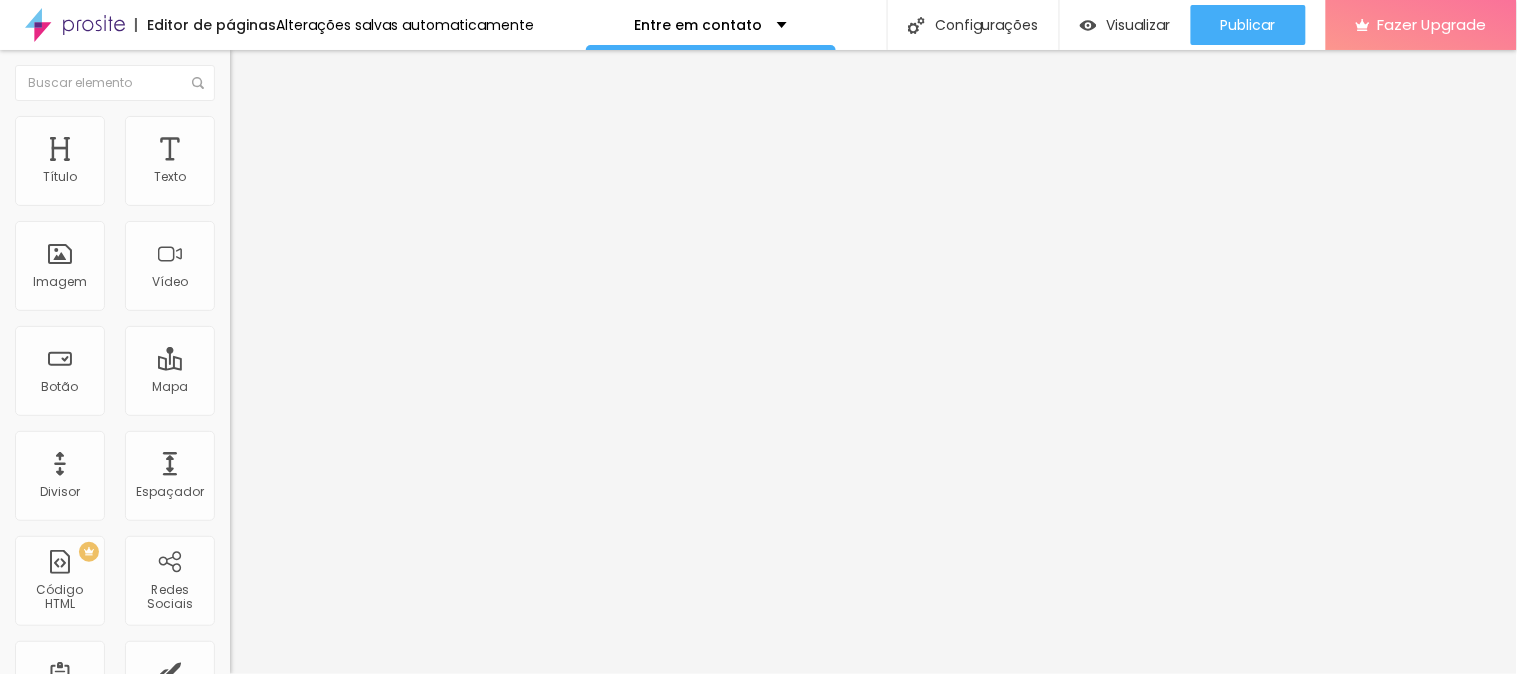 click on "Editar Coluna" at bounding box center [307, 73] 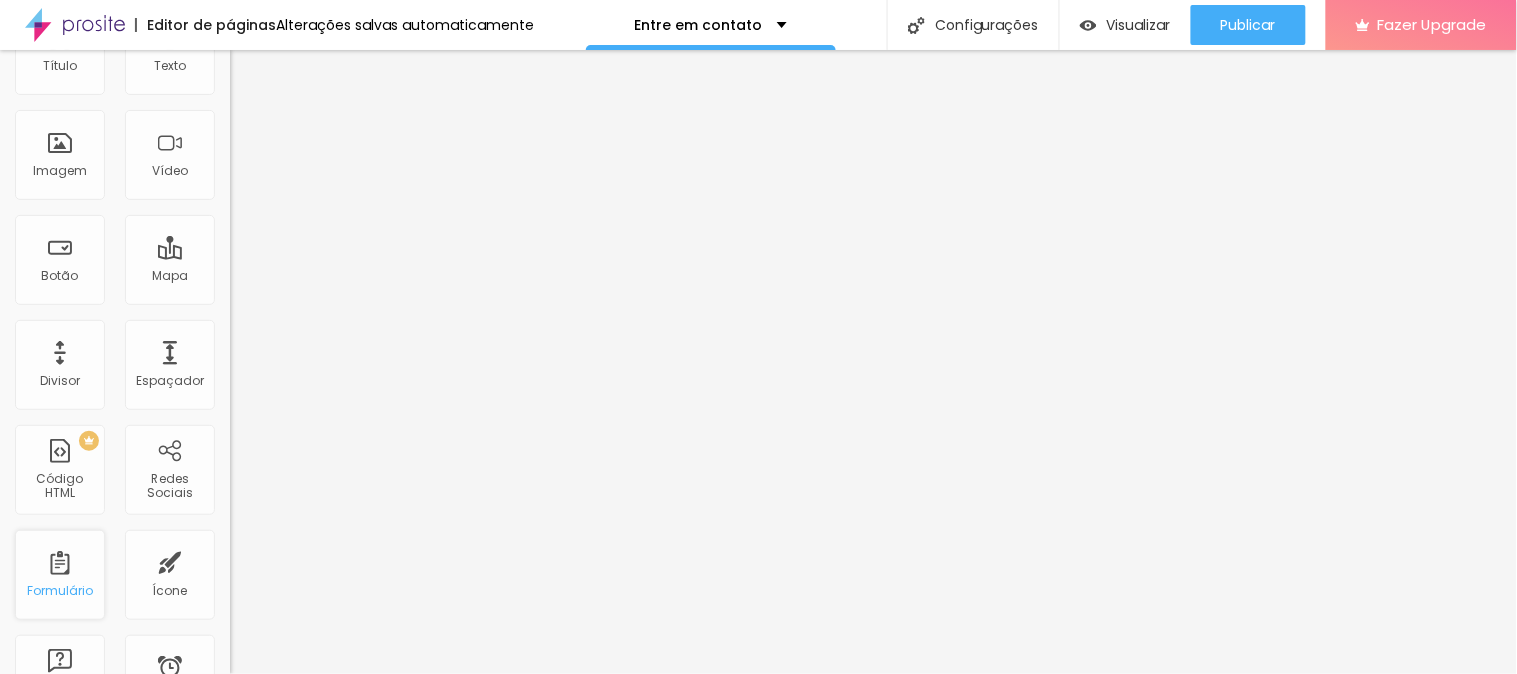 scroll, scrollTop: 222, scrollLeft: 0, axis: vertical 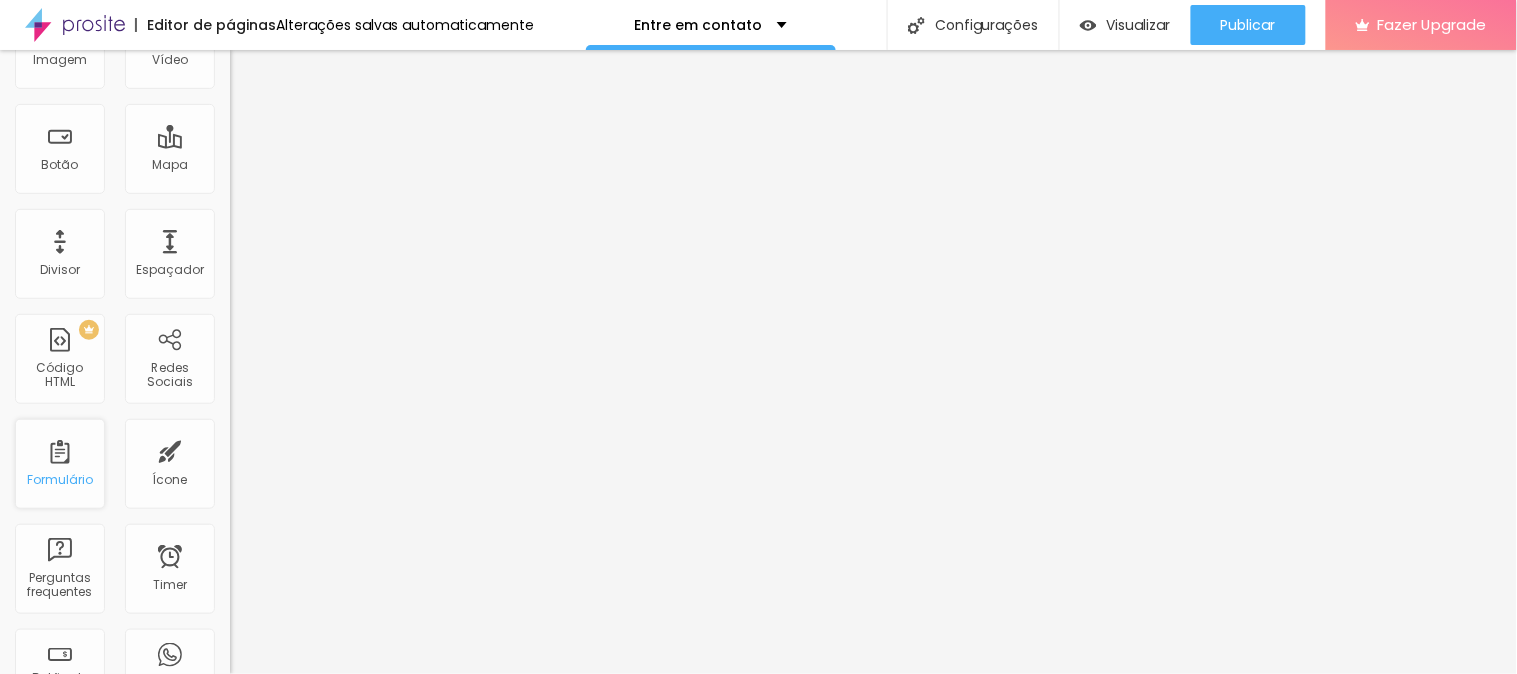 click on "Formulário" at bounding box center [60, 464] 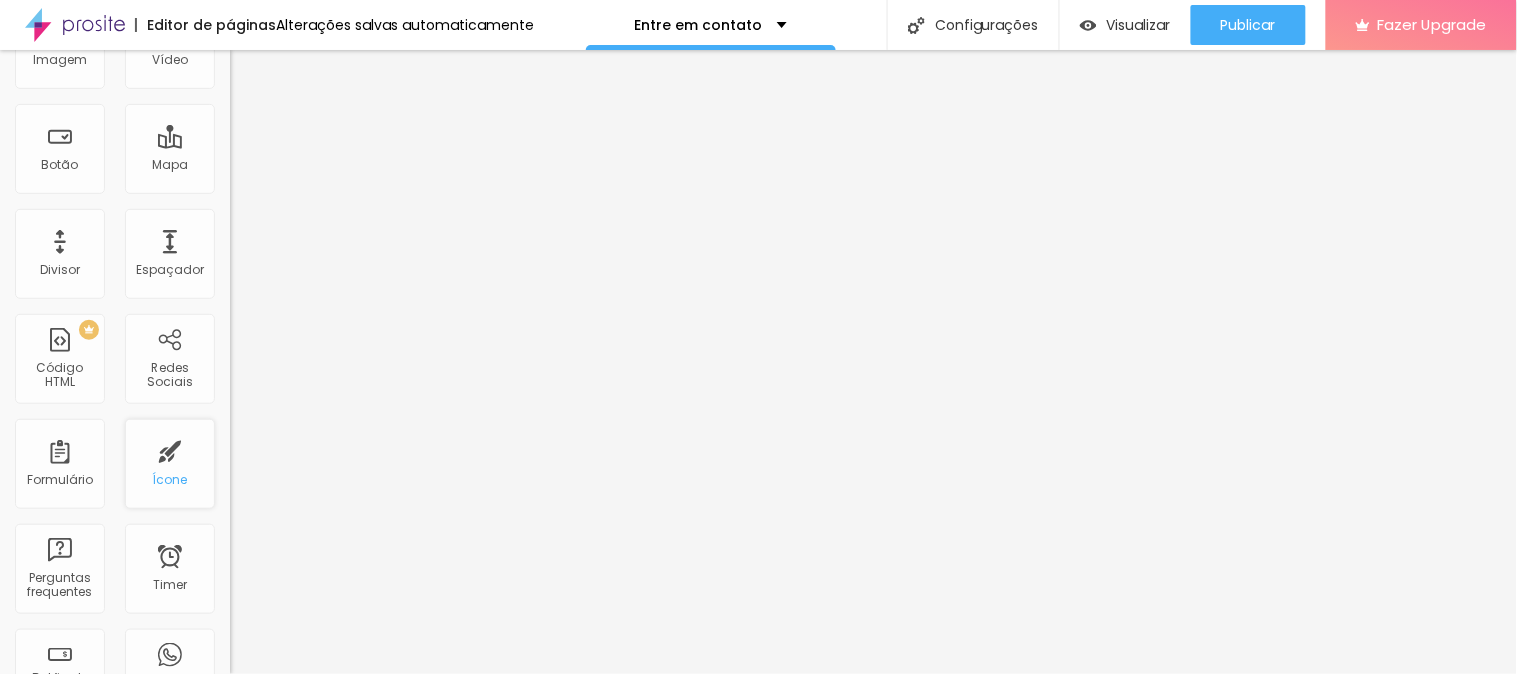 scroll, scrollTop: 0, scrollLeft: 0, axis: both 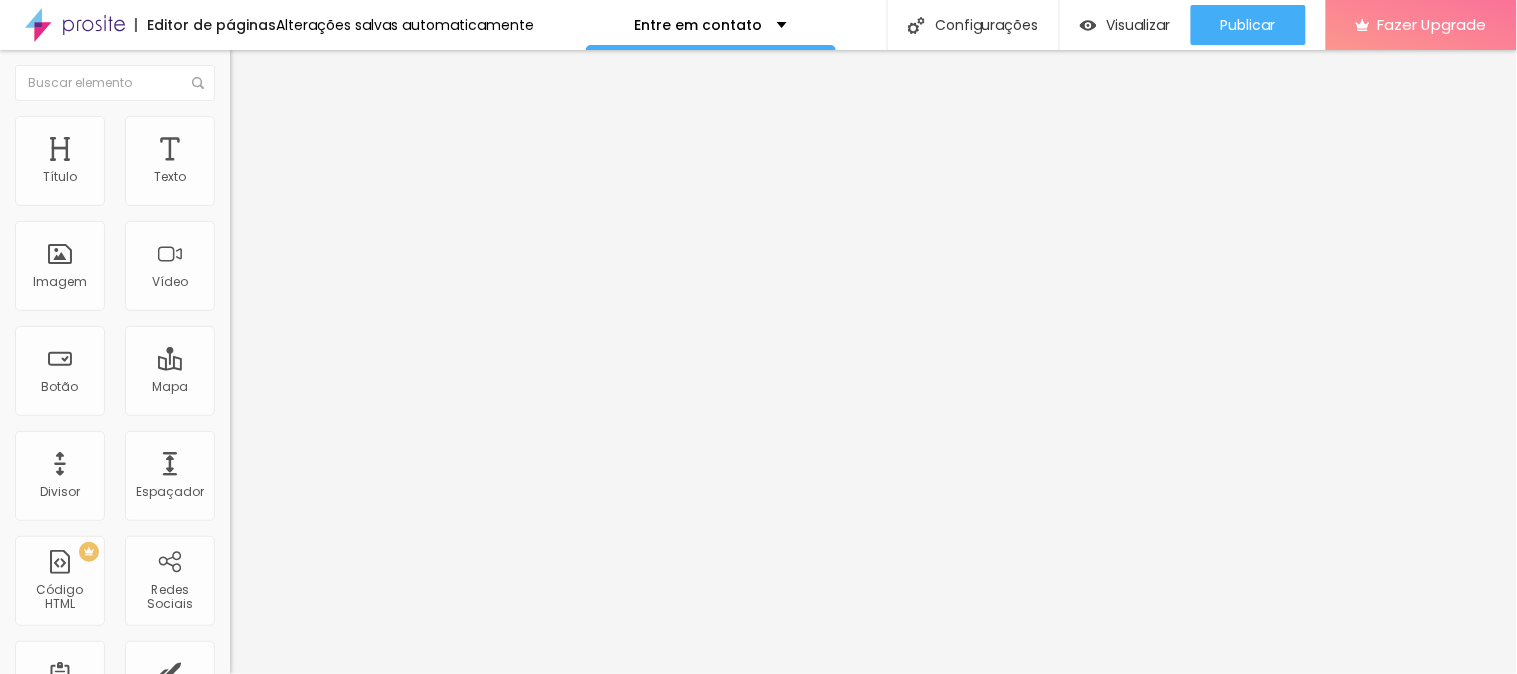 click on "Editar Título" at bounding box center (345, 73) 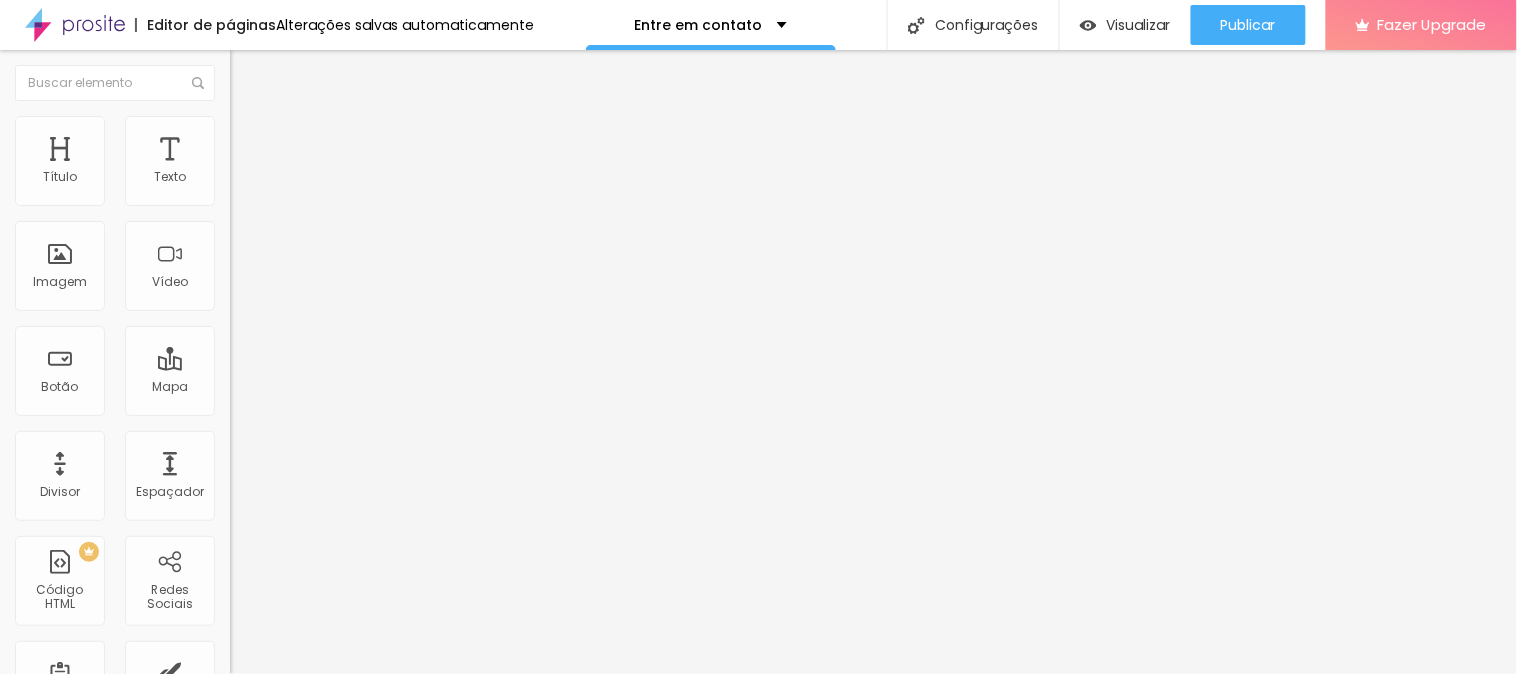 type on "28" 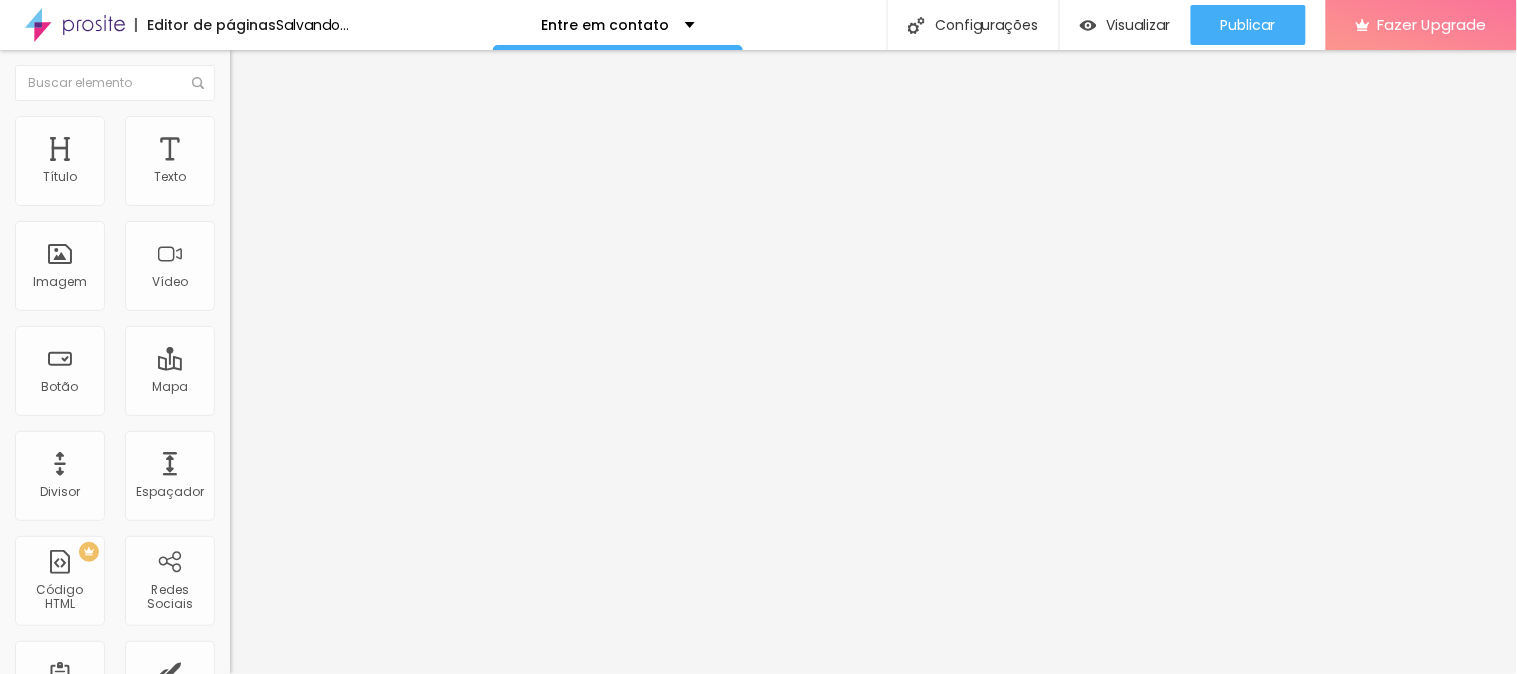 type on "26" 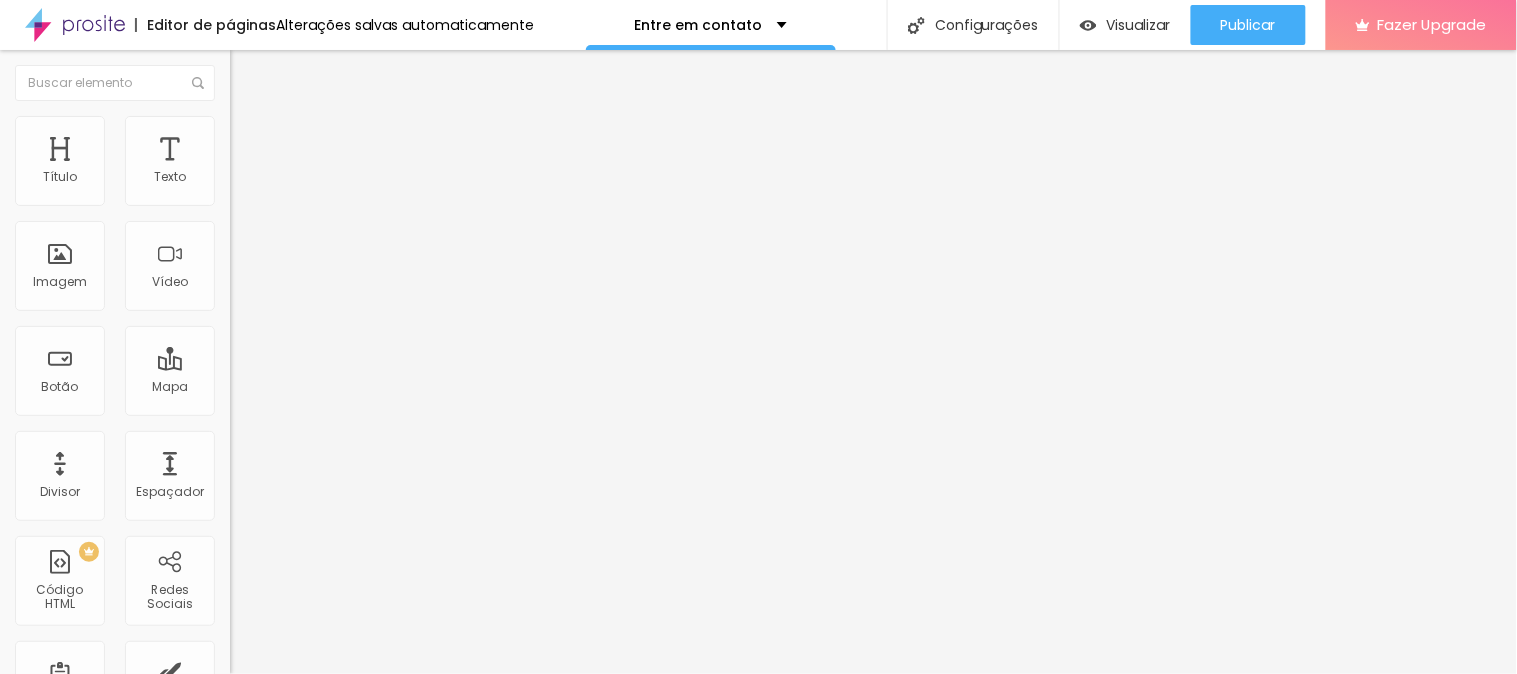 click at bounding box center [239, 125] 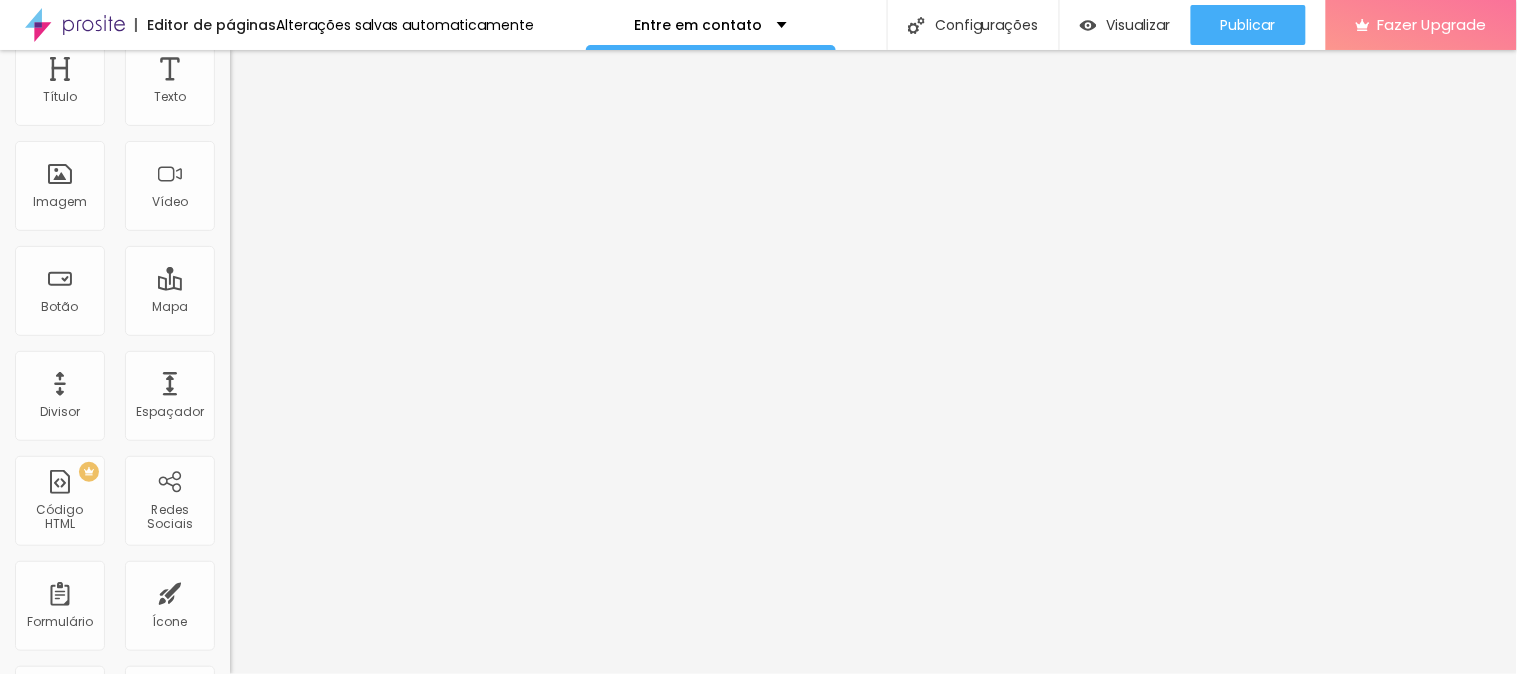 scroll, scrollTop: 0, scrollLeft: 0, axis: both 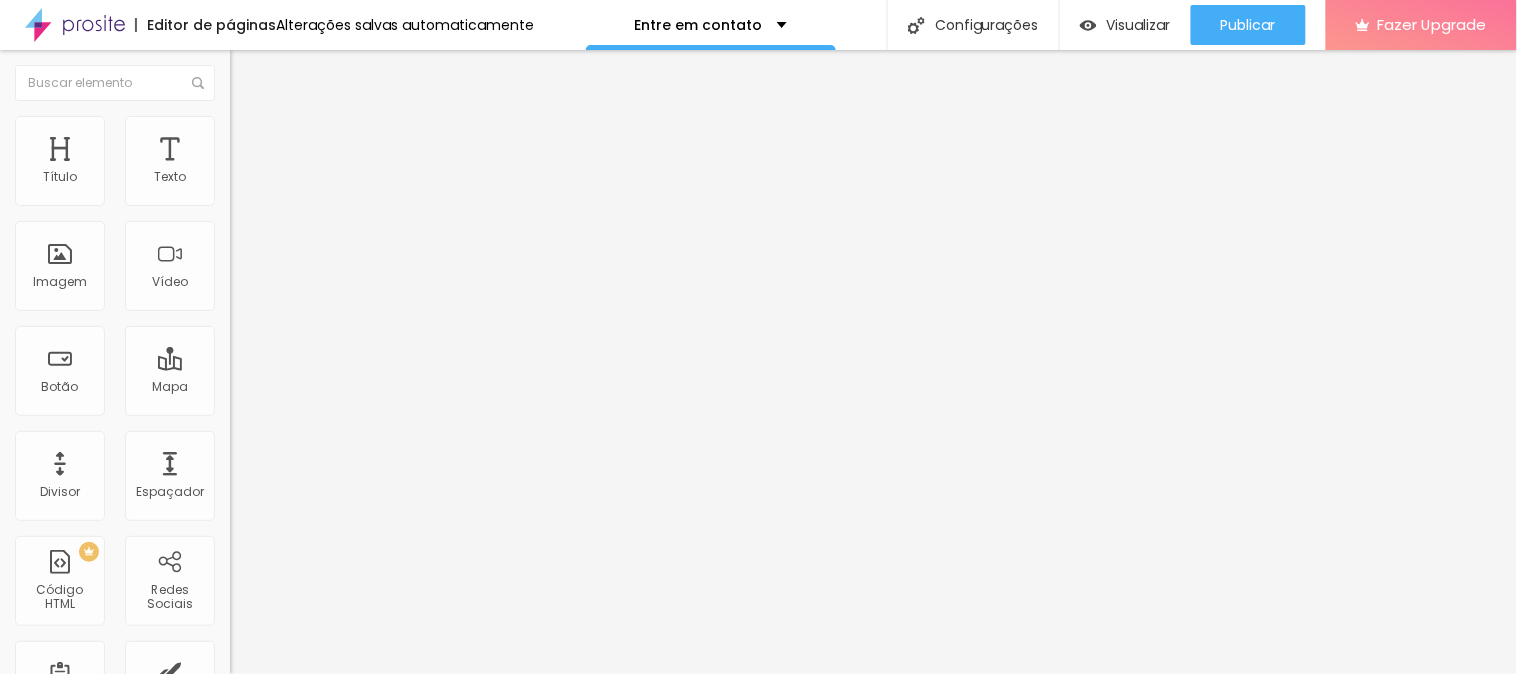 click on "Estilo" at bounding box center (345, 106) 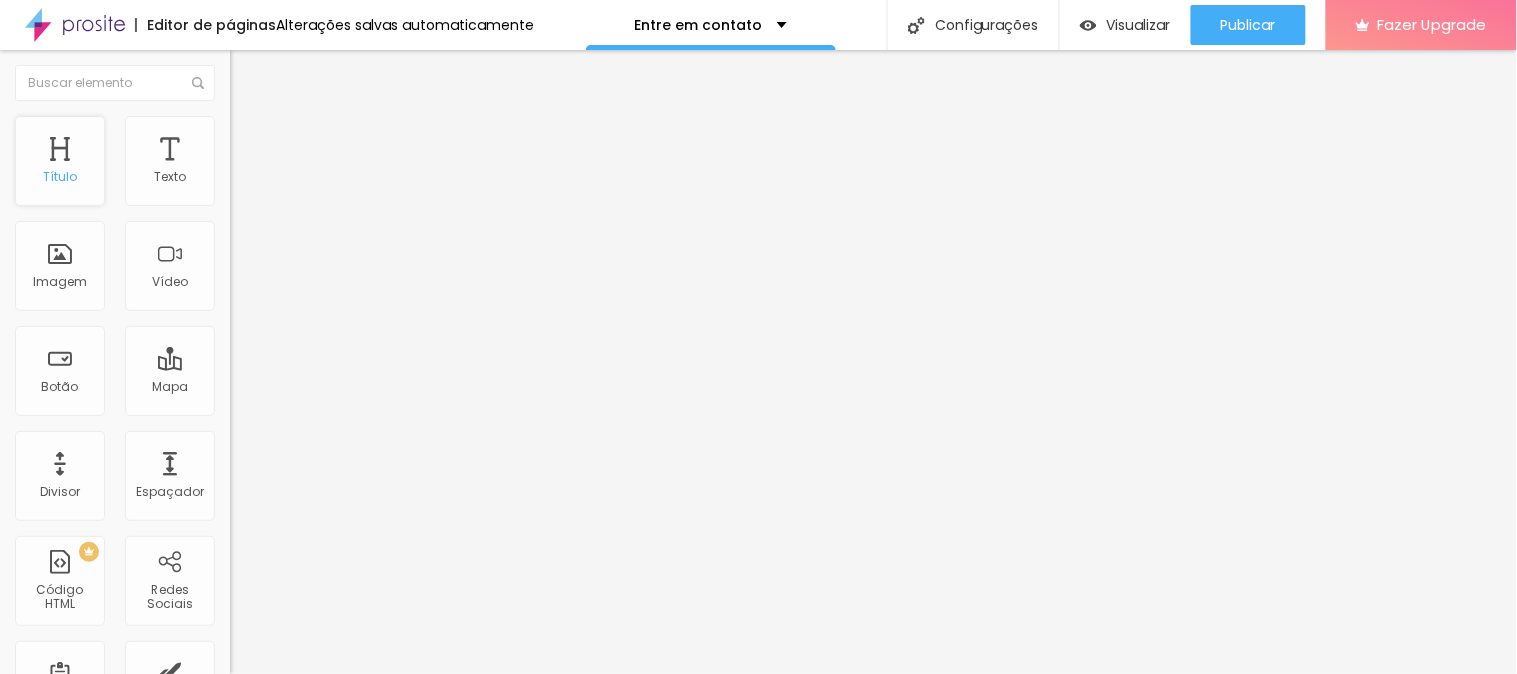 click on "Título" at bounding box center (60, 177) 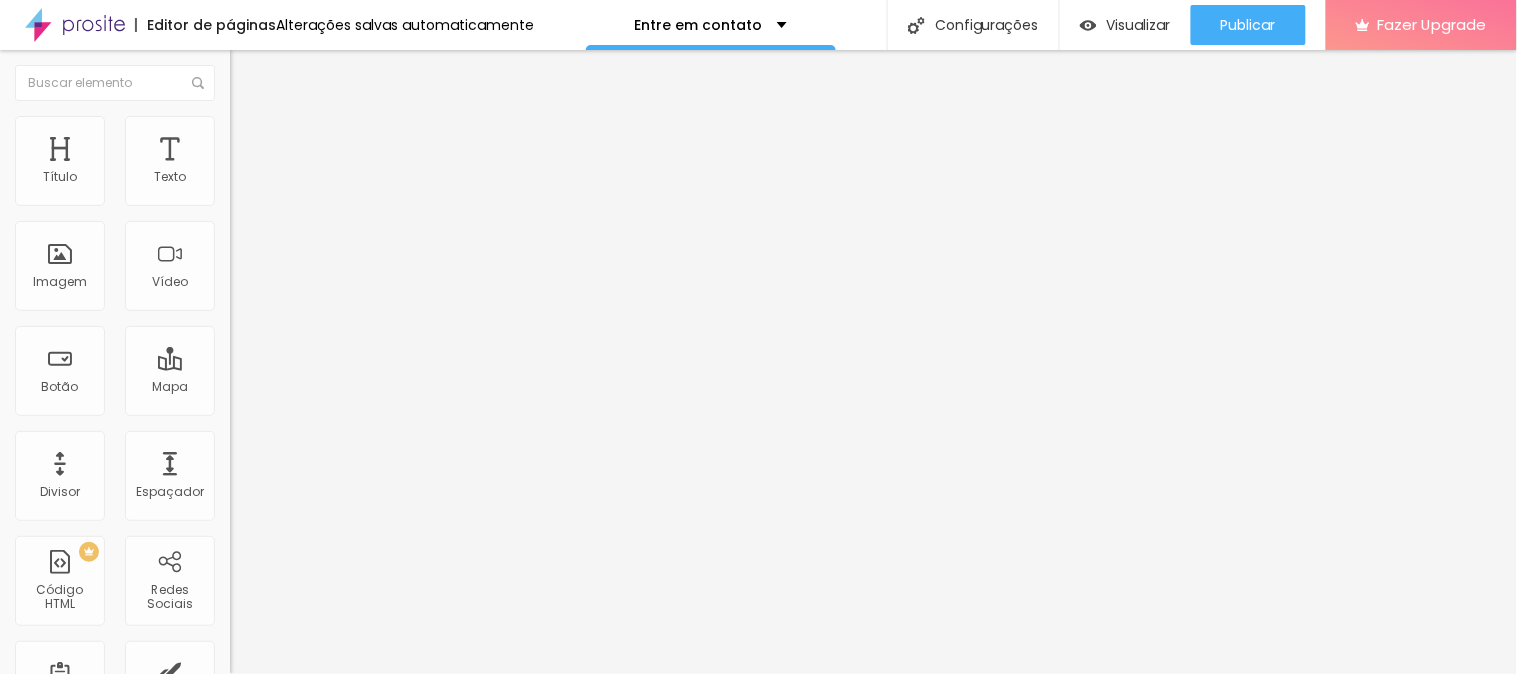 click at bounding box center [253, 73] 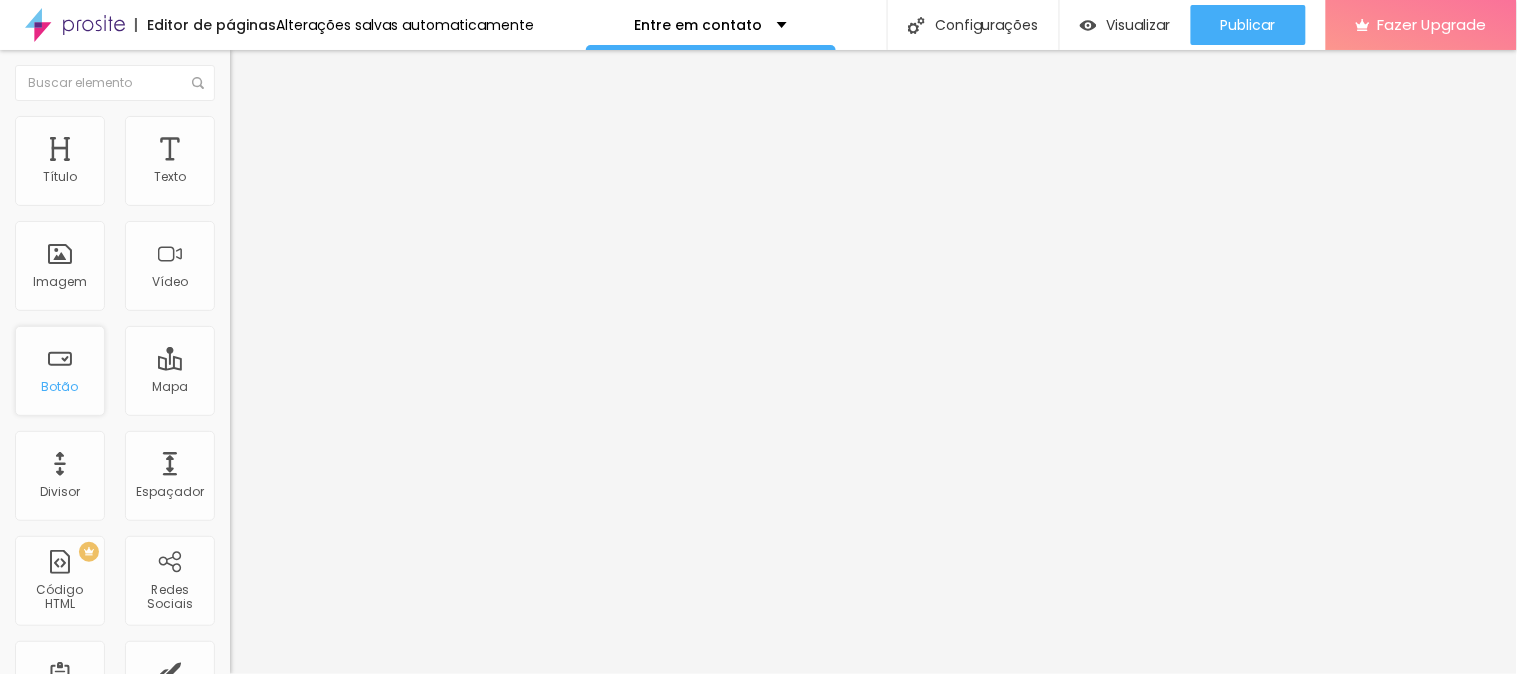 click on "Botão" at bounding box center (60, 371) 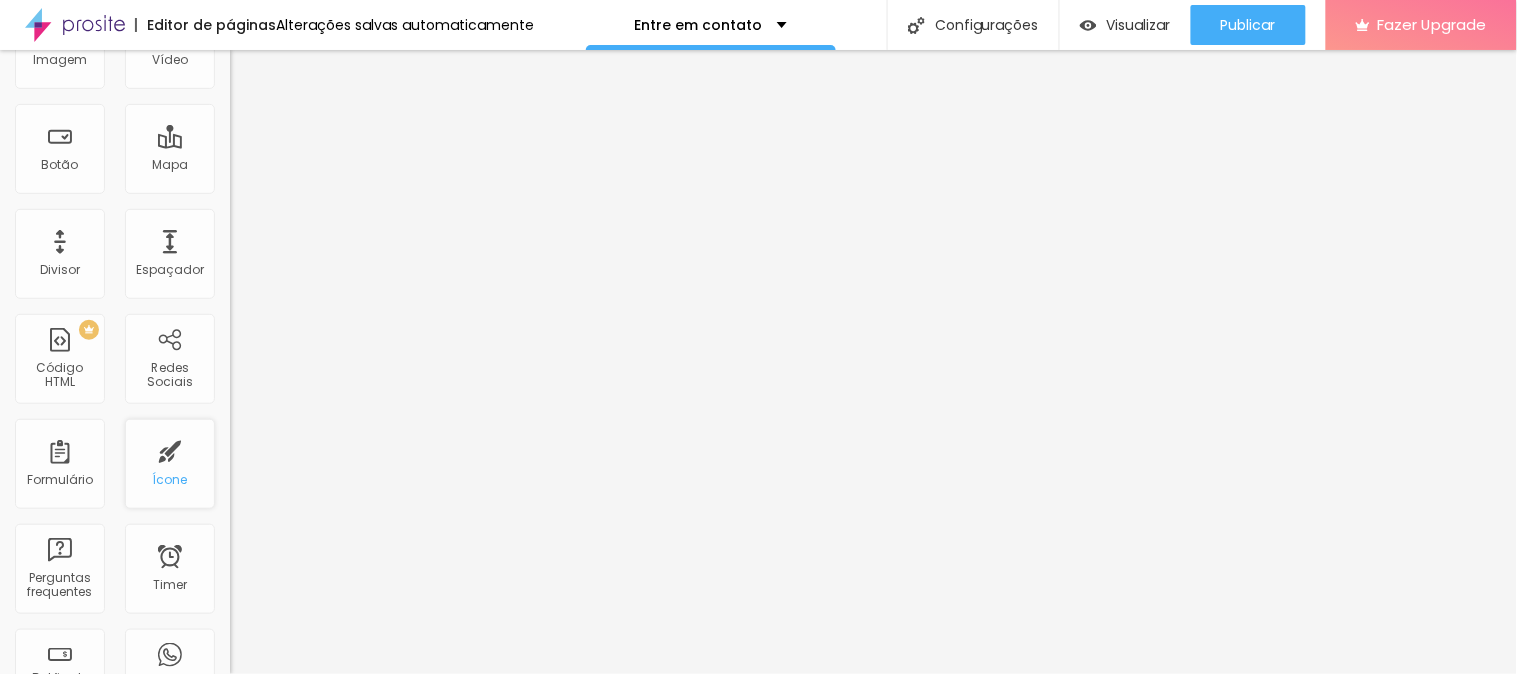 scroll, scrollTop: 0, scrollLeft: 0, axis: both 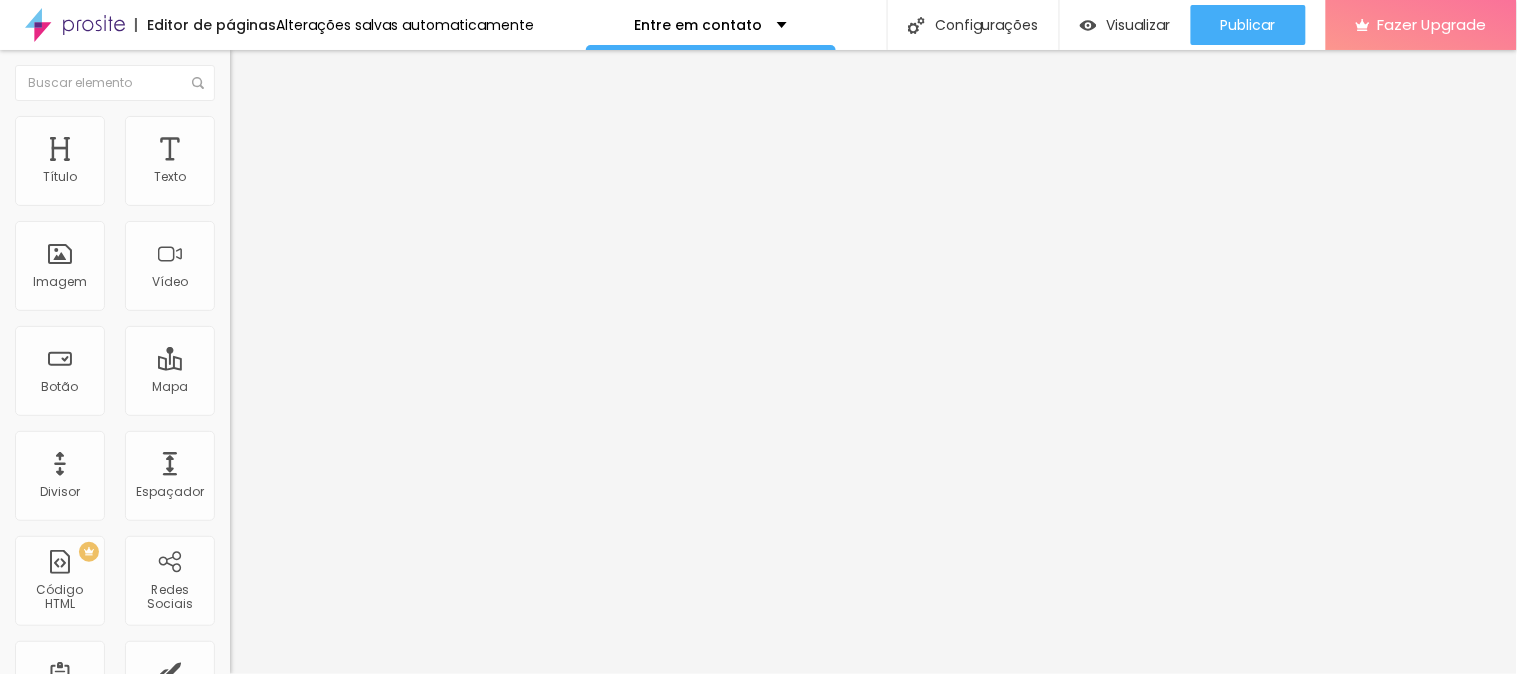 click at bounding box center [253, 73] 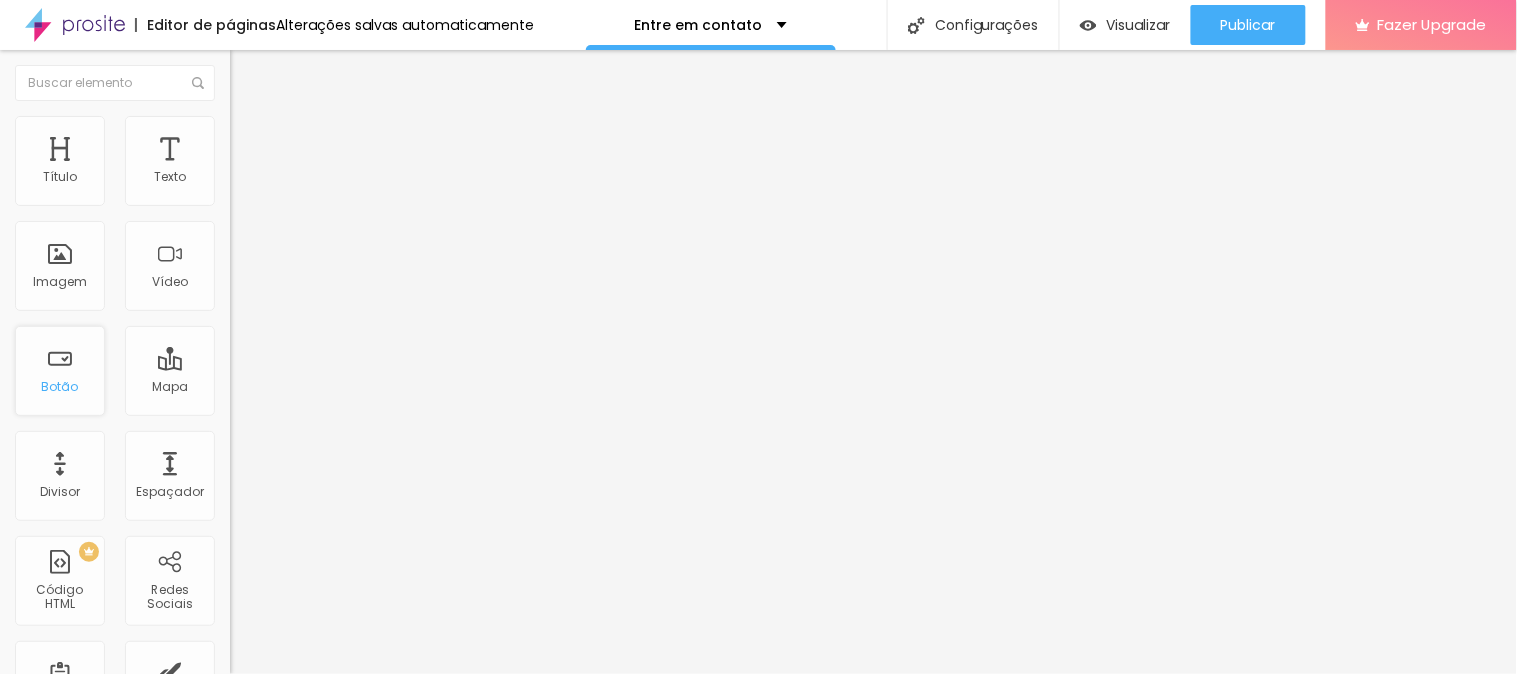 click on "Botão" at bounding box center (60, 371) 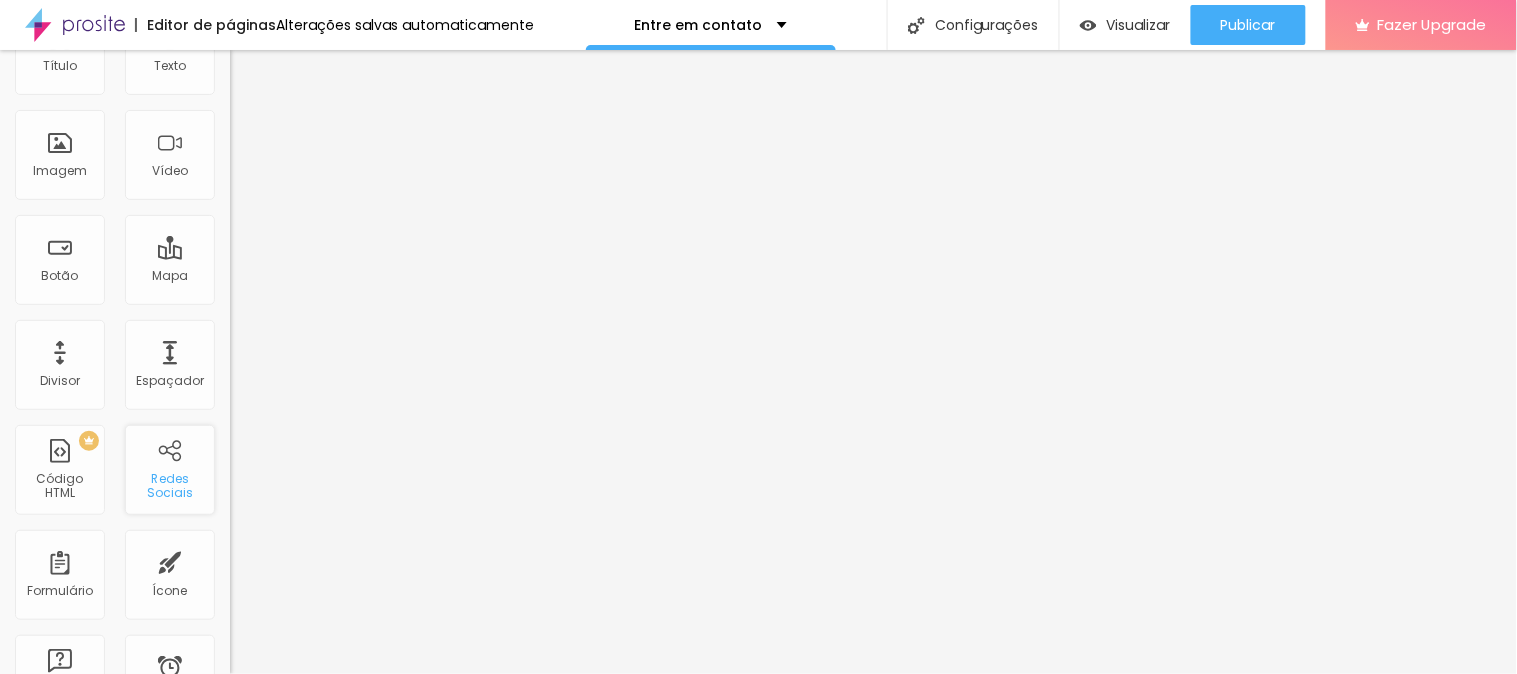 scroll, scrollTop: 222, scrollLeft: 0, axis: vertical 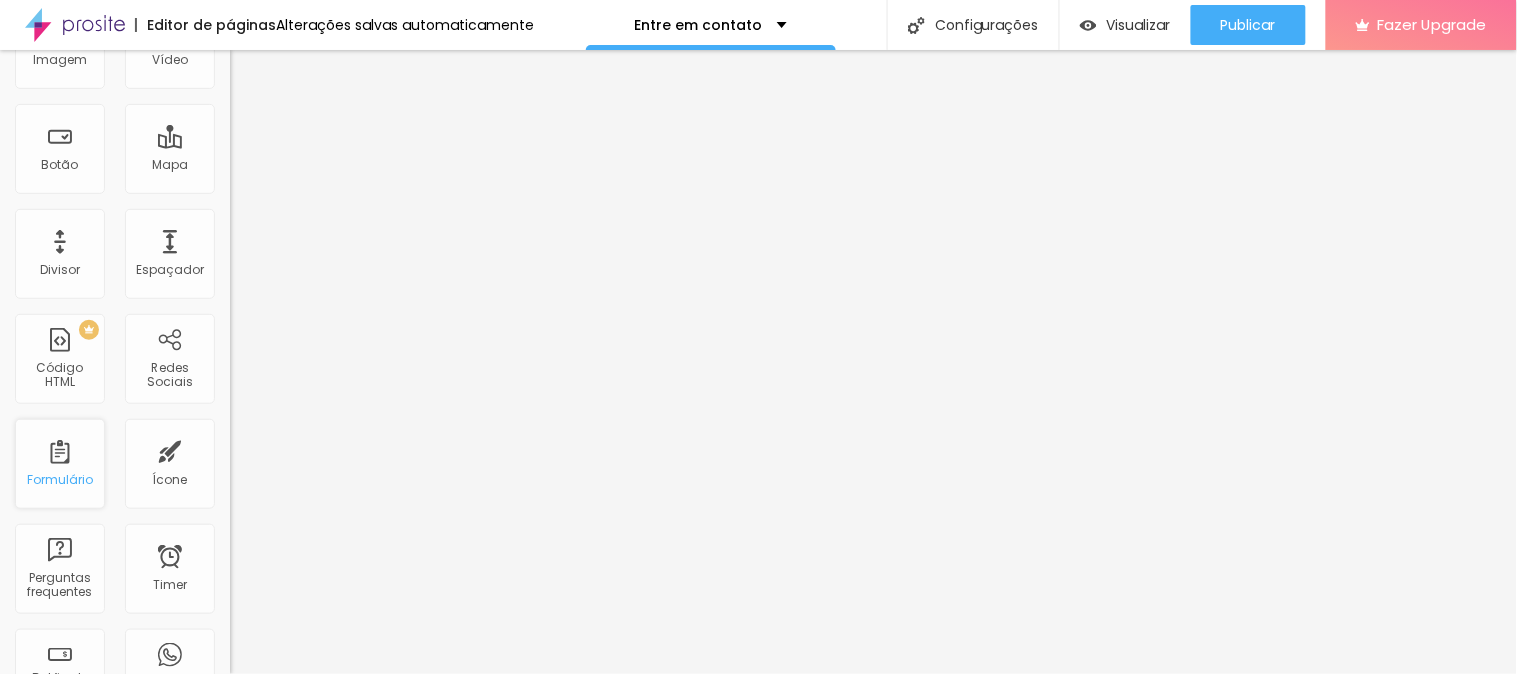click on "Formulário" at bounding box center [60, 464] 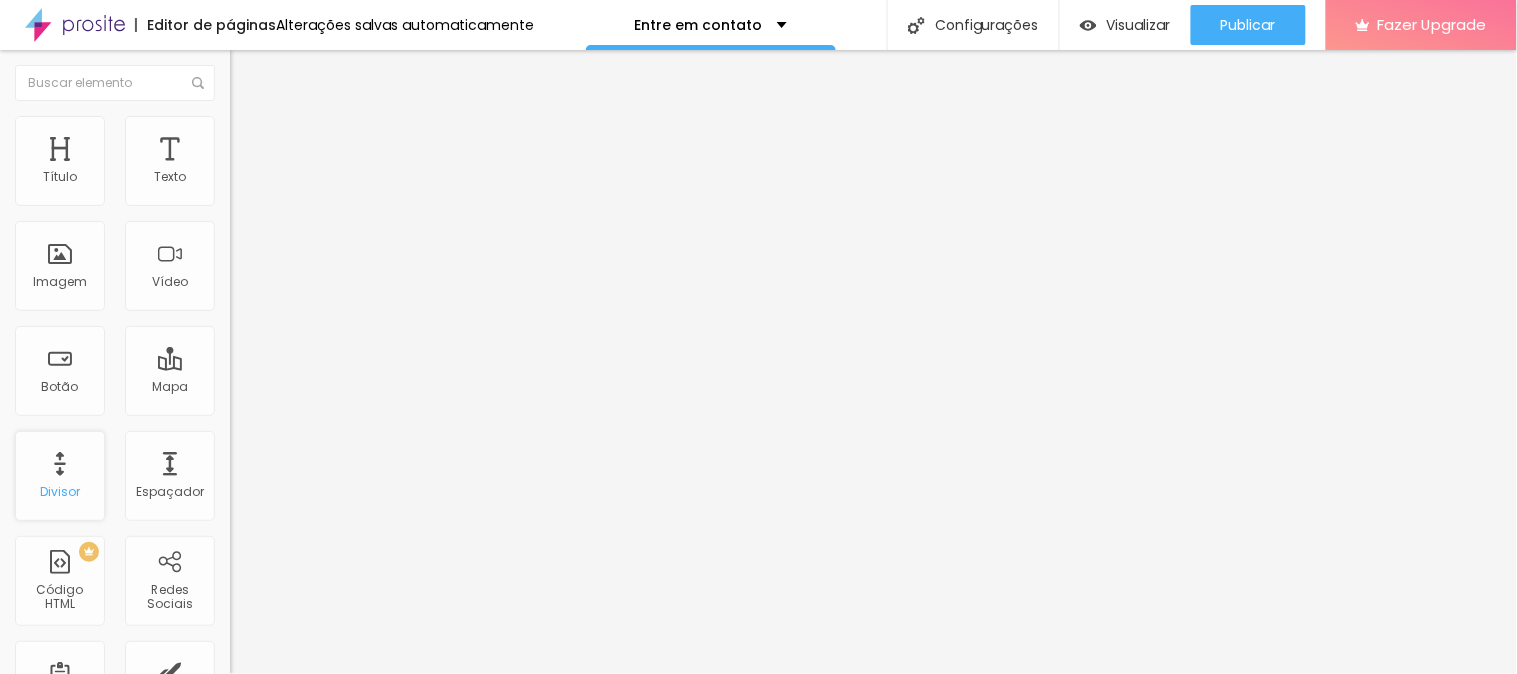 scroll, scrollTop: 222, scrollLeft: 0, axis: vertical 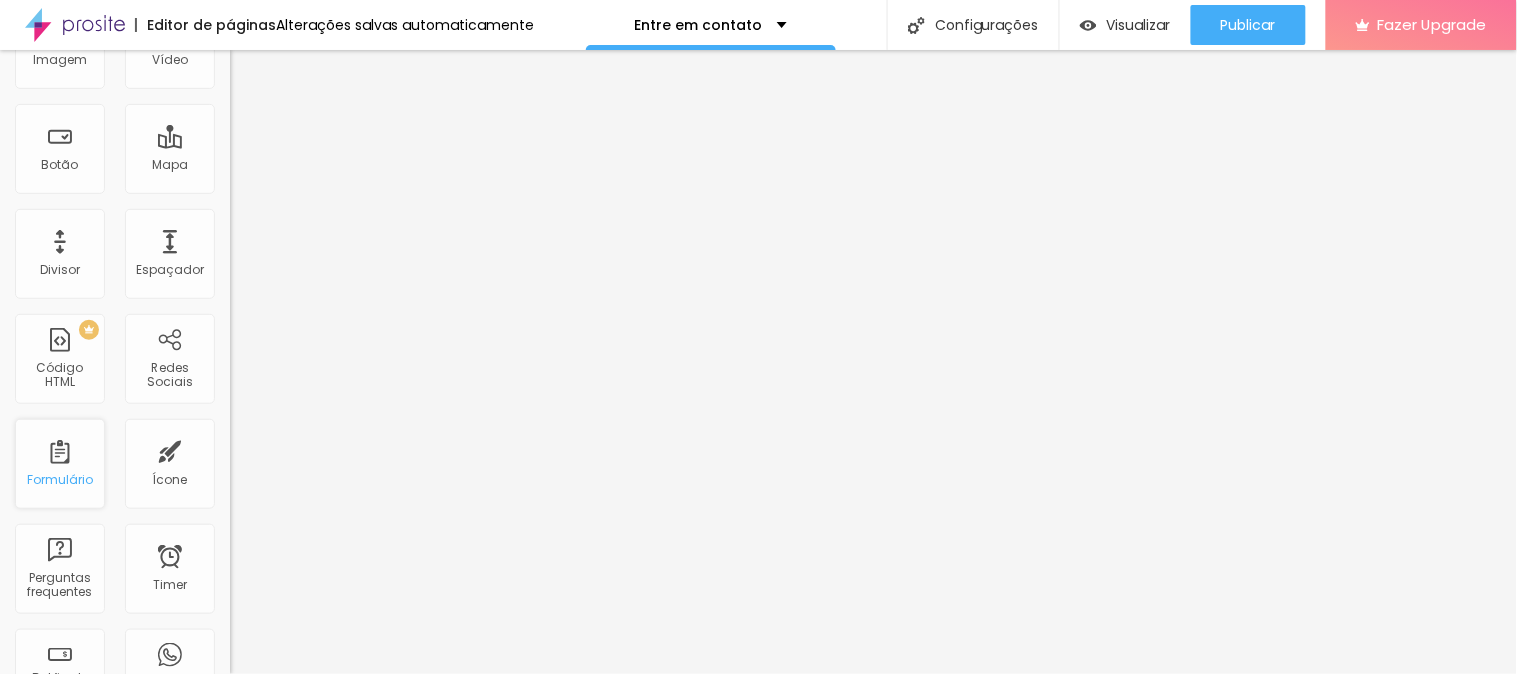 click on "Formulário" at bounding box center (60, 464) 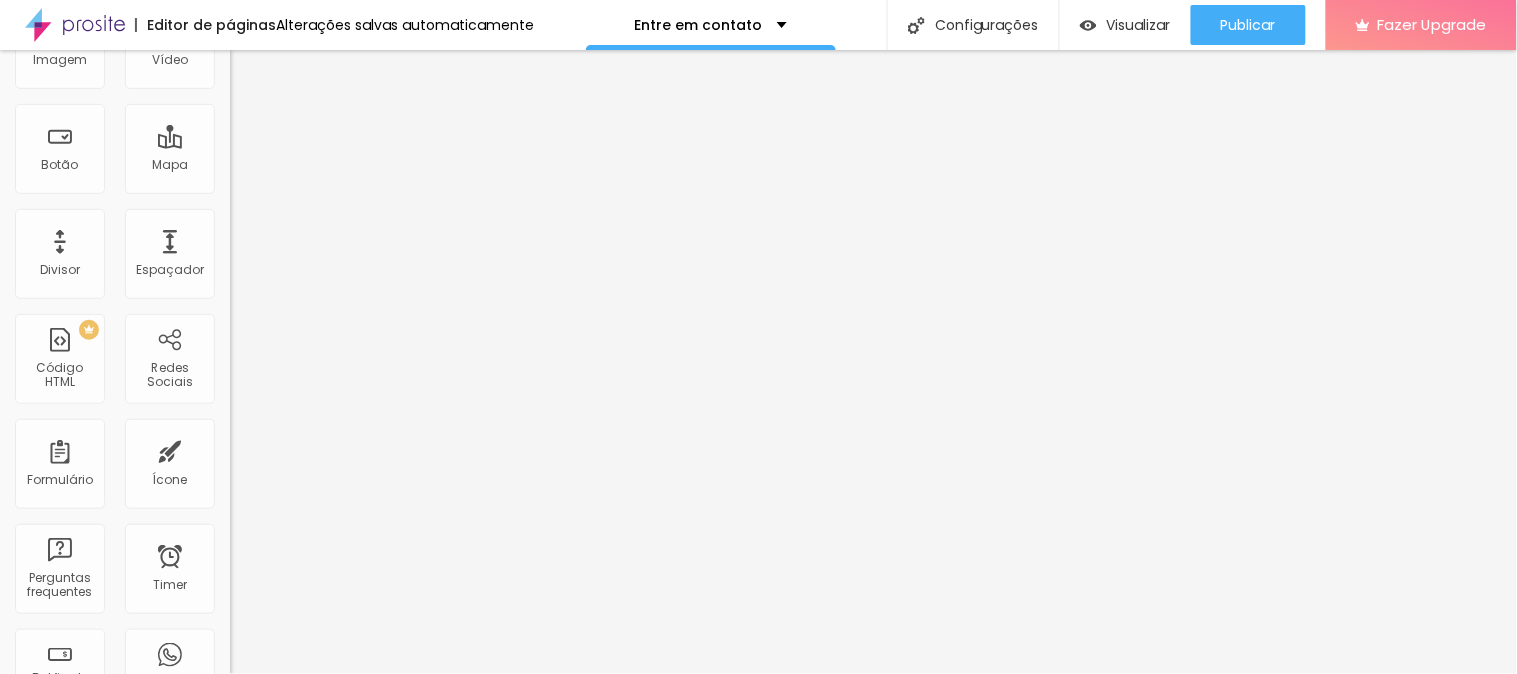 scroll, scrollTop: 0, scrollLeft: 0, axis: both 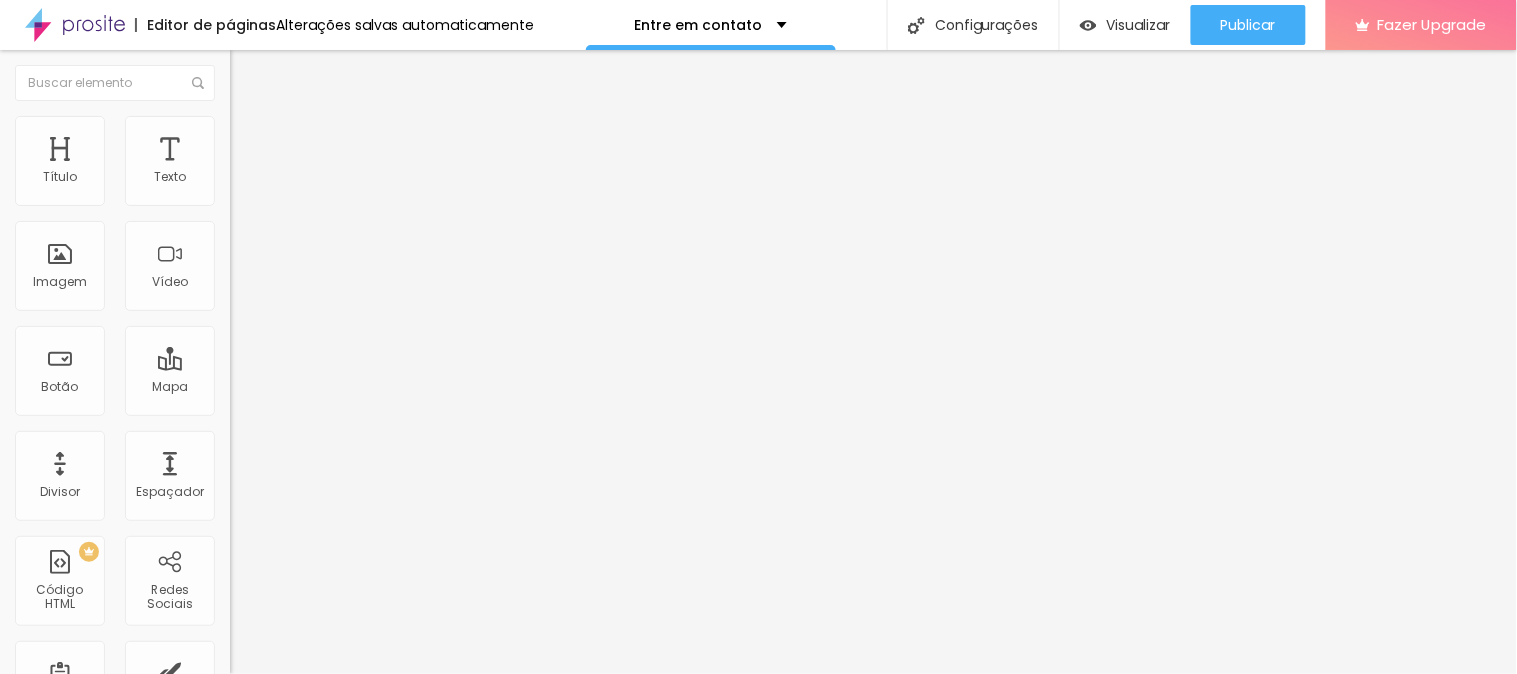 type on "1.2" 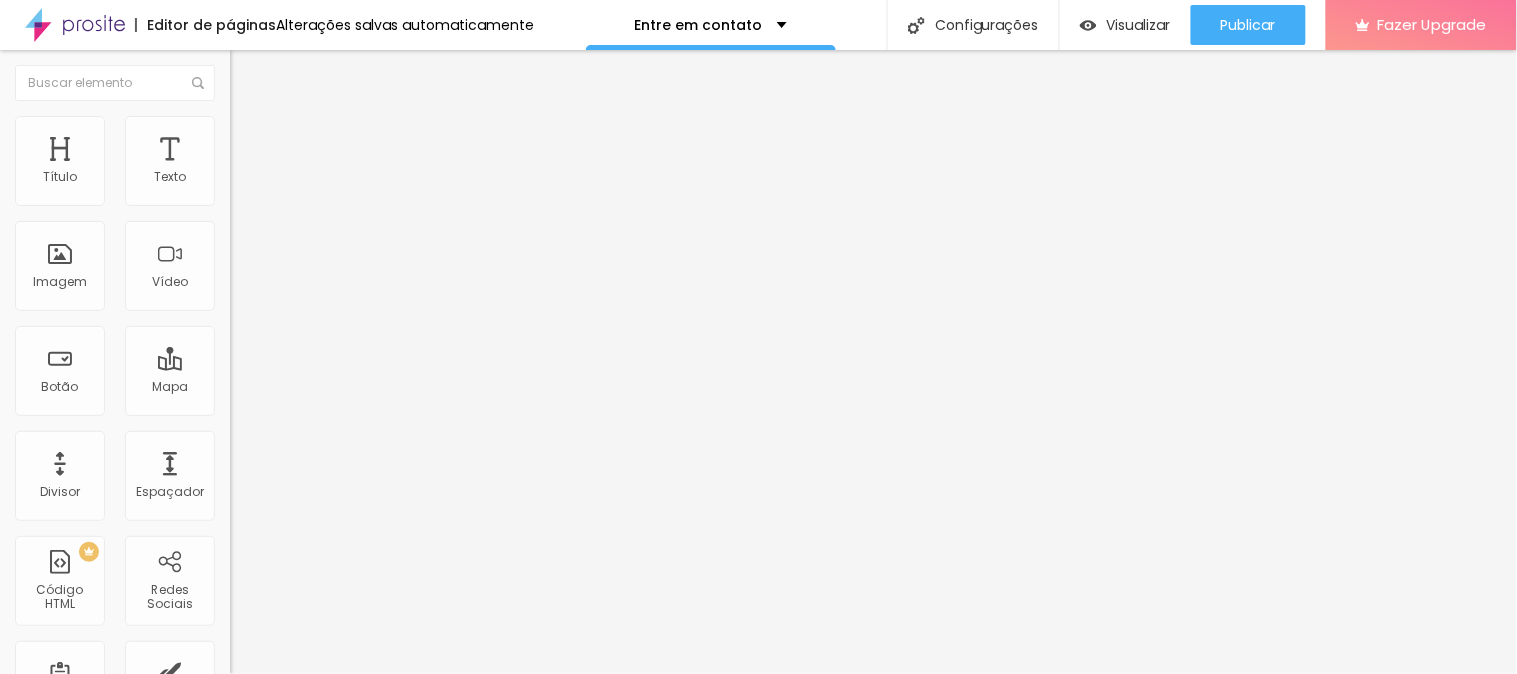 type on "6.5" 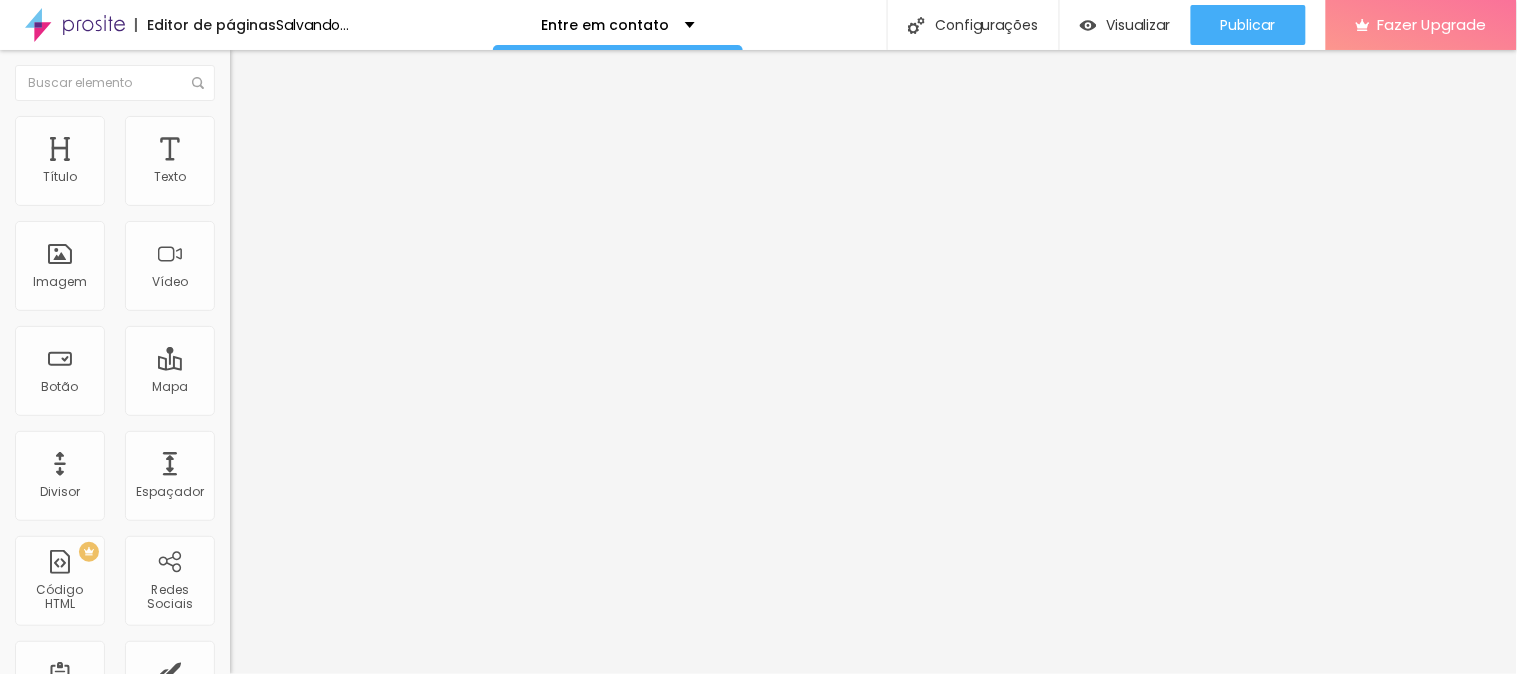 type on "9.1" 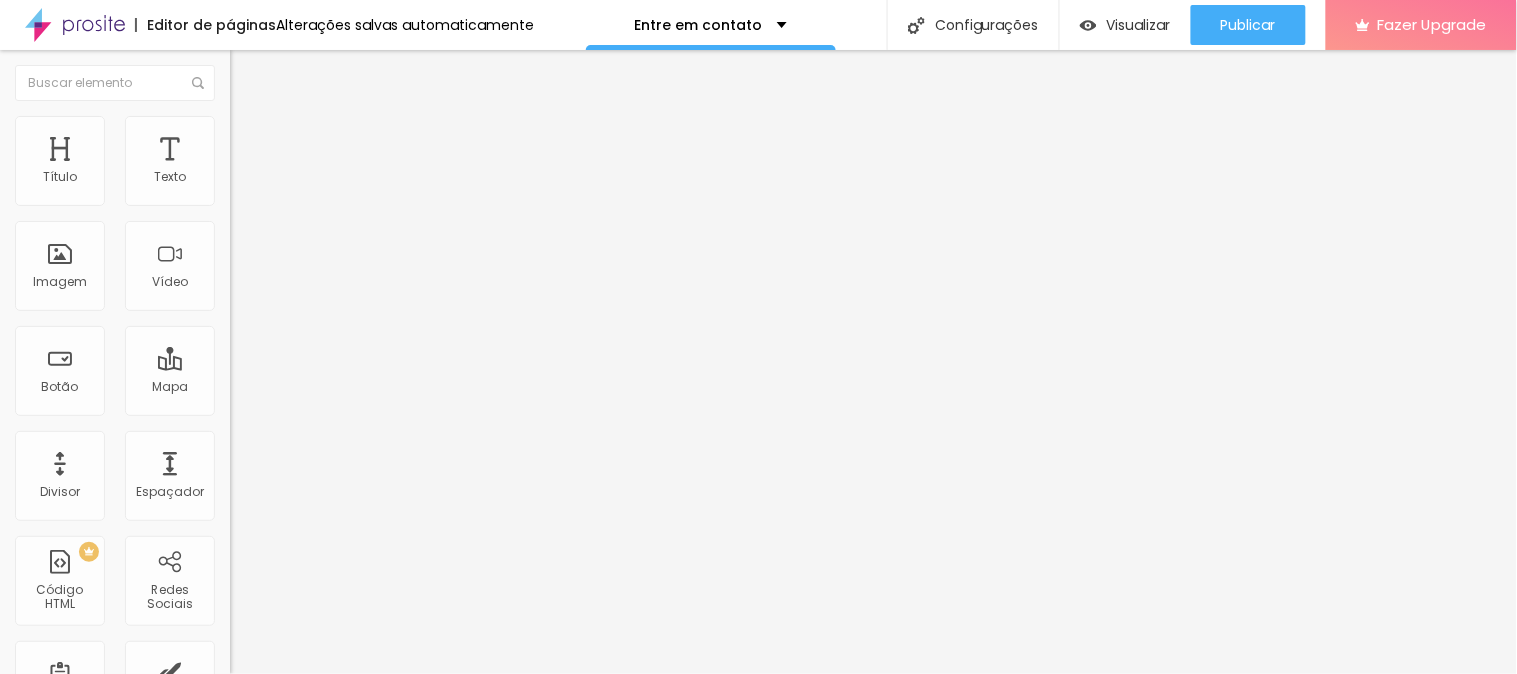 click at bounding box center [294, 765] 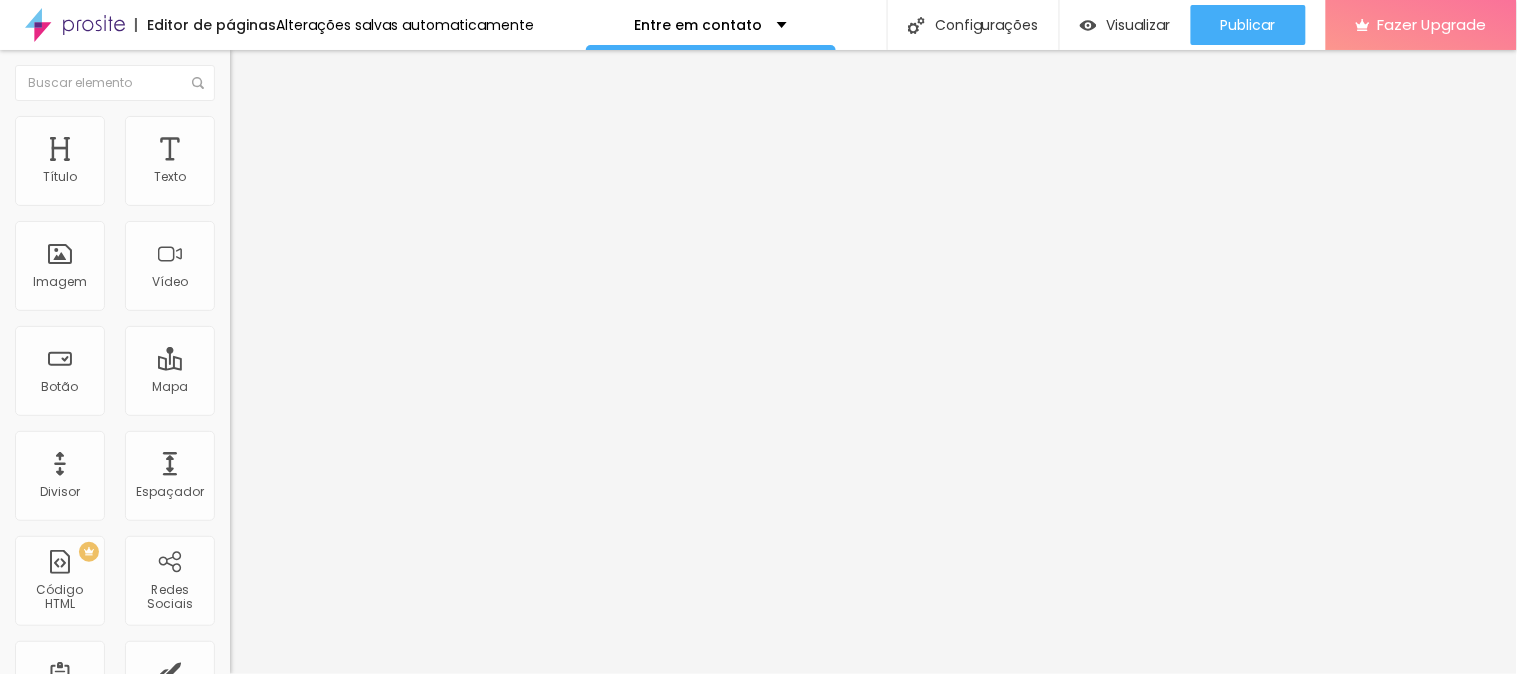 drag, startPoint x: 94, startPoint y: 500, endPoint x: 84, endPoint y: 504, distance: 10.770329 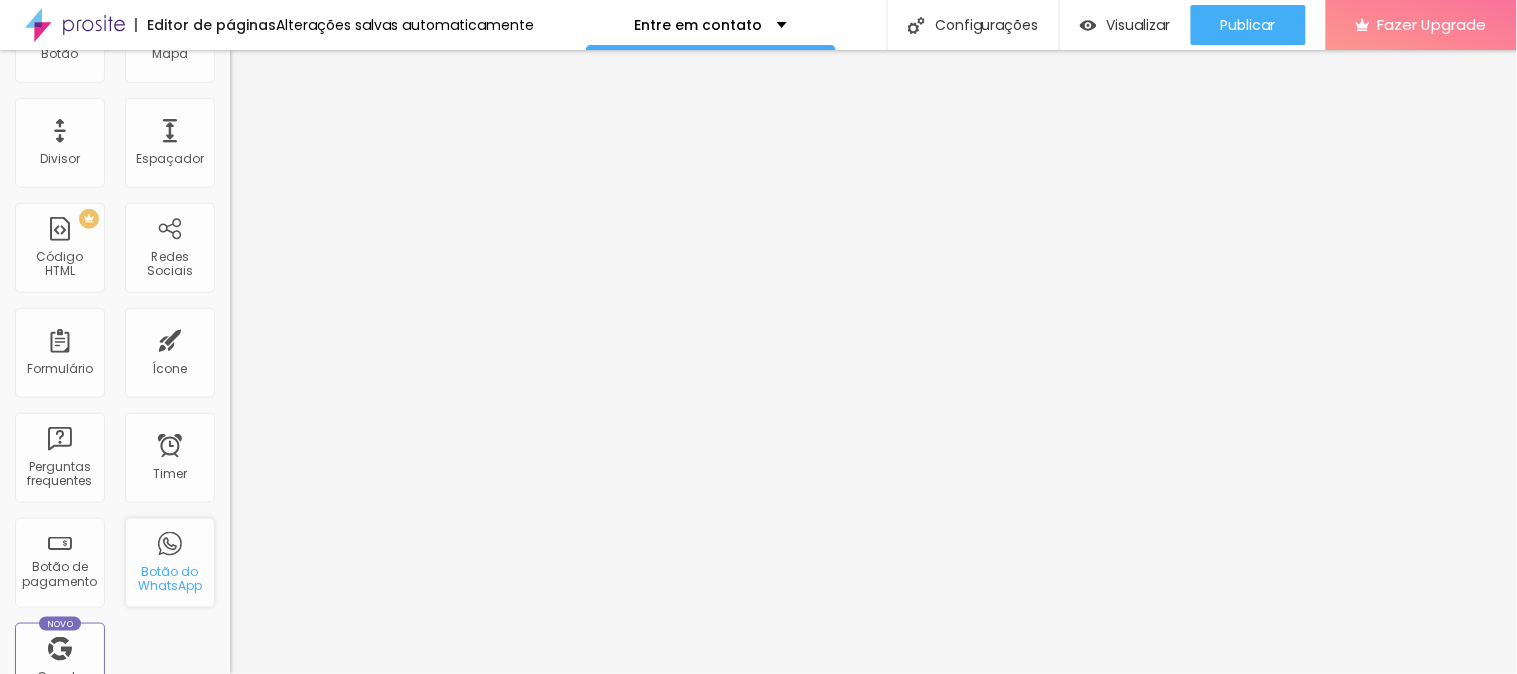 scroll, scrollTop: 444, scrollLeft: 0, axis: vertical 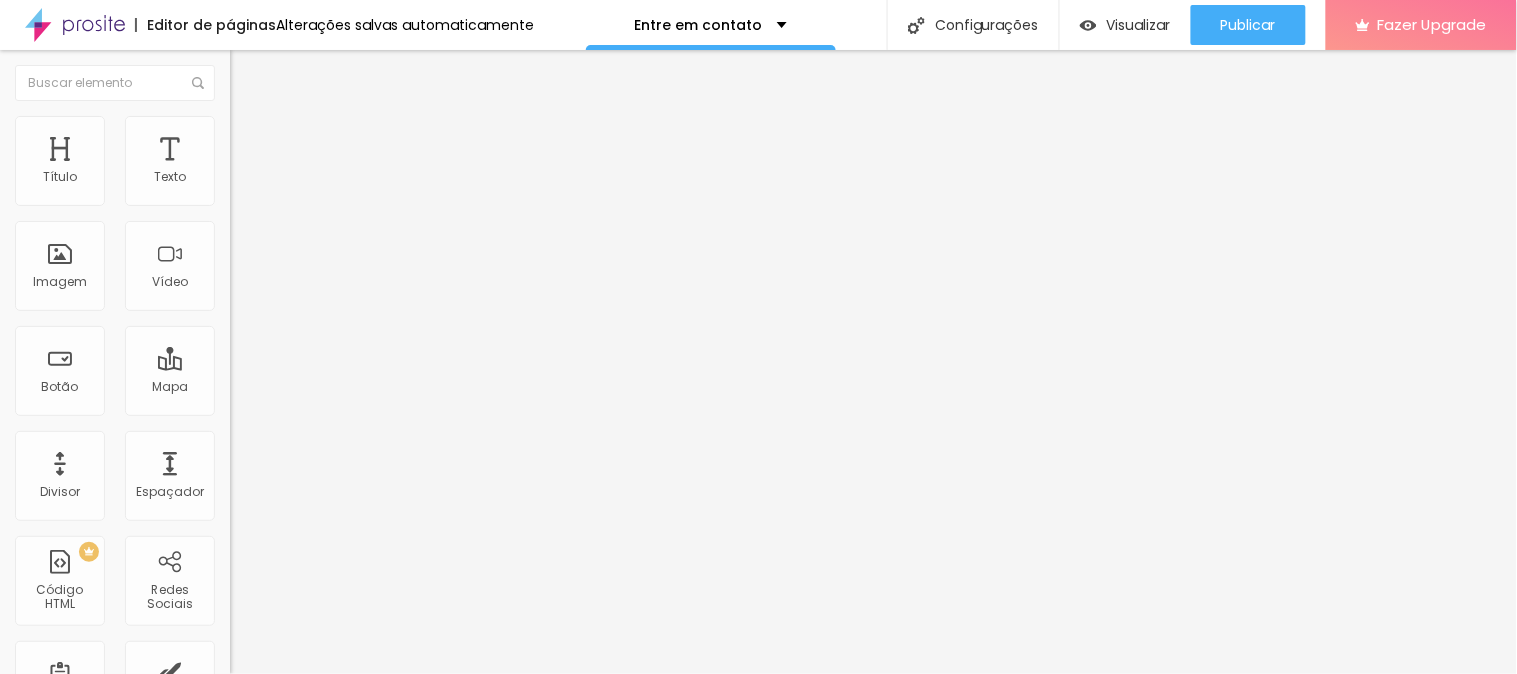 click on "Sólido" at bounding box center (249, 233) 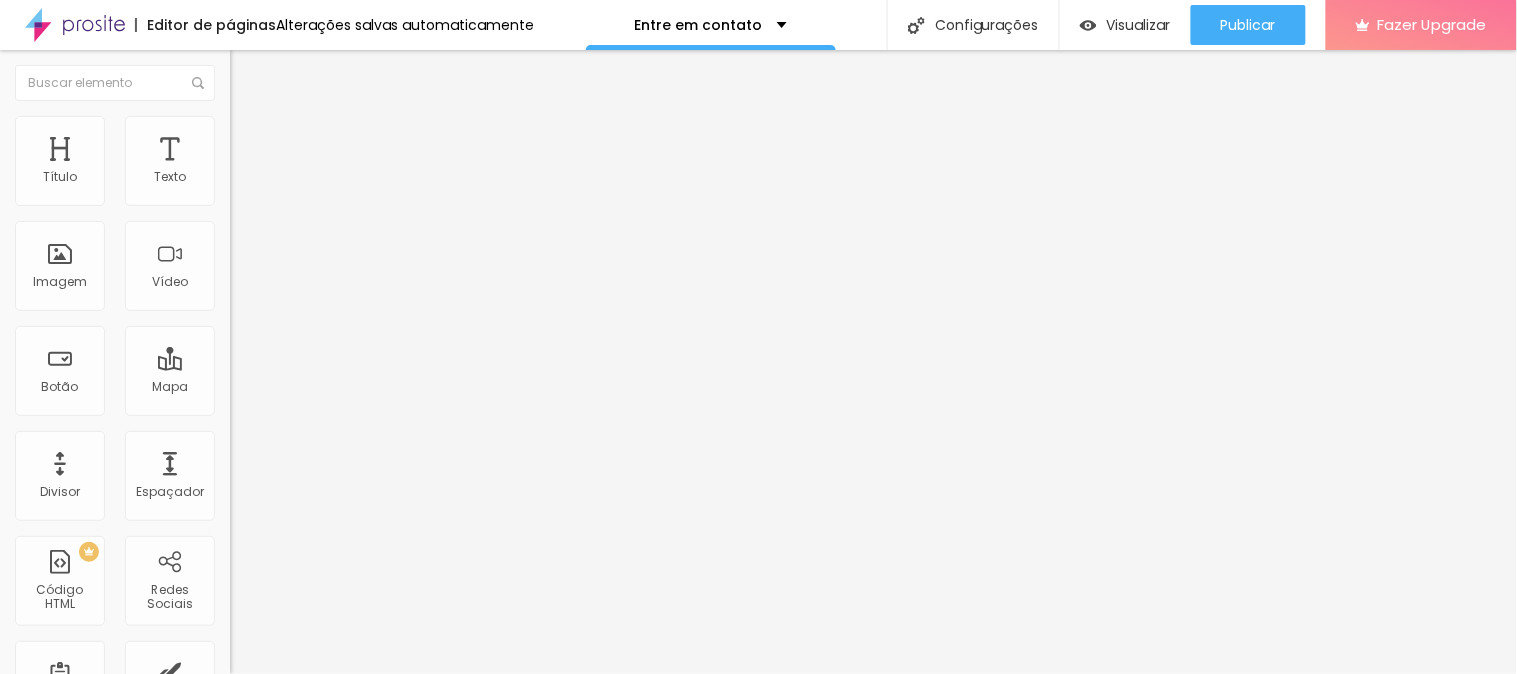 click on "Sólido" at bounding box center [249, 245] 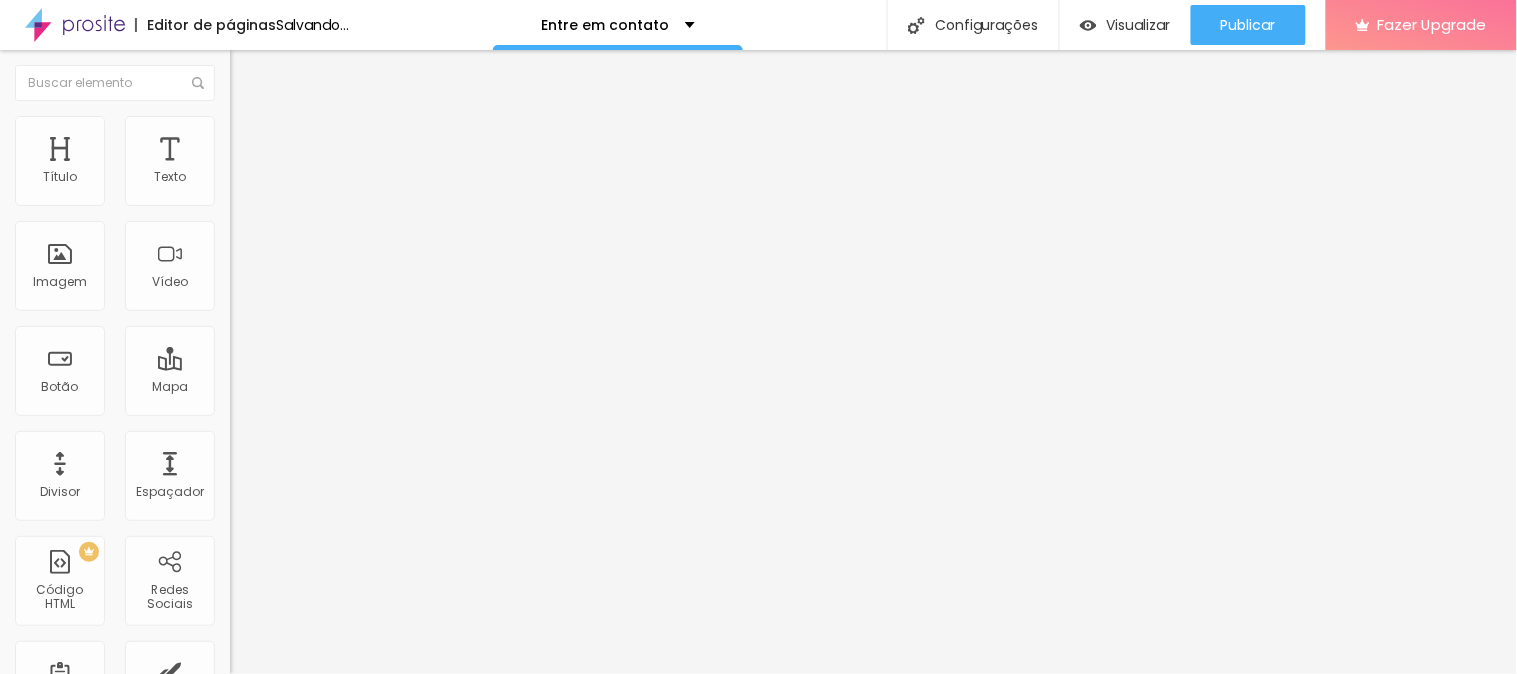 click on "Pata de cachorro" at bounding box center (283, 300) 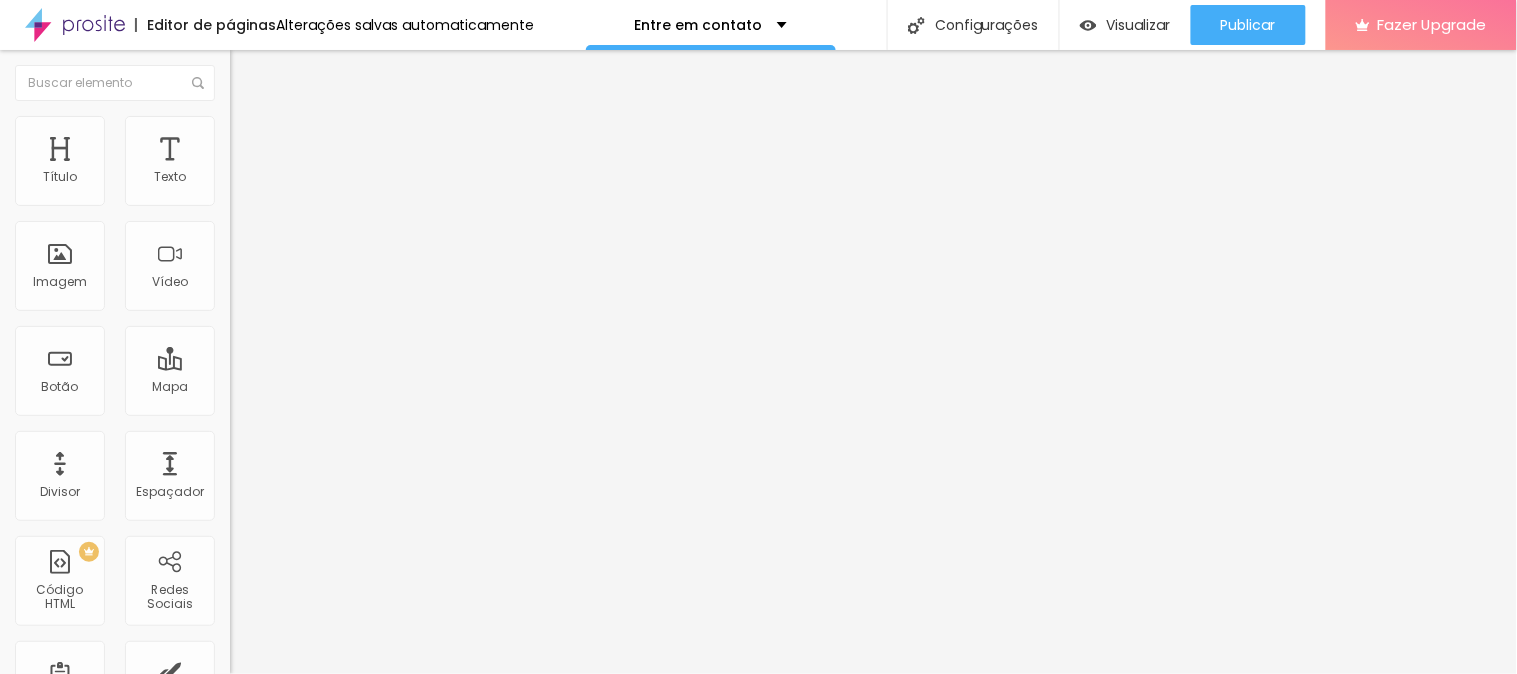 click on "Estrela" at bounding box center (250, 312) 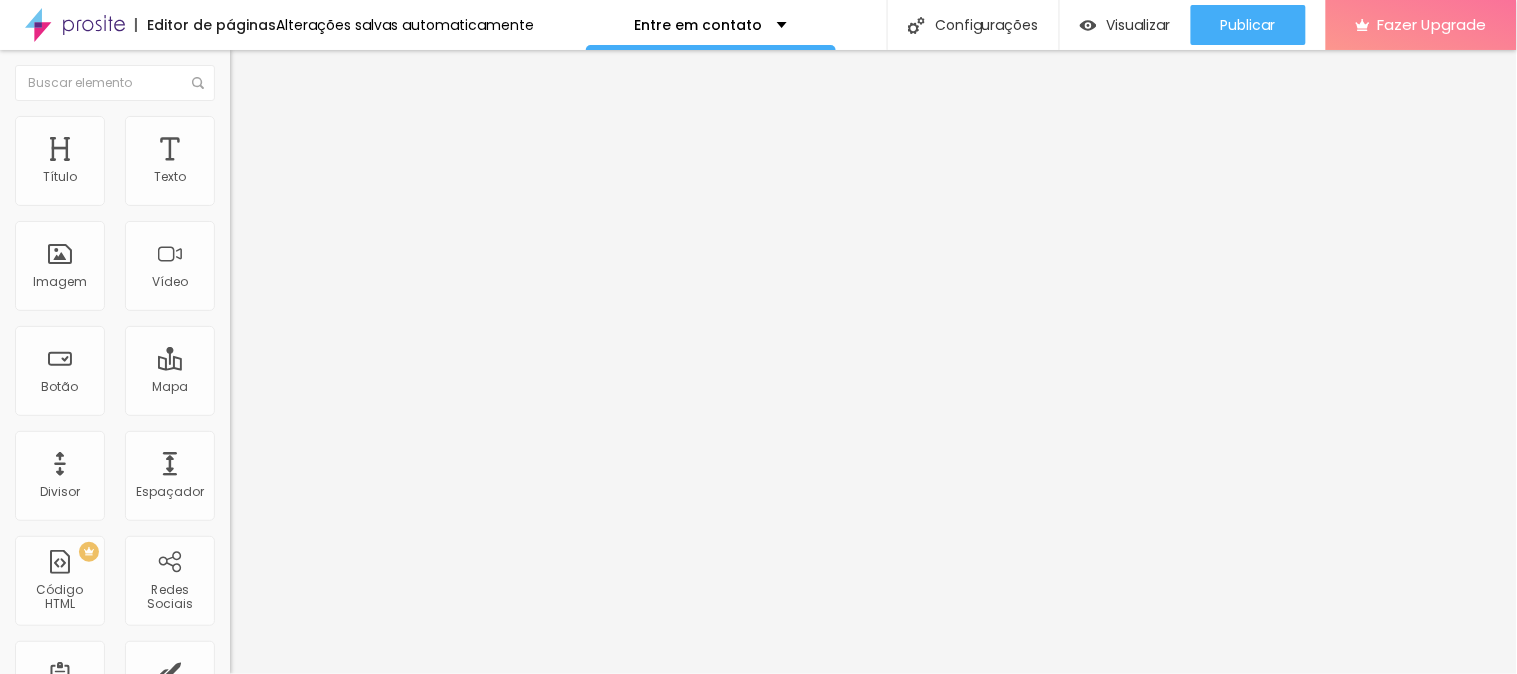 click on "Brilho" at bounding box center [247, 324] 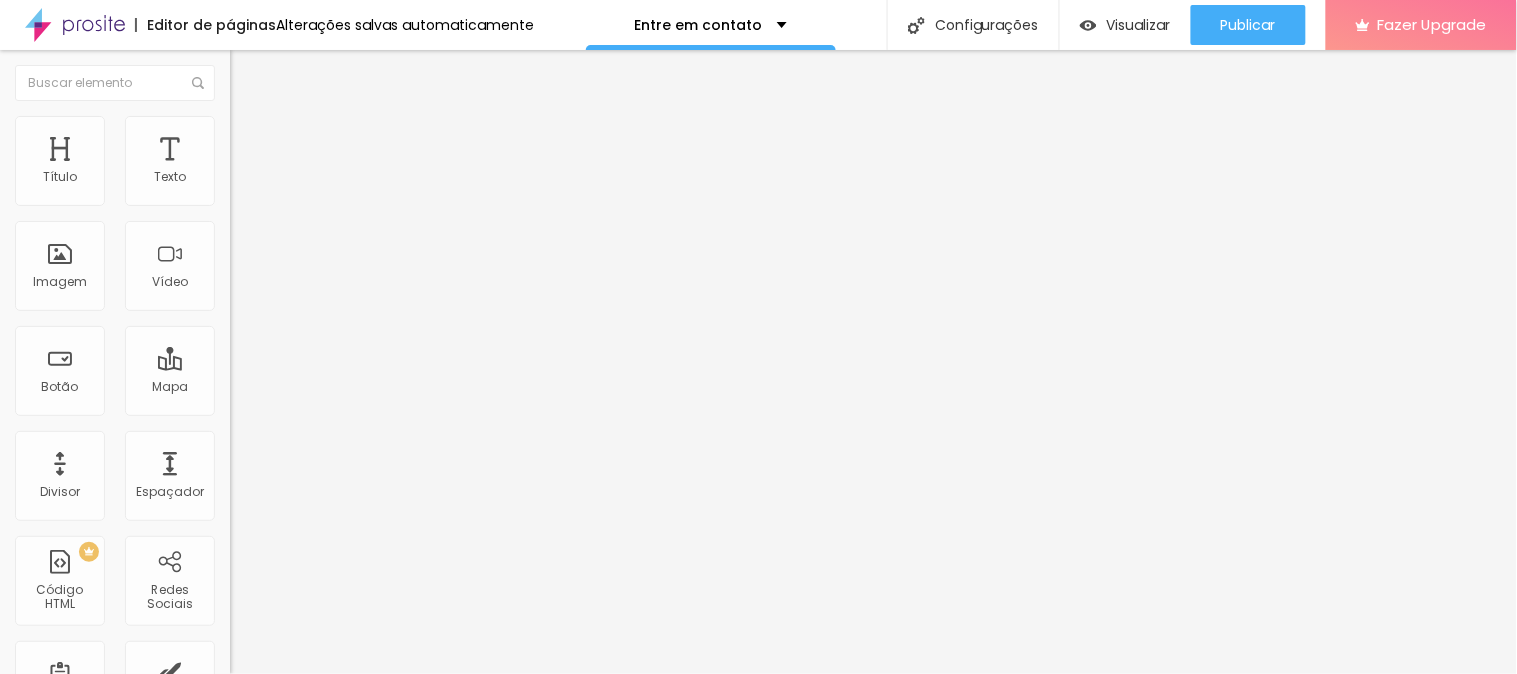 click at bounding box center [239, 125] 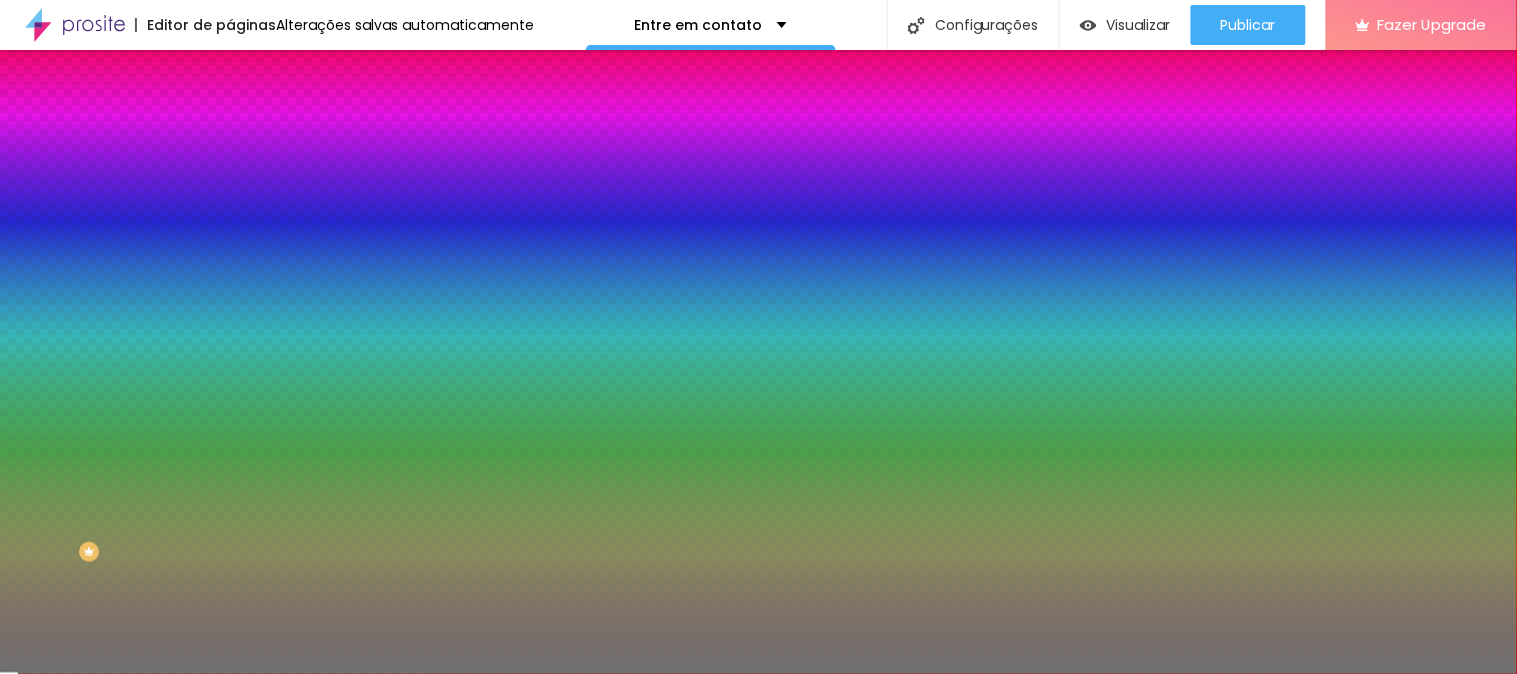 drag, startPoint x: 171, startPoint y: 260, endPoint x: 113, endPoint y: 264, distance: 58.137768 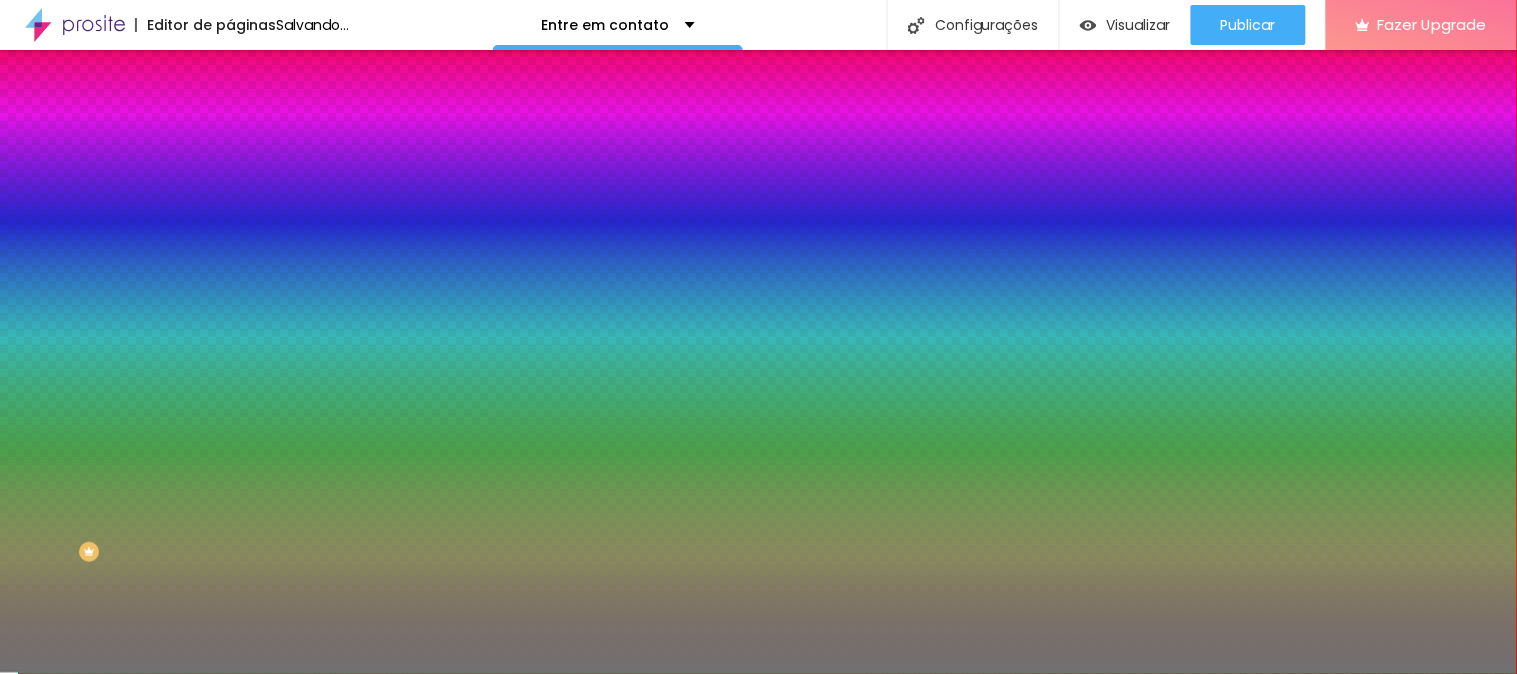 click at bounding box center (345, 191) 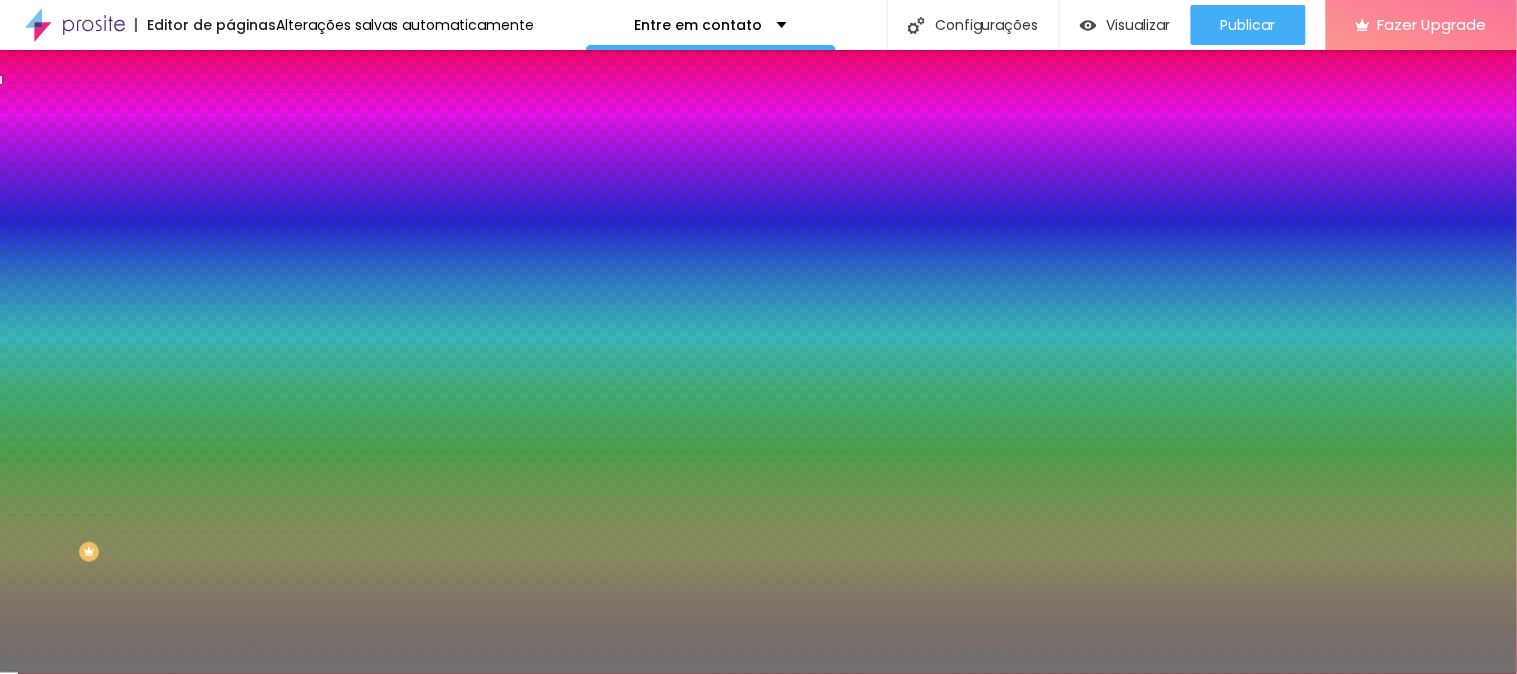click at bounding box center (758, 337) 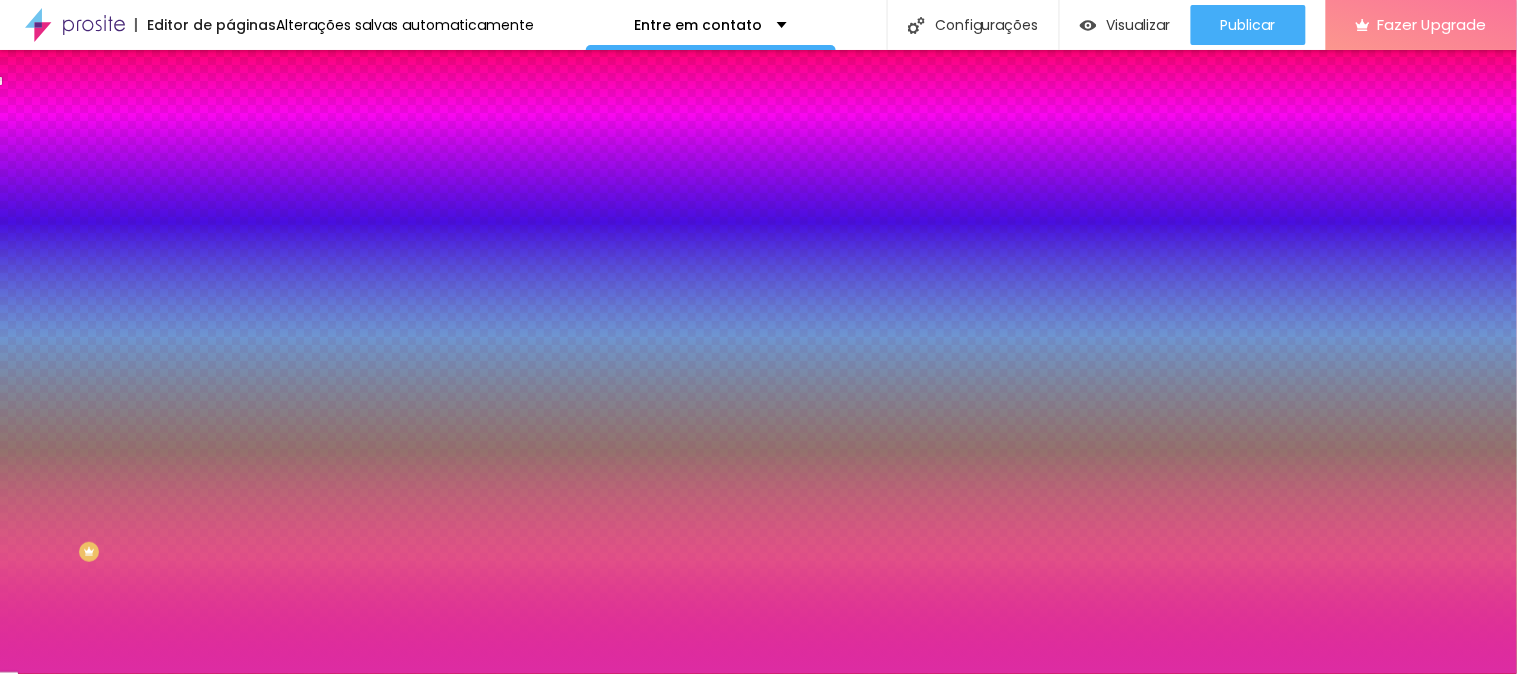 drag, startPoint x: 74, startPoint y: 255, endPoint x: 136, endPoint y: 246, distance: 62.649822 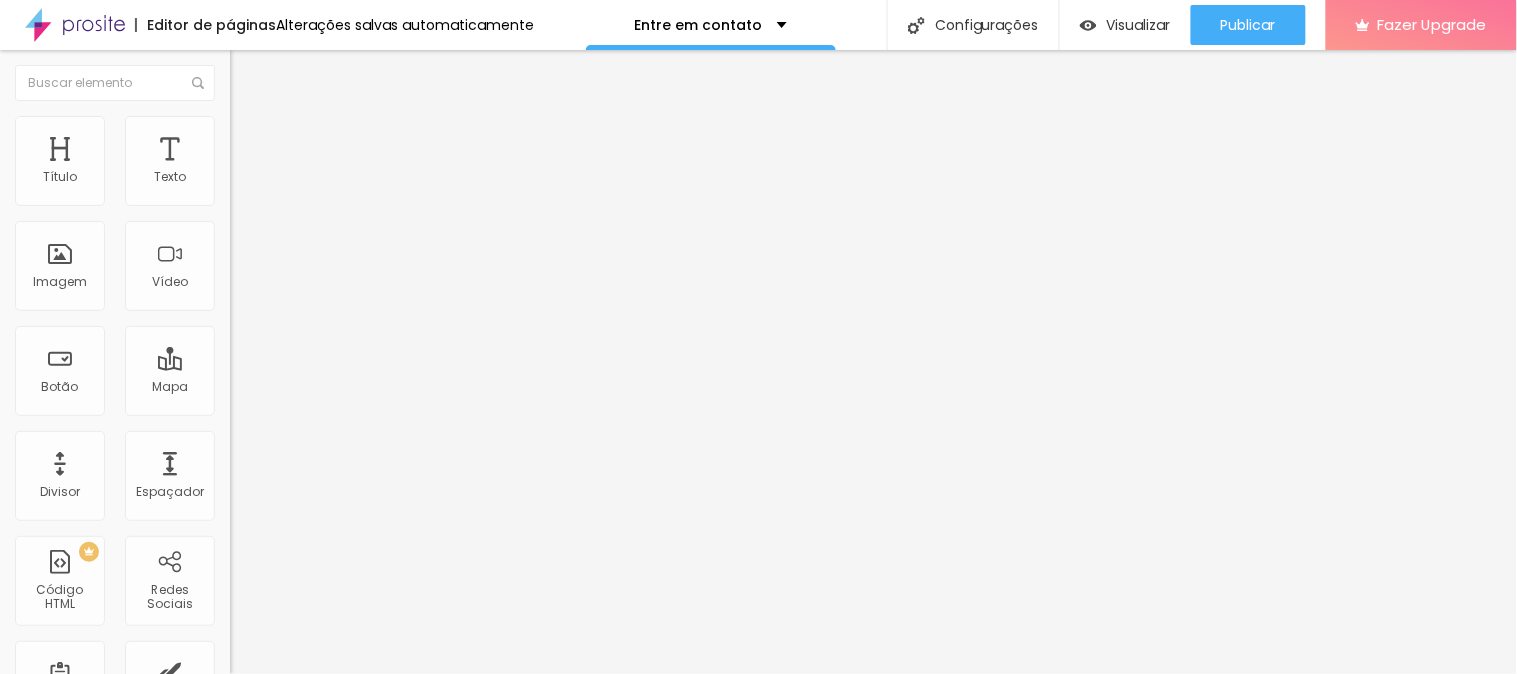 click on "Titulo 1" at bounding box center (262, 158) 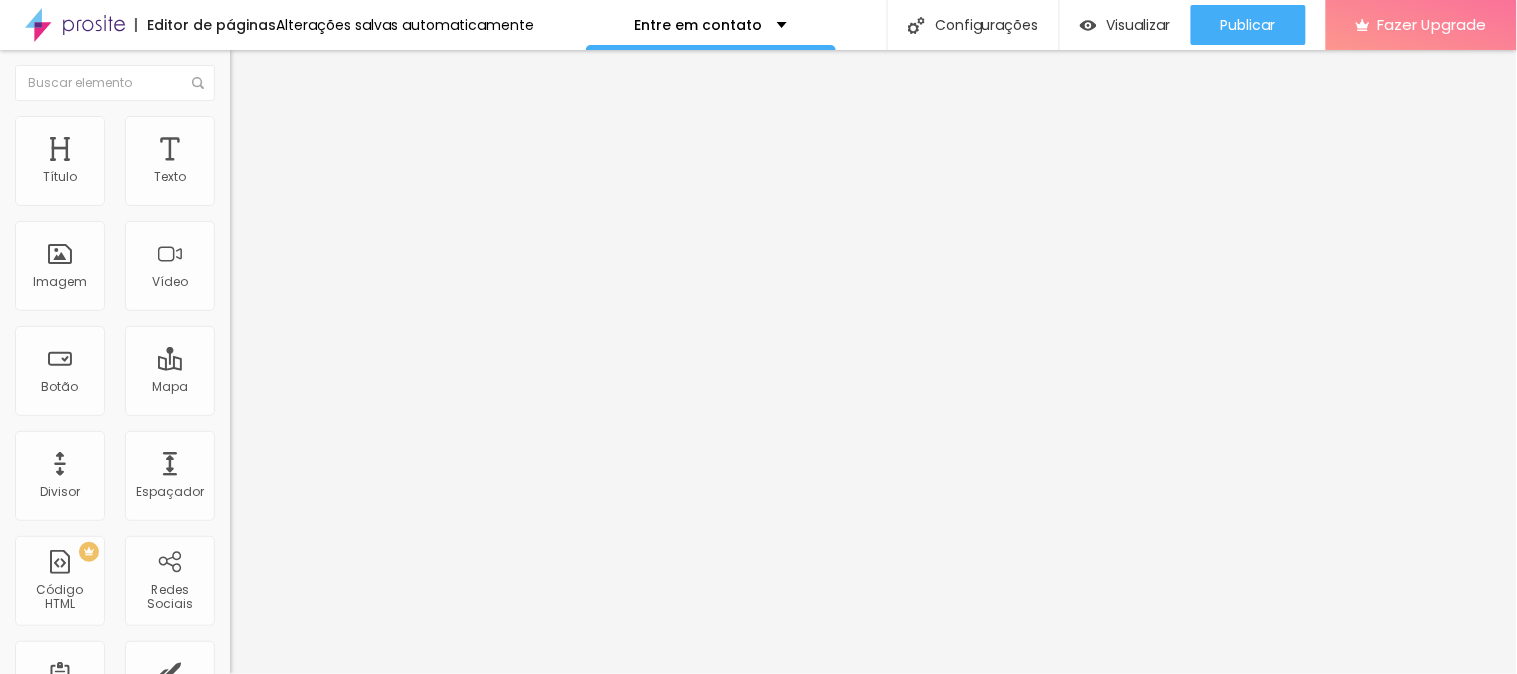 click on "Titulo 2" at bounding box center (262, 176) 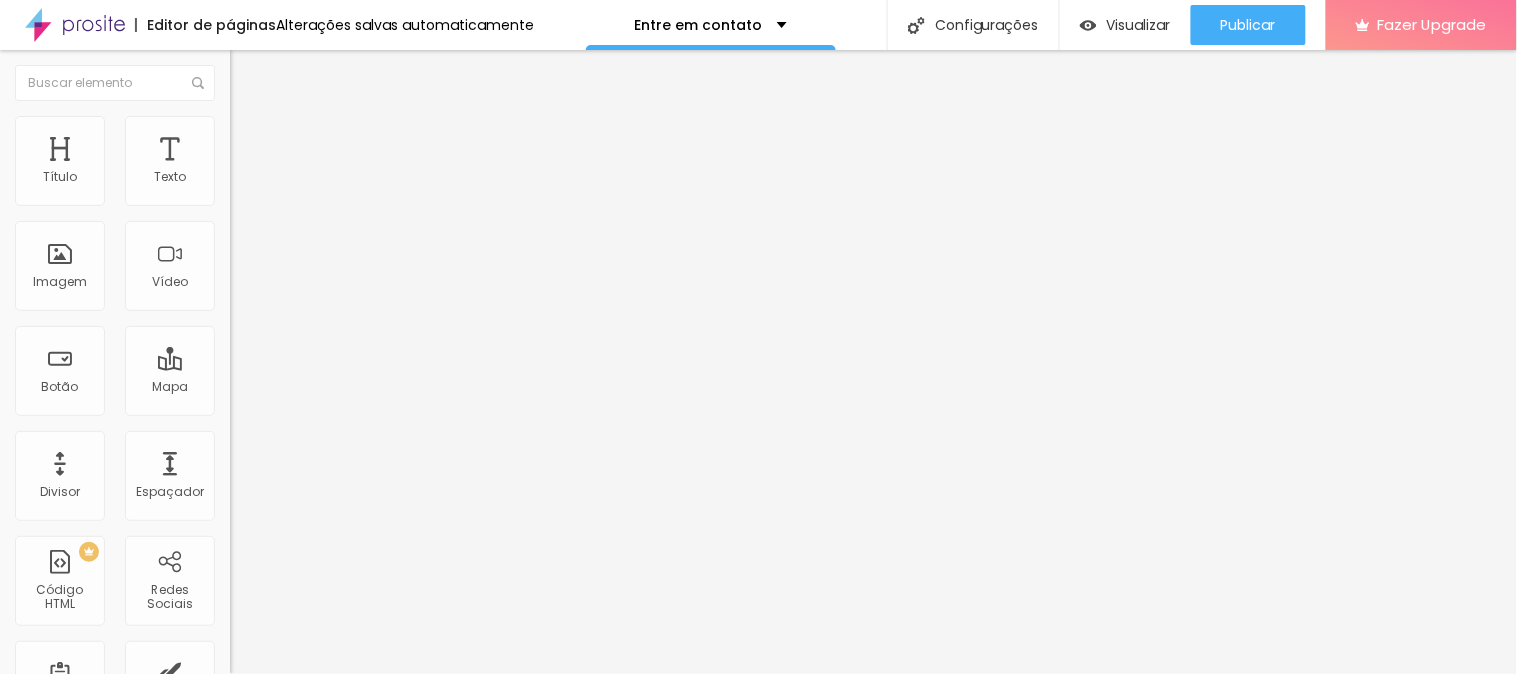 click at bounding box center (239, 125) 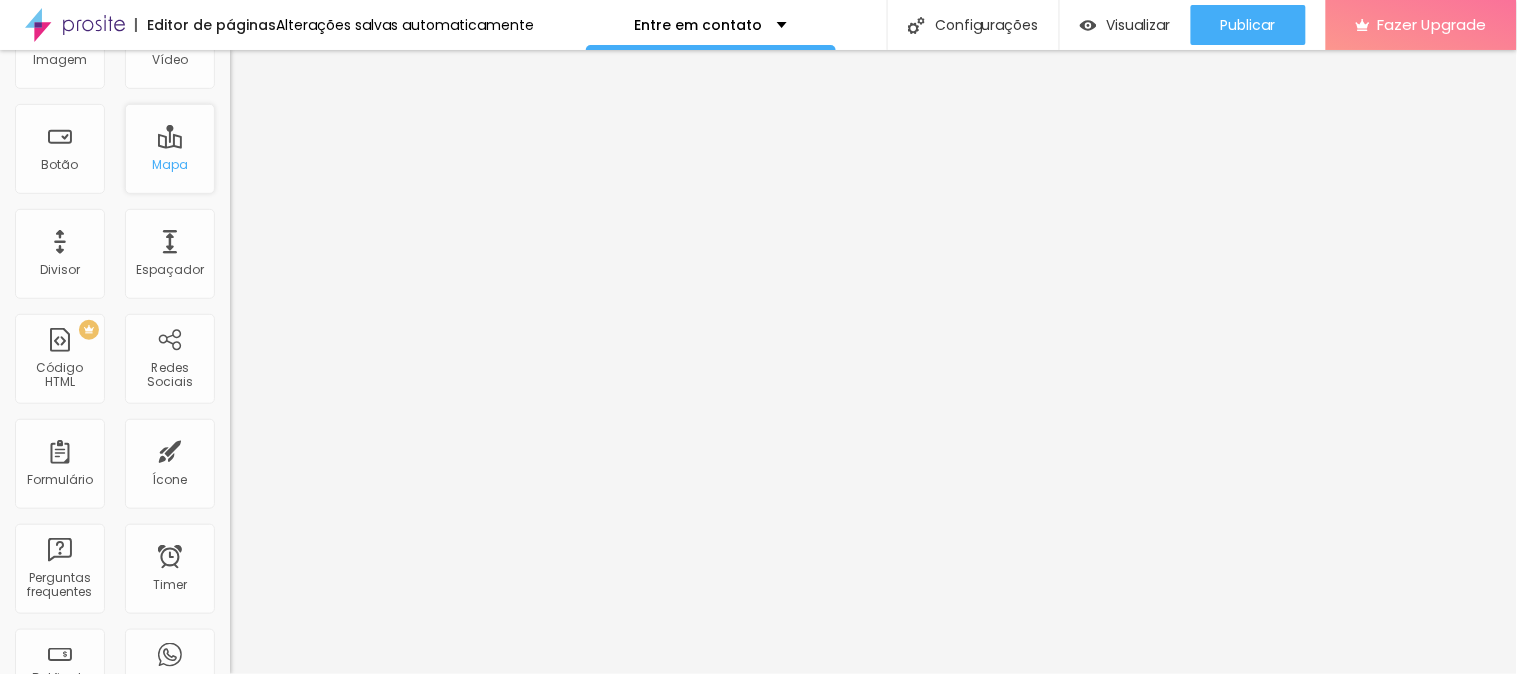 scroll, scrollTop: 333, scrollLeft: 0, axis: vertical 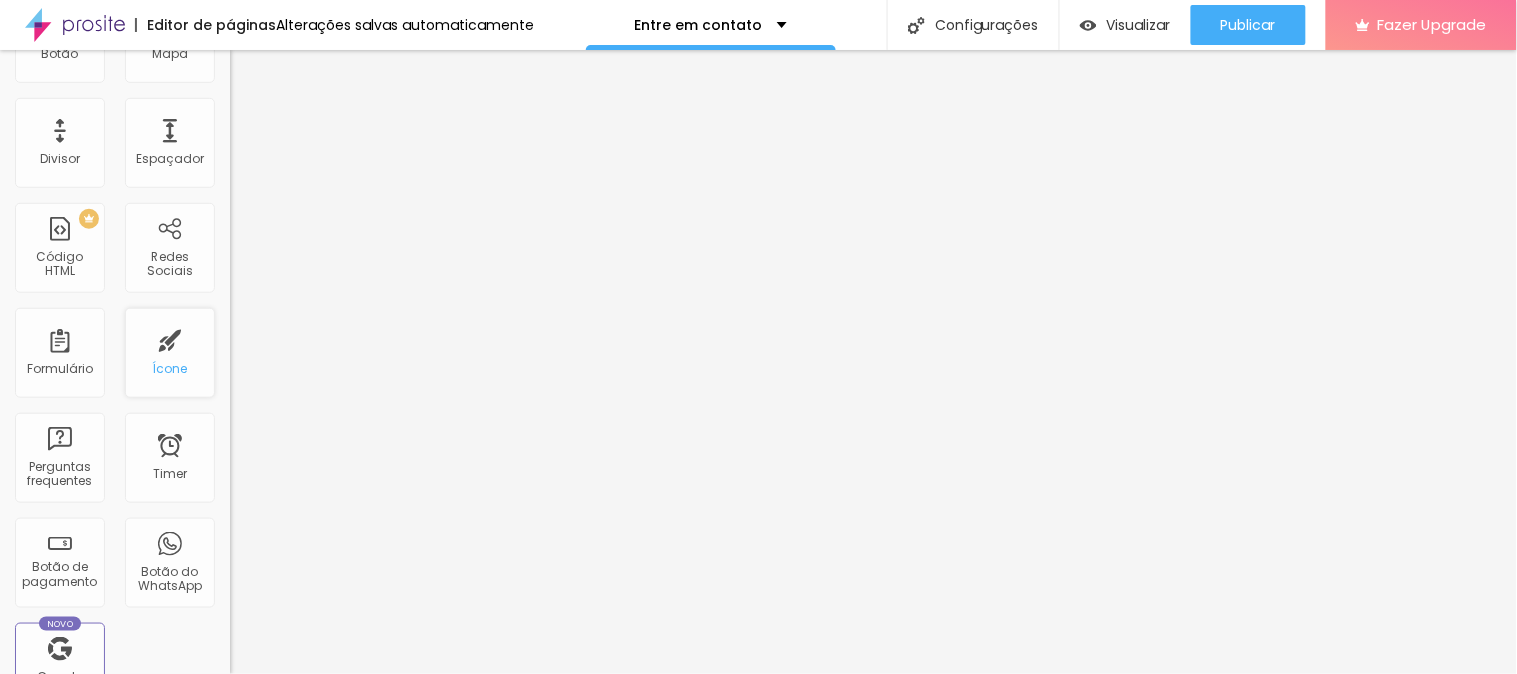 click on "Ícone" at bounding box center [170, 353] 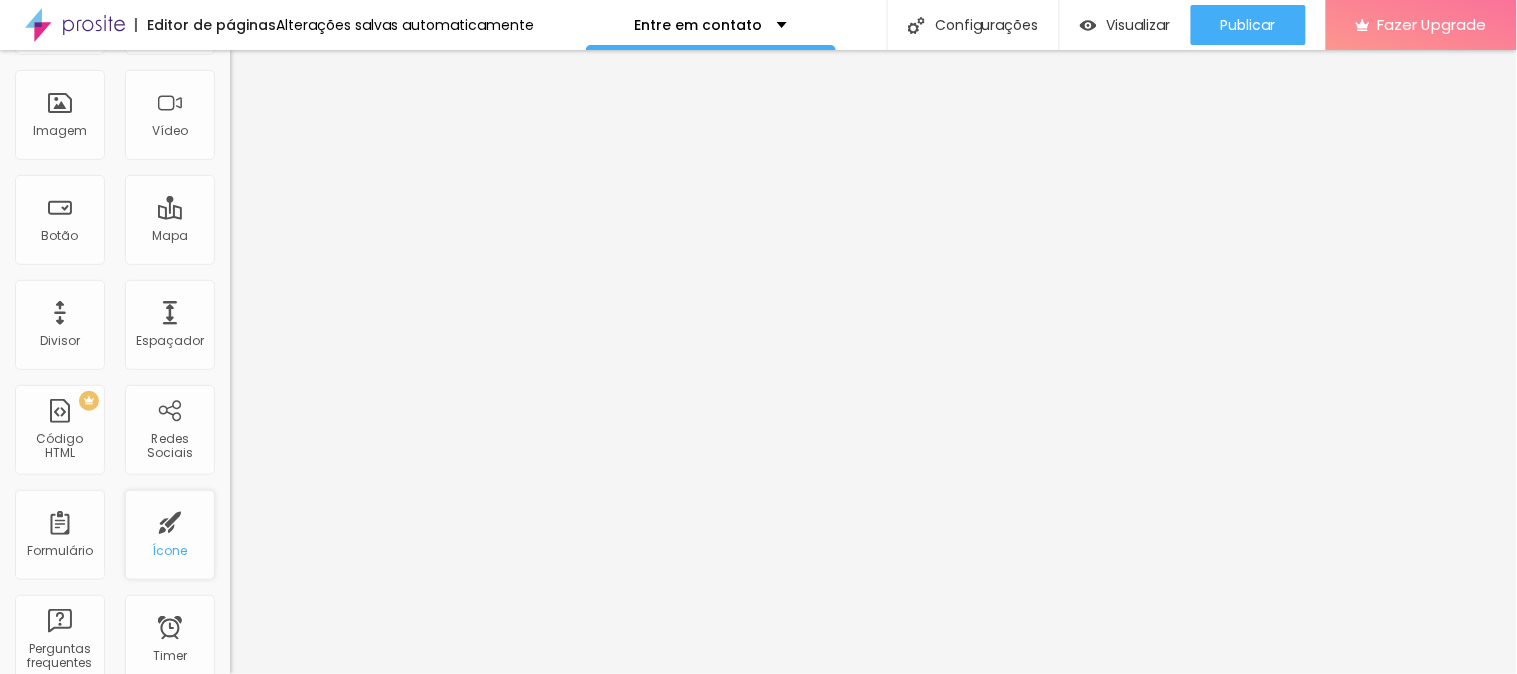 scroll, scrollTop: 0, scrollLeft: 0, axis: both 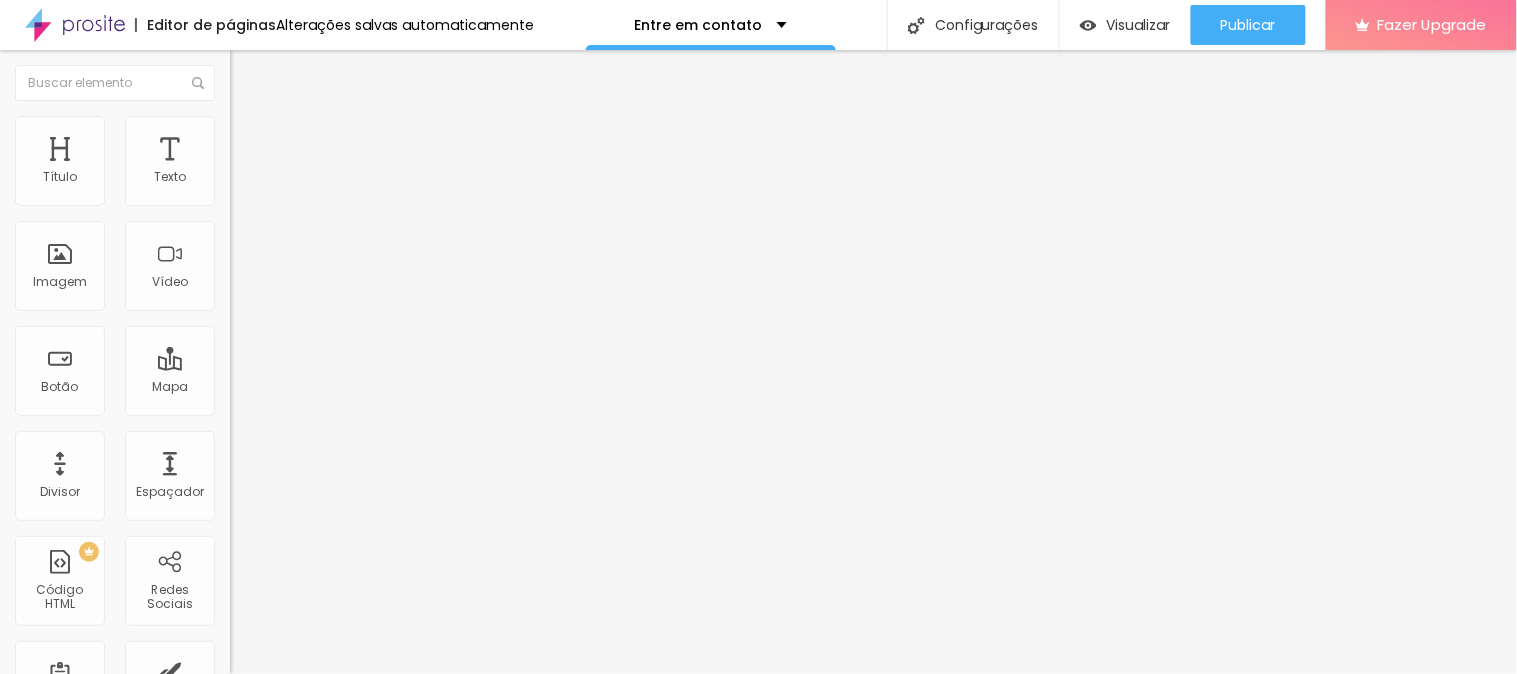 click on "Trocar icone" at bounding box center [286, 175] 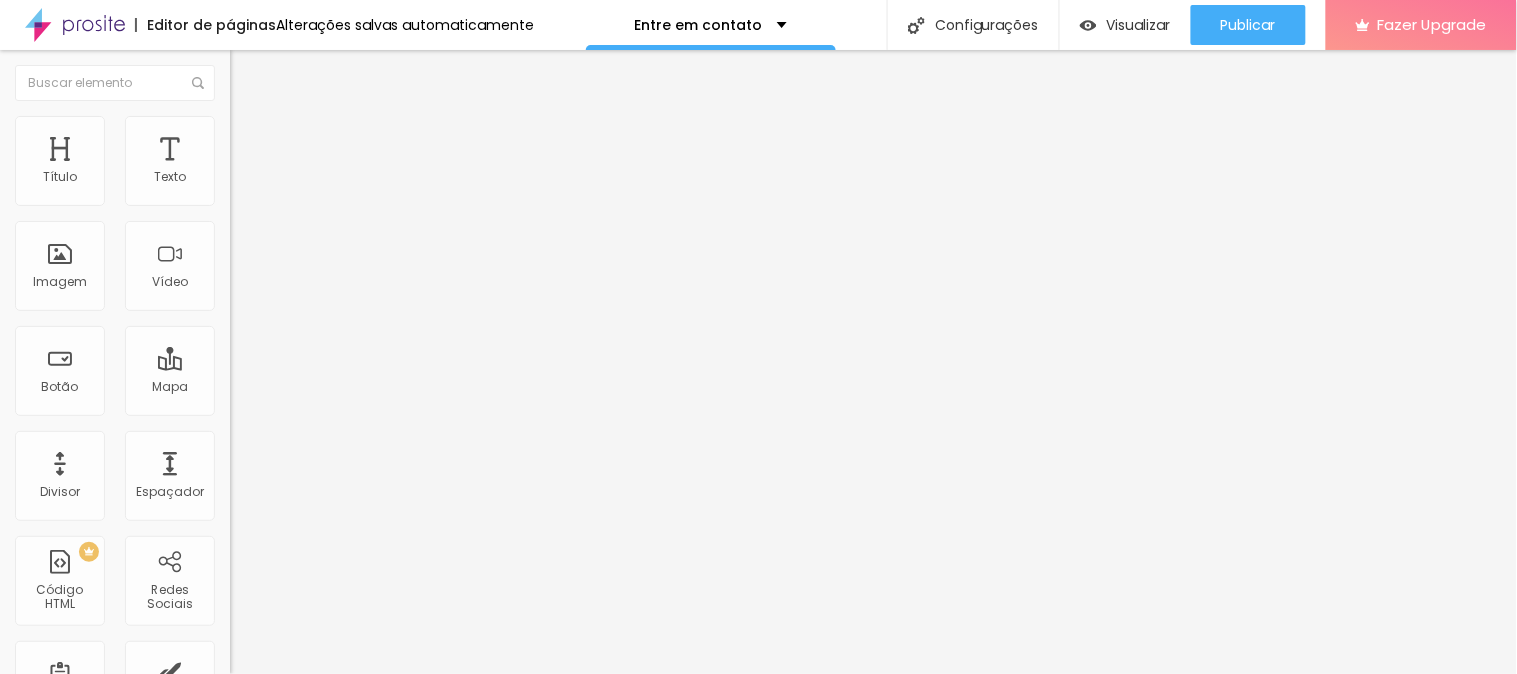 scroll, scrollTop: 17, scrollLeft: 17, axis: both 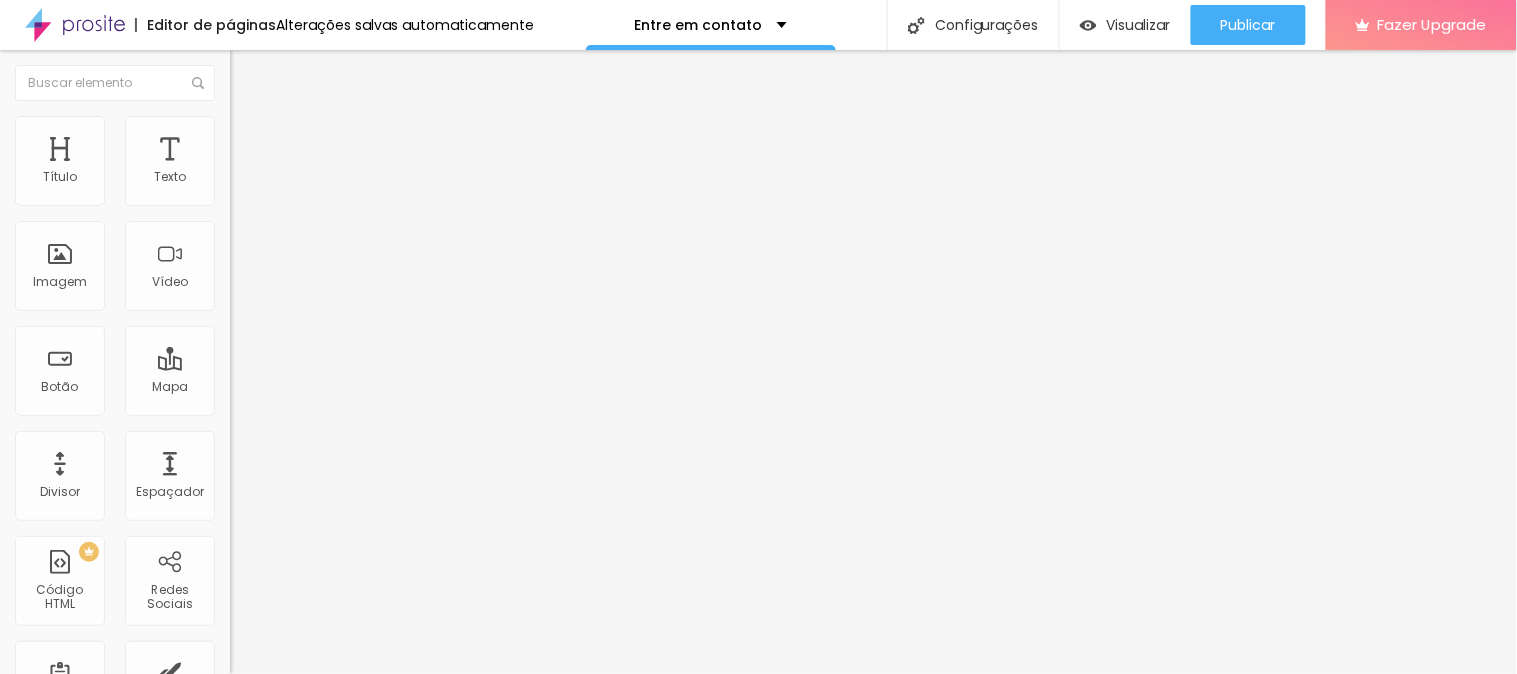 click at bounding box center [766, 721] 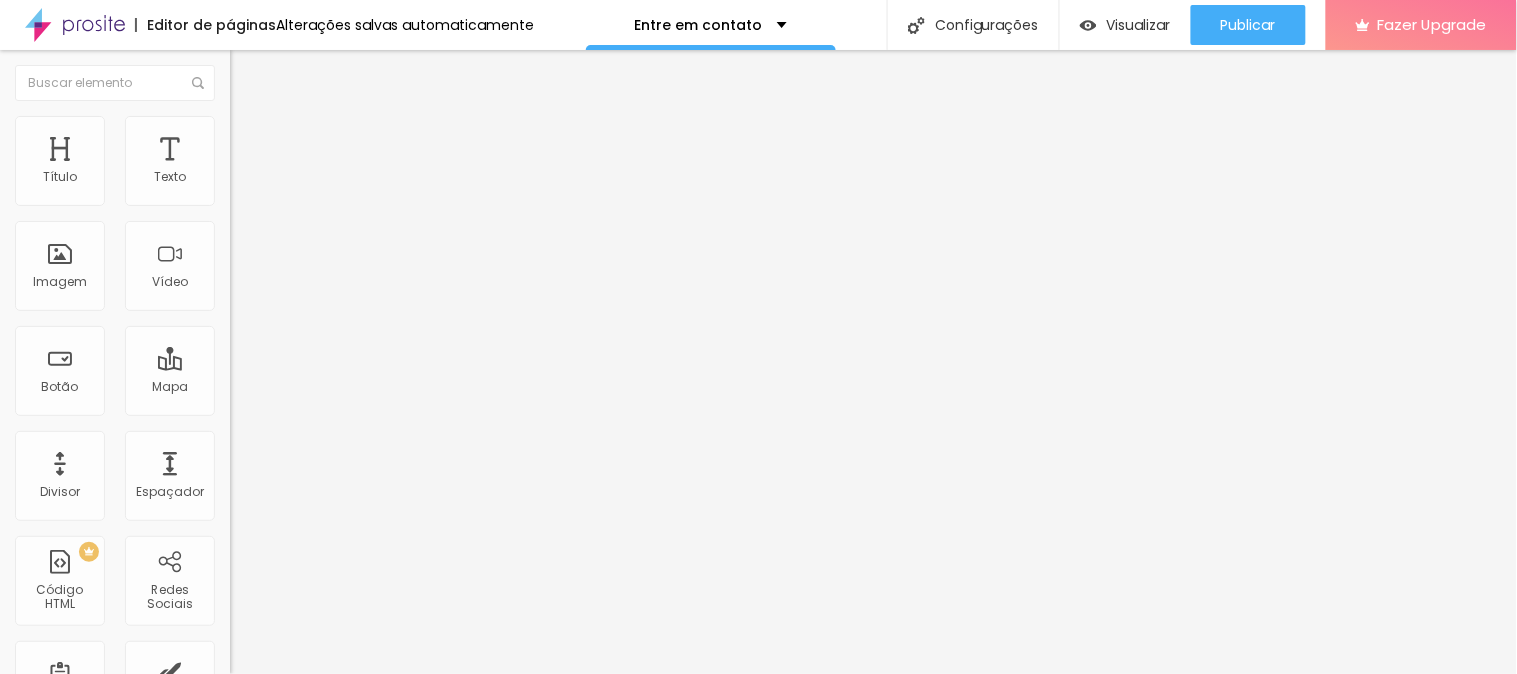 scroll, scrollTop: 0, scrollLeft: 0, axis: both 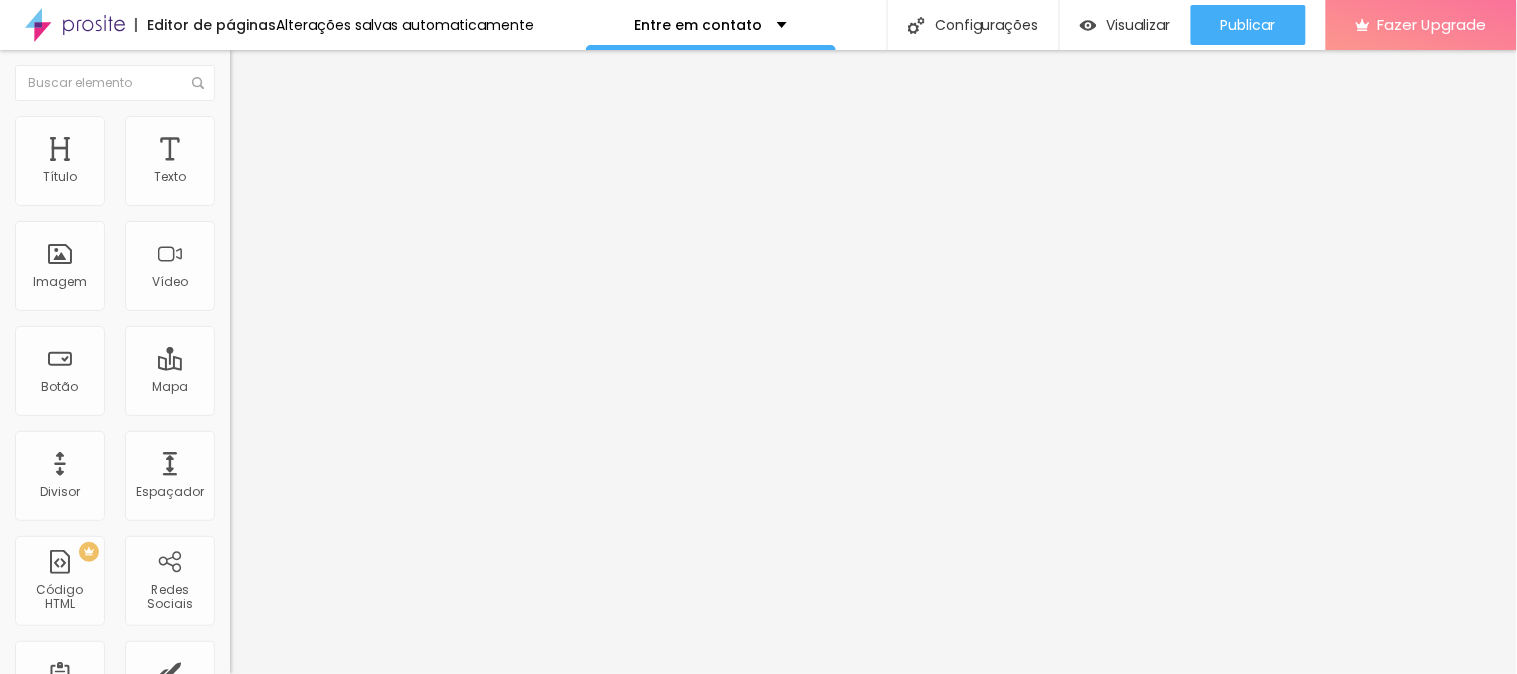 click at bounding box center (5, 781) 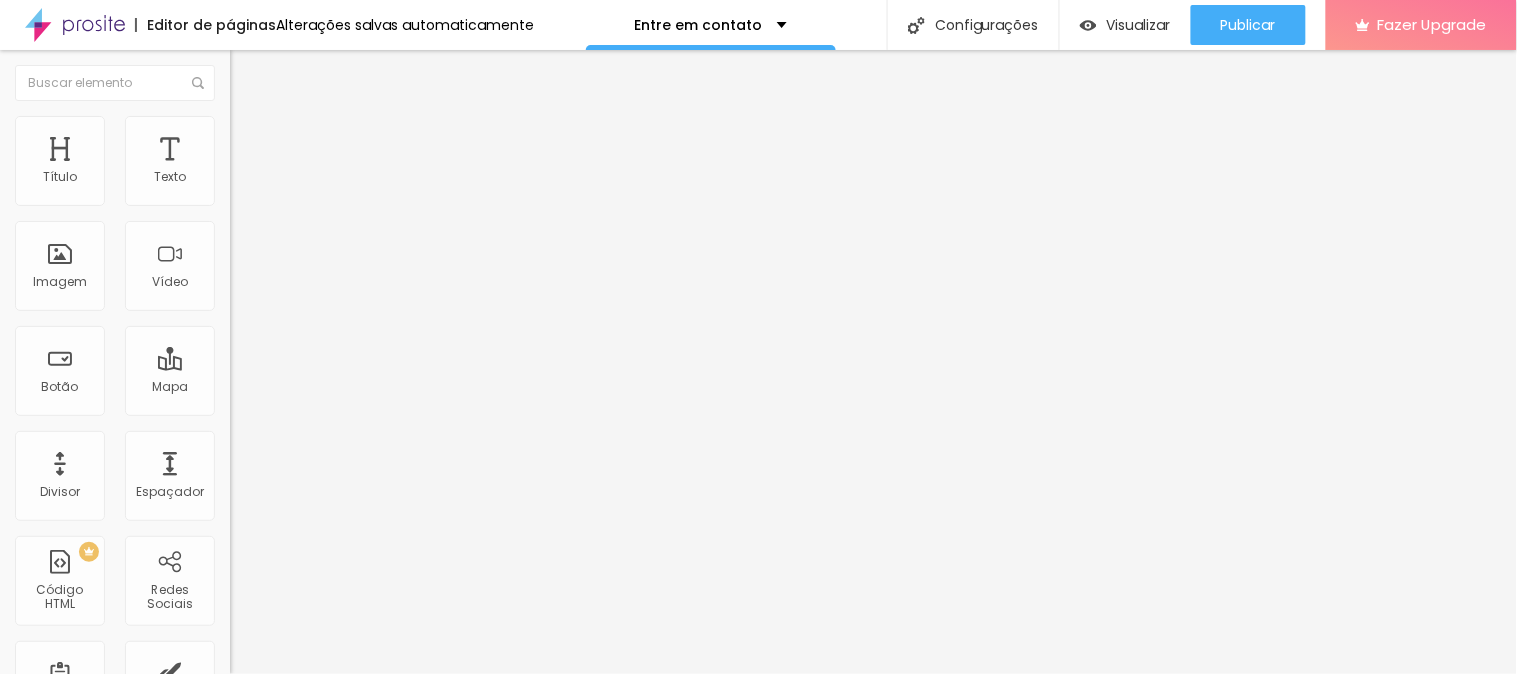 drag, startPoint x: 81, startPoint y: 376, endPoint x: 60, endPoint y: 373, distance: 21.213203 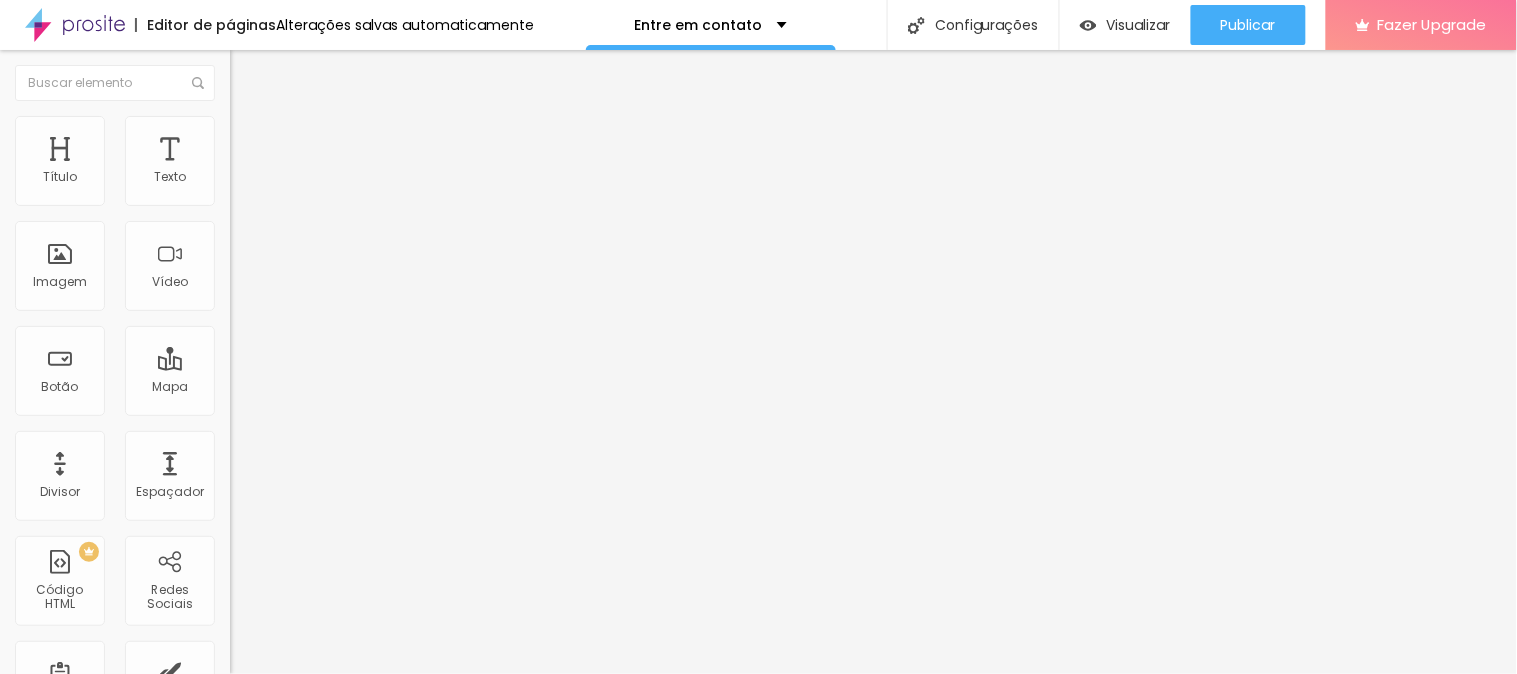 click at bounding box center (294, 223) 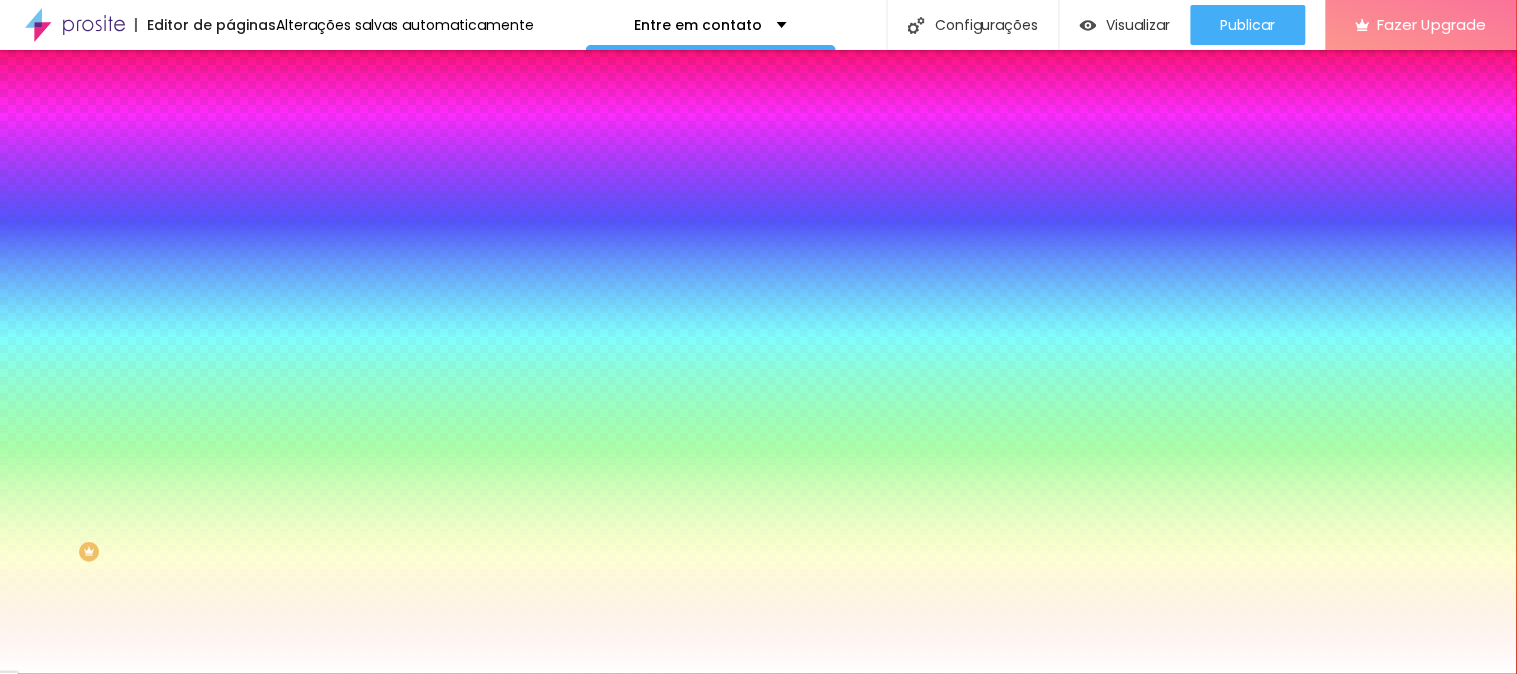 click on "#000000" at bounding box center (350, 201) 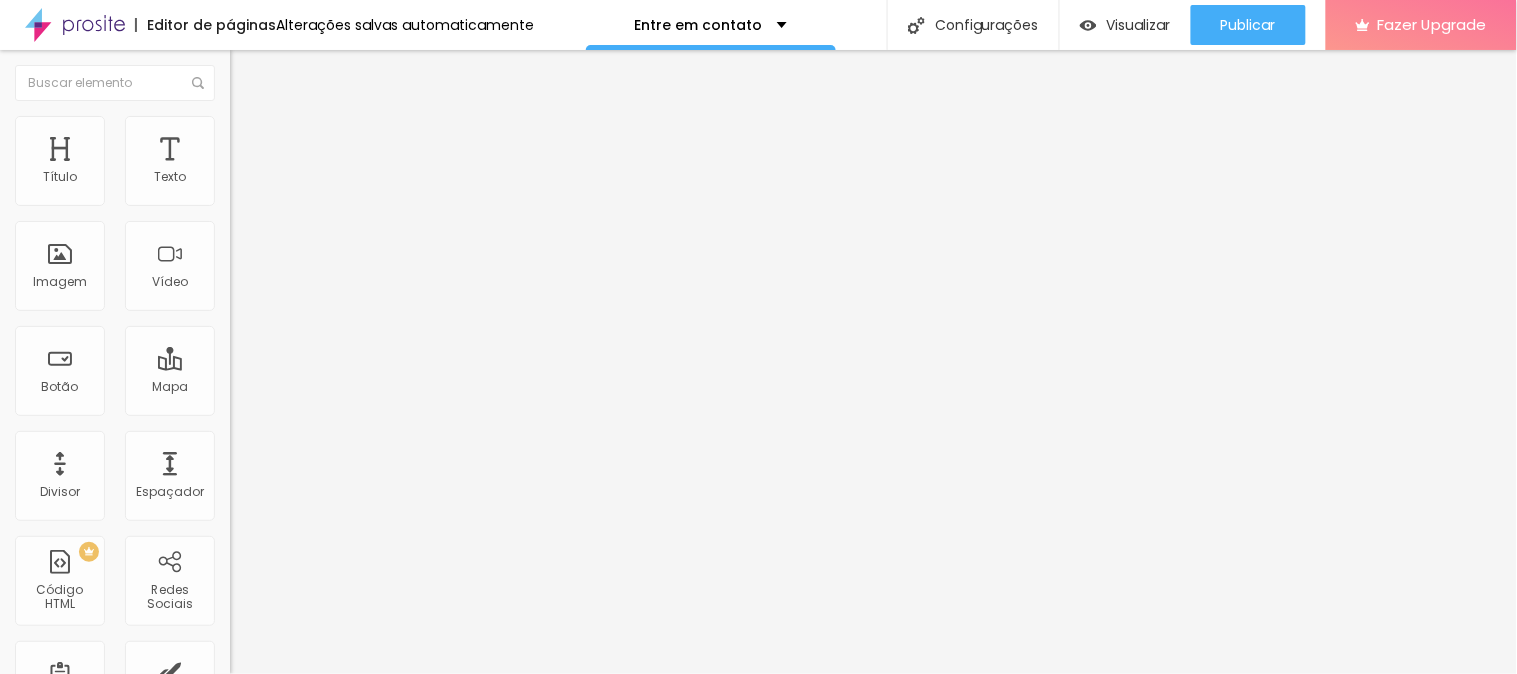 click at bounding box center [350, 744] 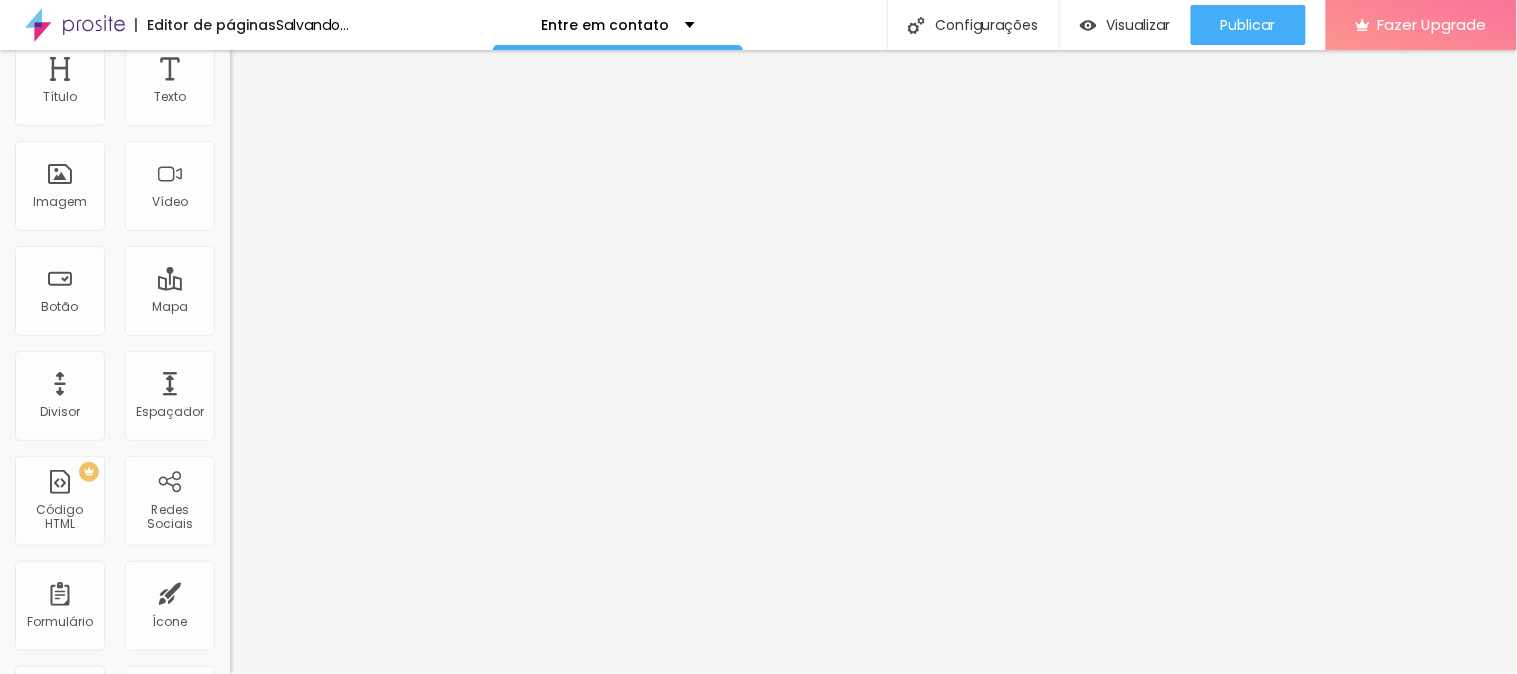 scroll, scrollTop: 0, scrollLeft: 0, axis: both 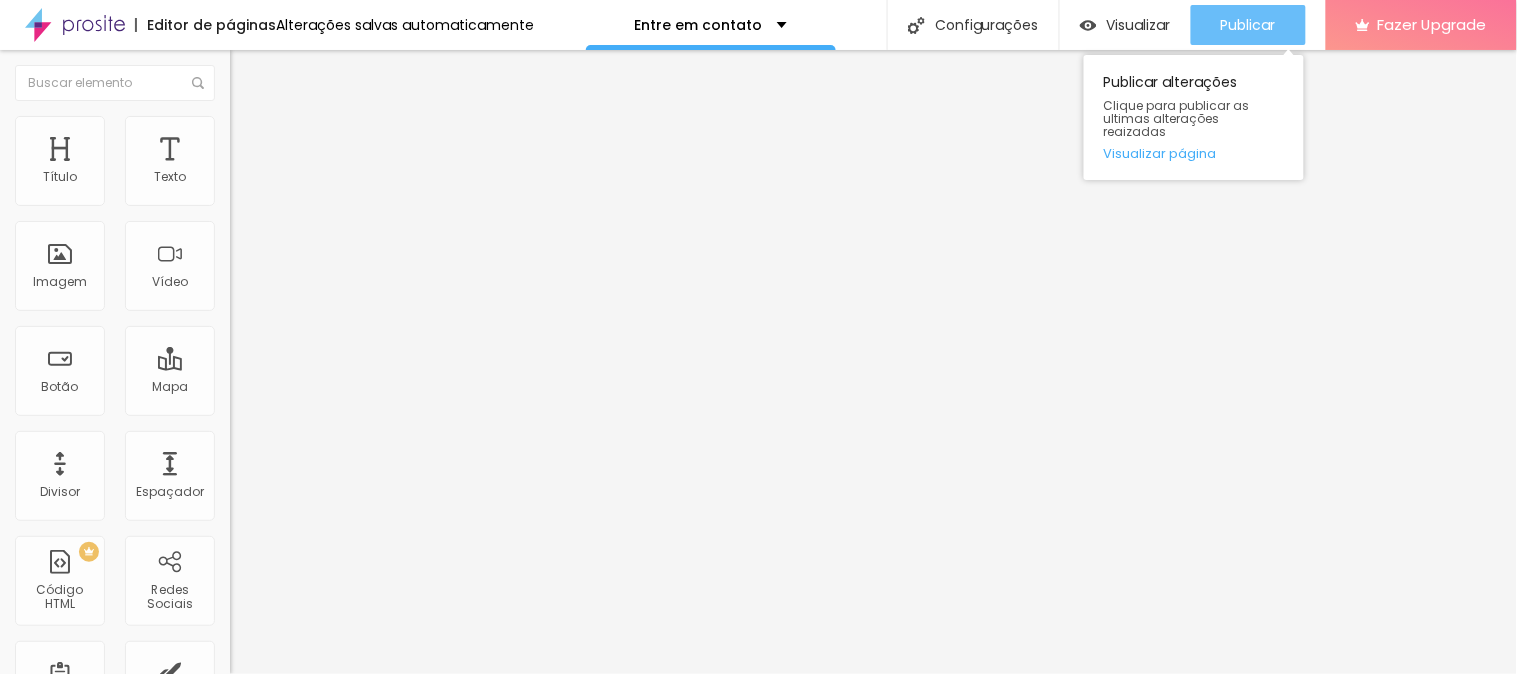 click on "Publicar" at bounding box center (1248, 25) 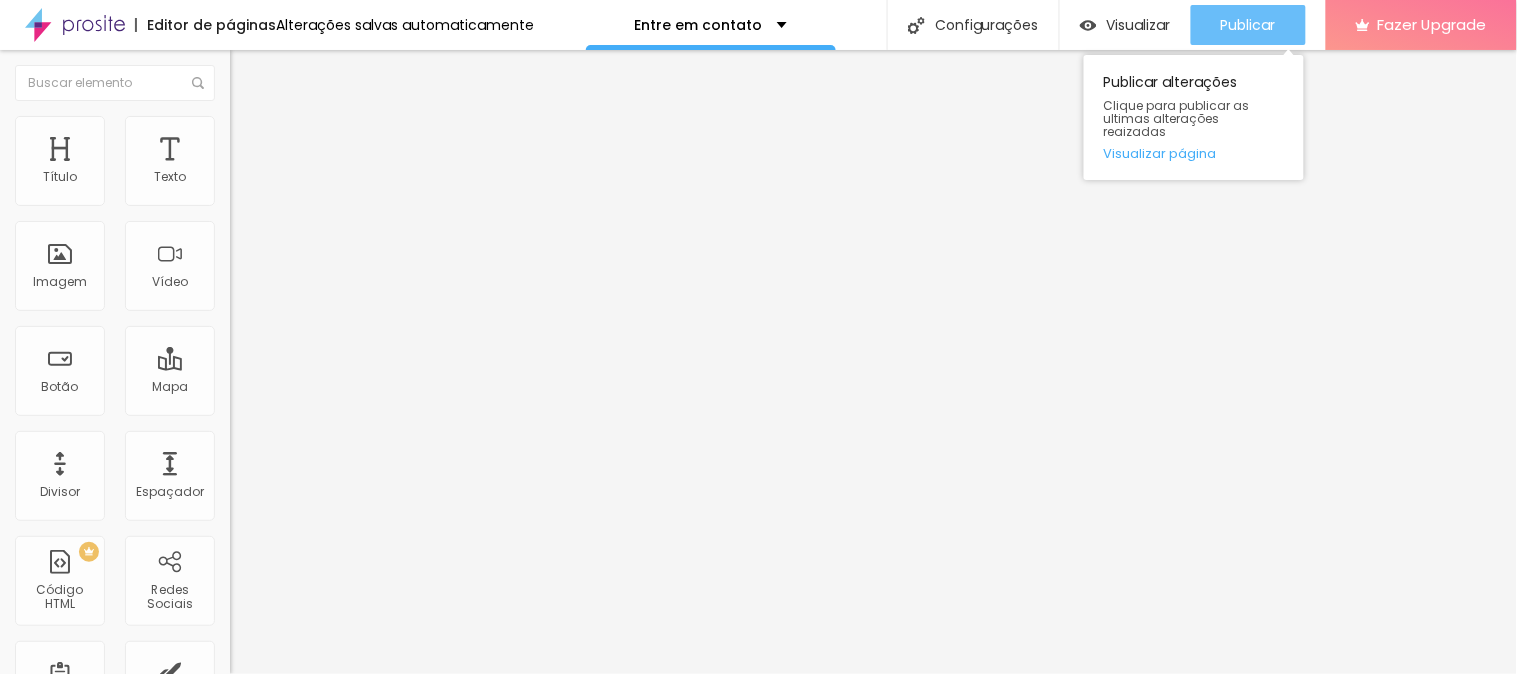 click on "Publicar" at bounding box center [1248, 25] 